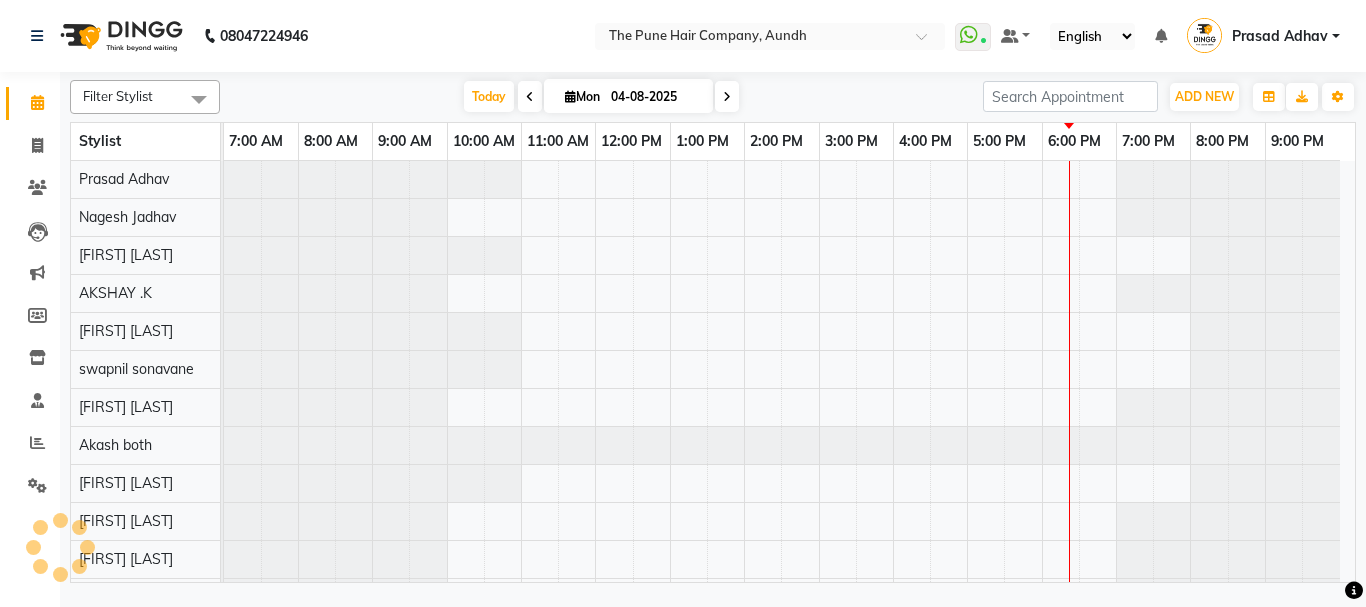 scroll, scrollTop: 0, scrollLeft: 0, axis: both 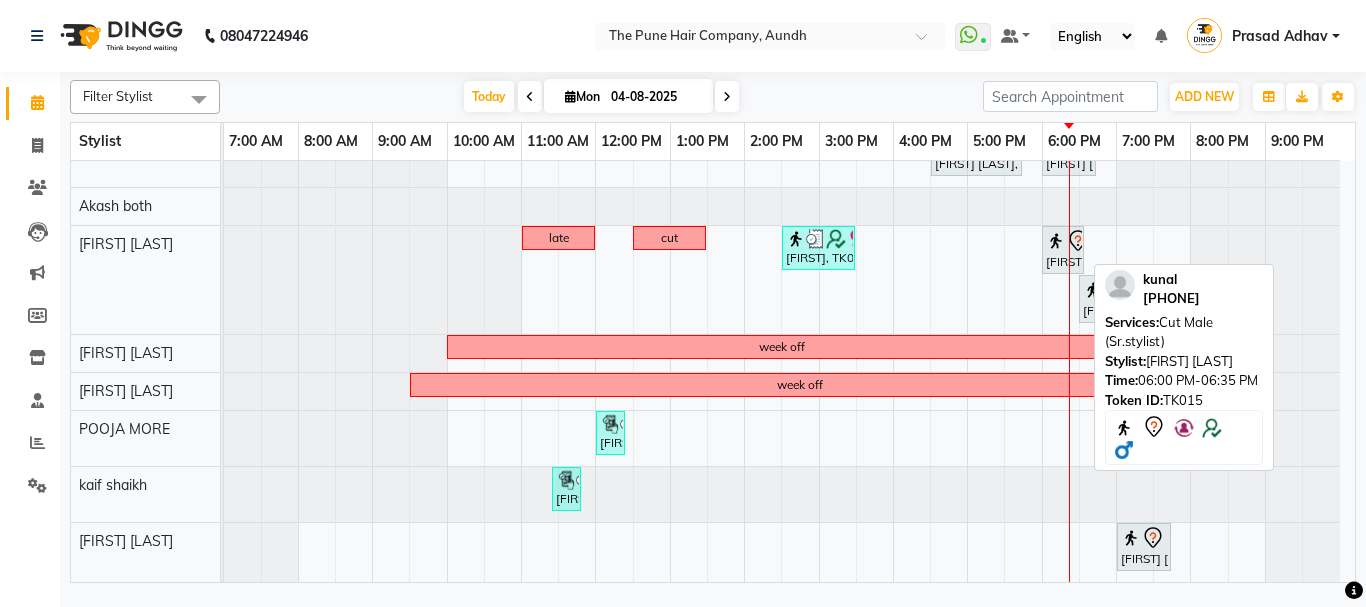 click at bounding box center [1063, 241] 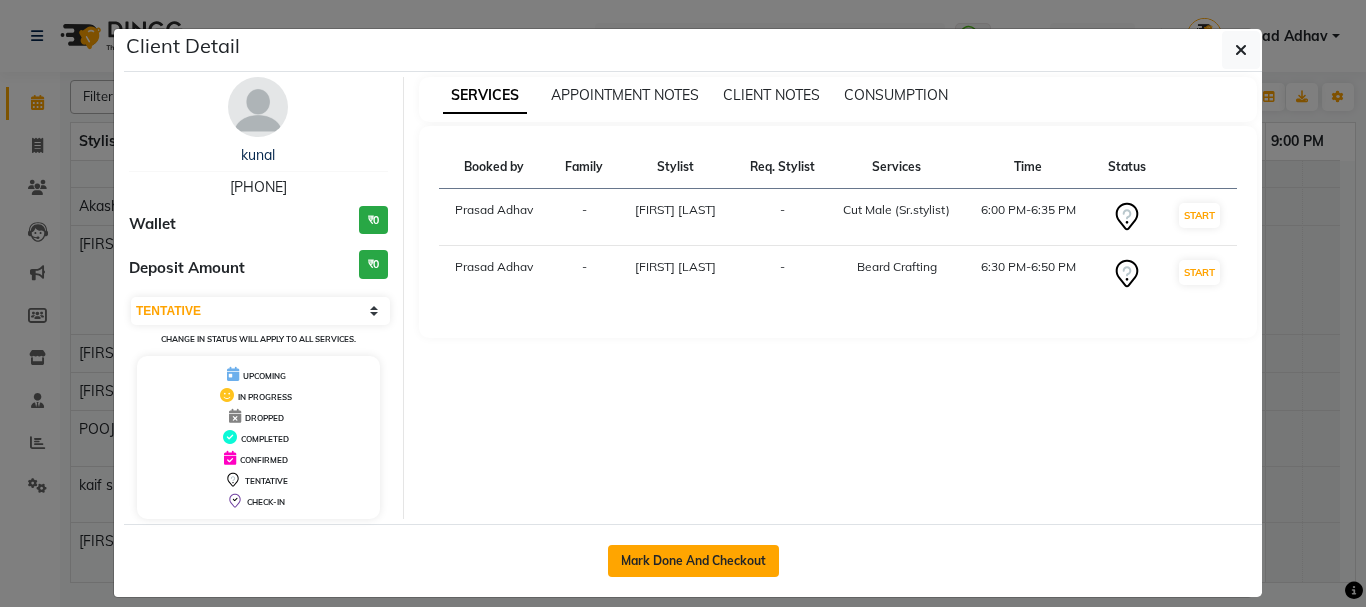 click on "Mark Done And Checkout" 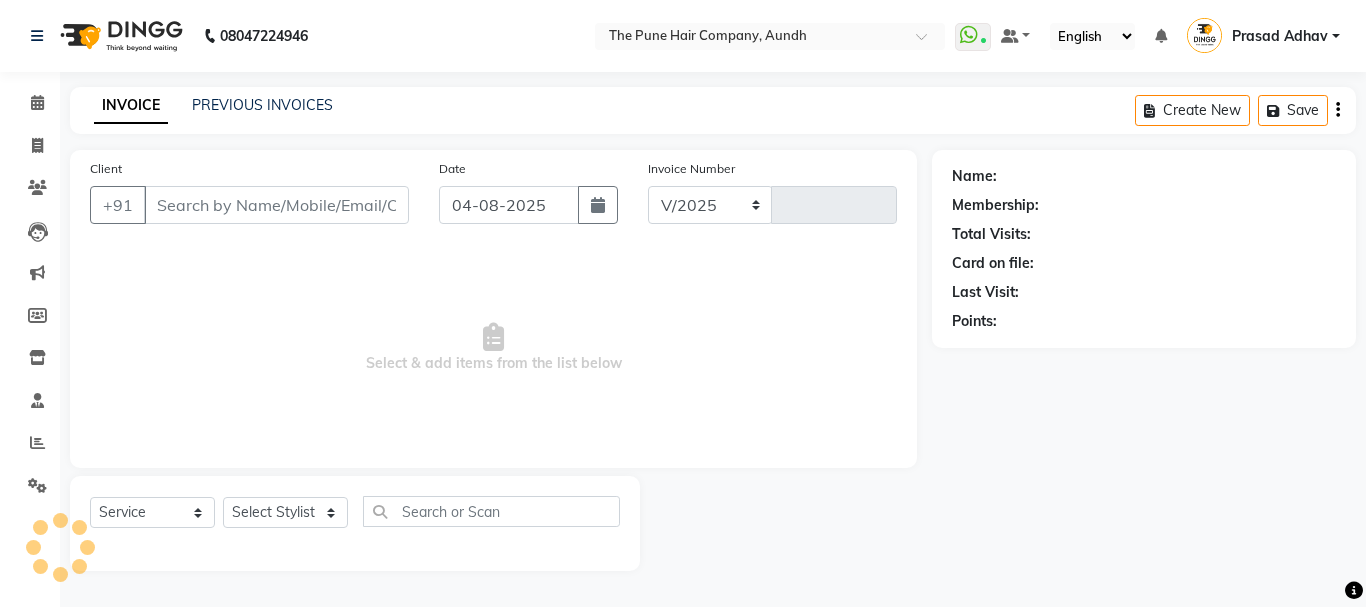 select on "106" 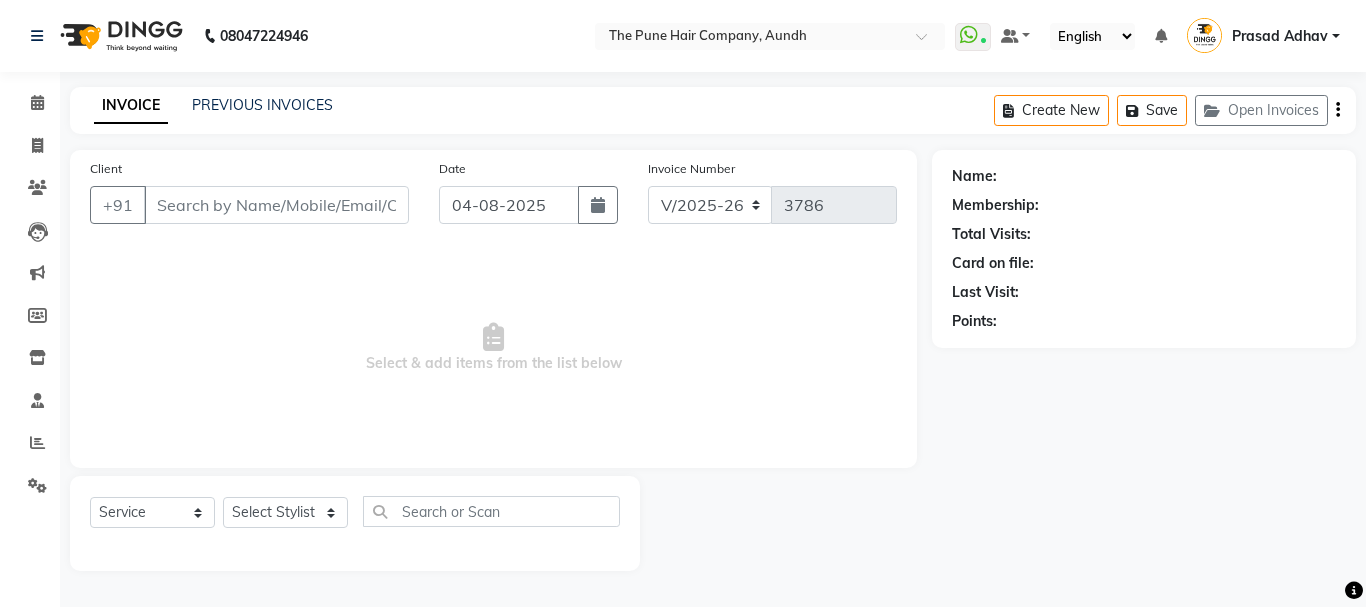 type on "[PHONE]" 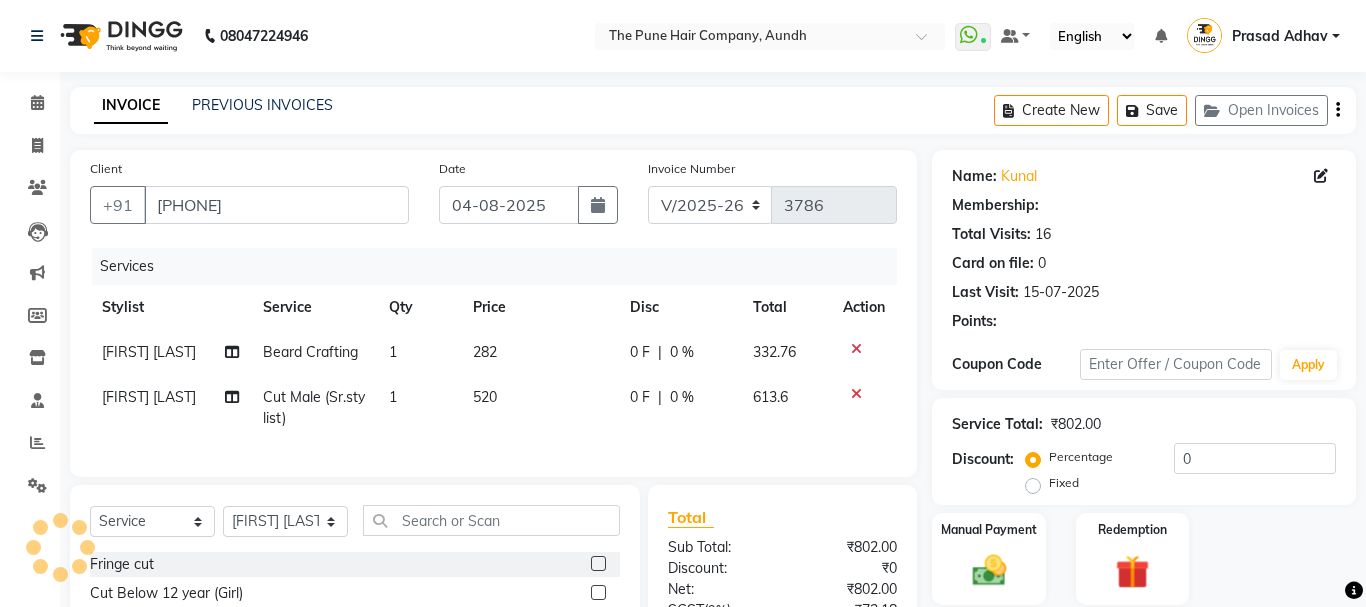 select on "1: Object" 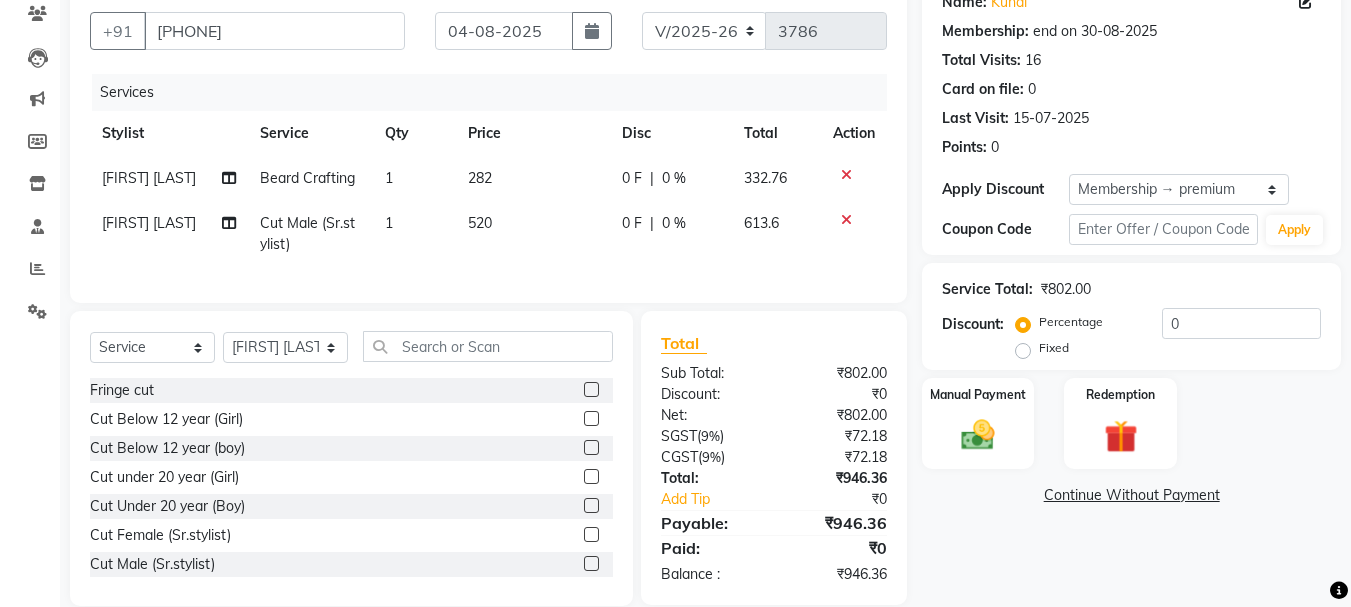 scroll, scrollTop: 200, scrollLeft: 0, axis: vertical 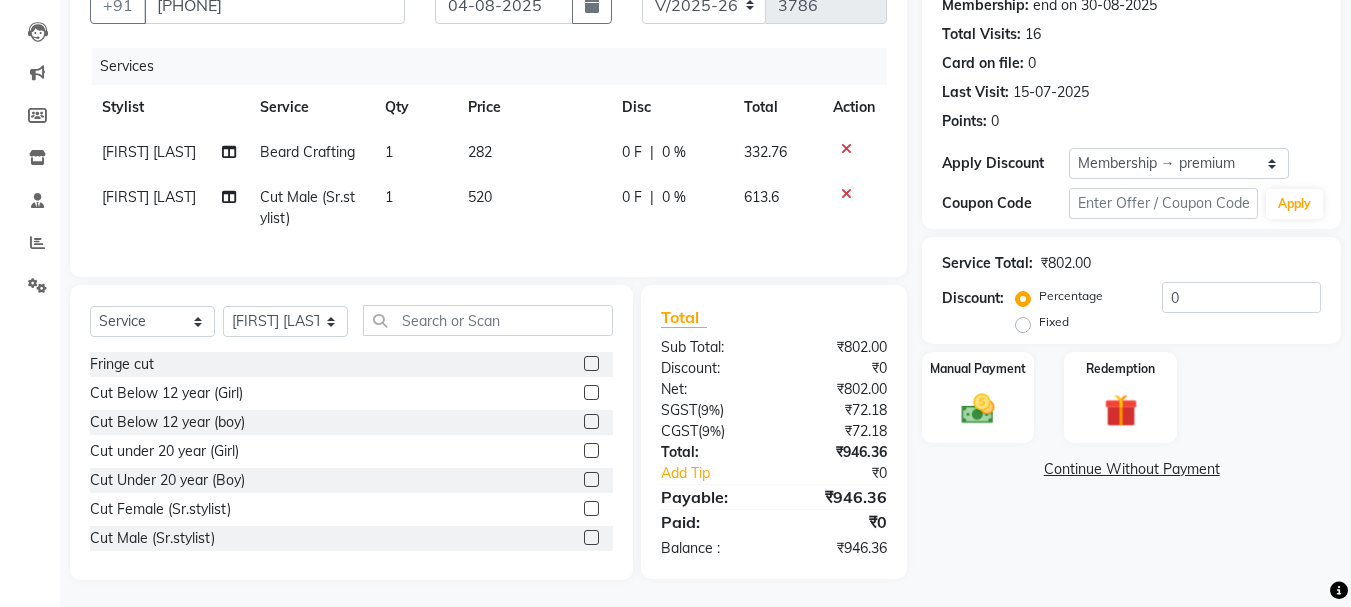 type on "20" 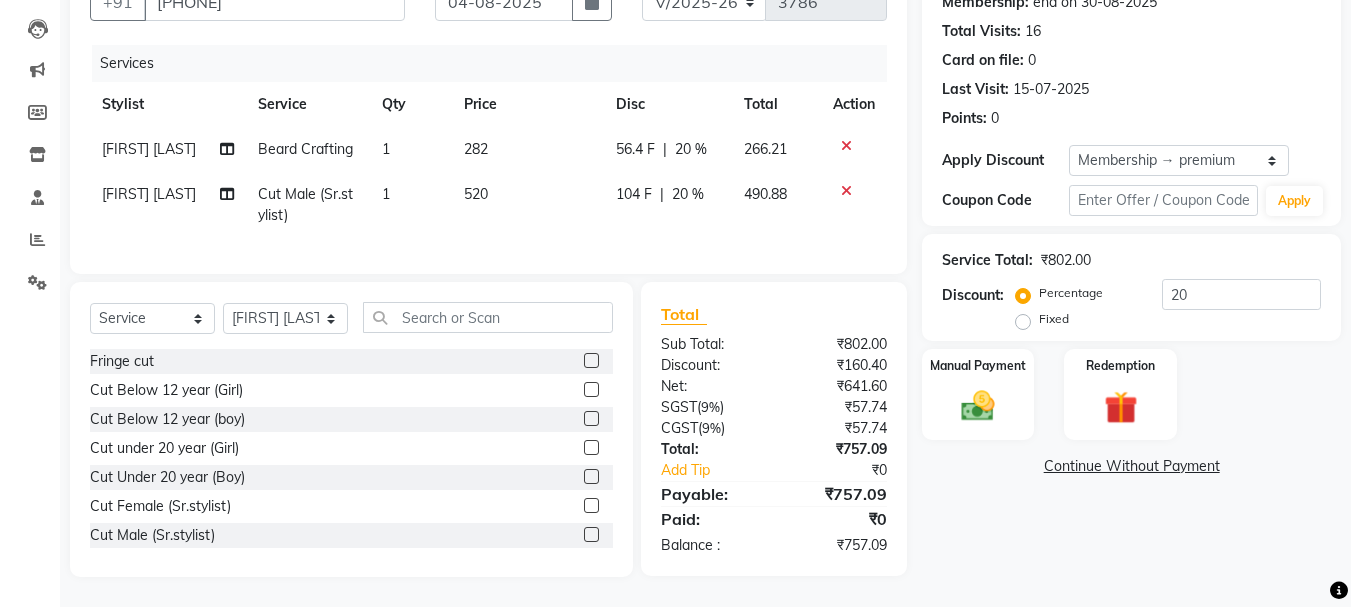 scroll, scrollTop: 218, scrollLeft: 0, axis: vertical 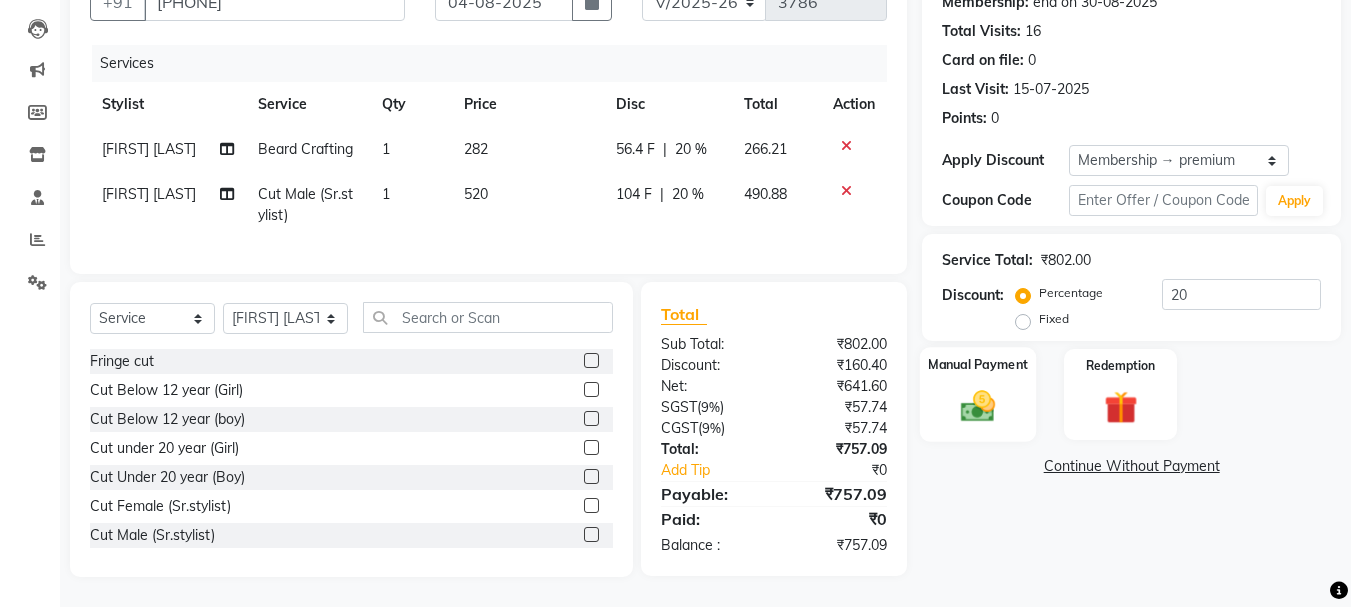 click 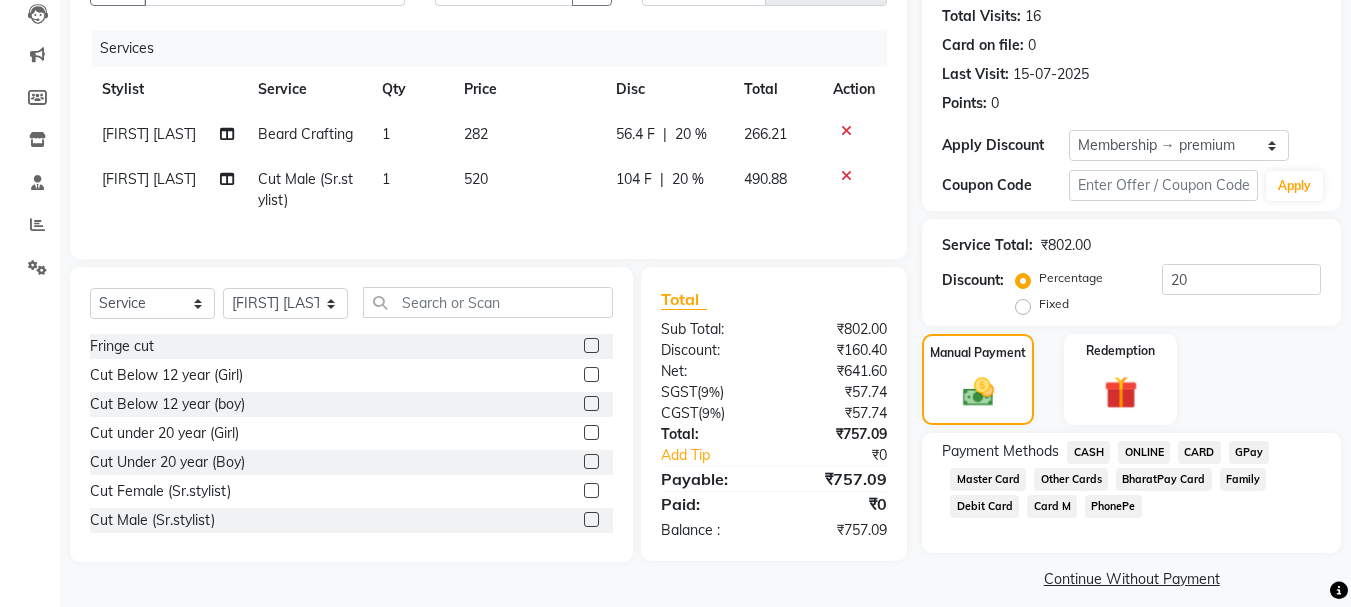 click on "ONLINE" 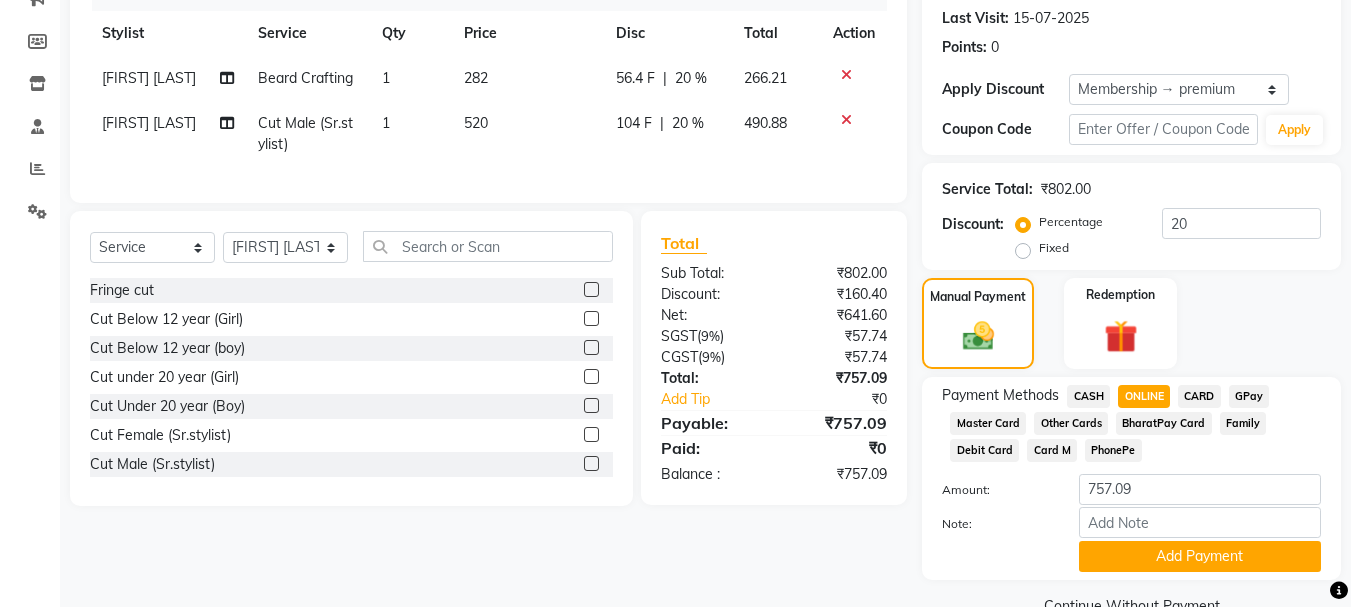 scroll, scrollTop: 318, scrollLeft: 0, axis: vertical 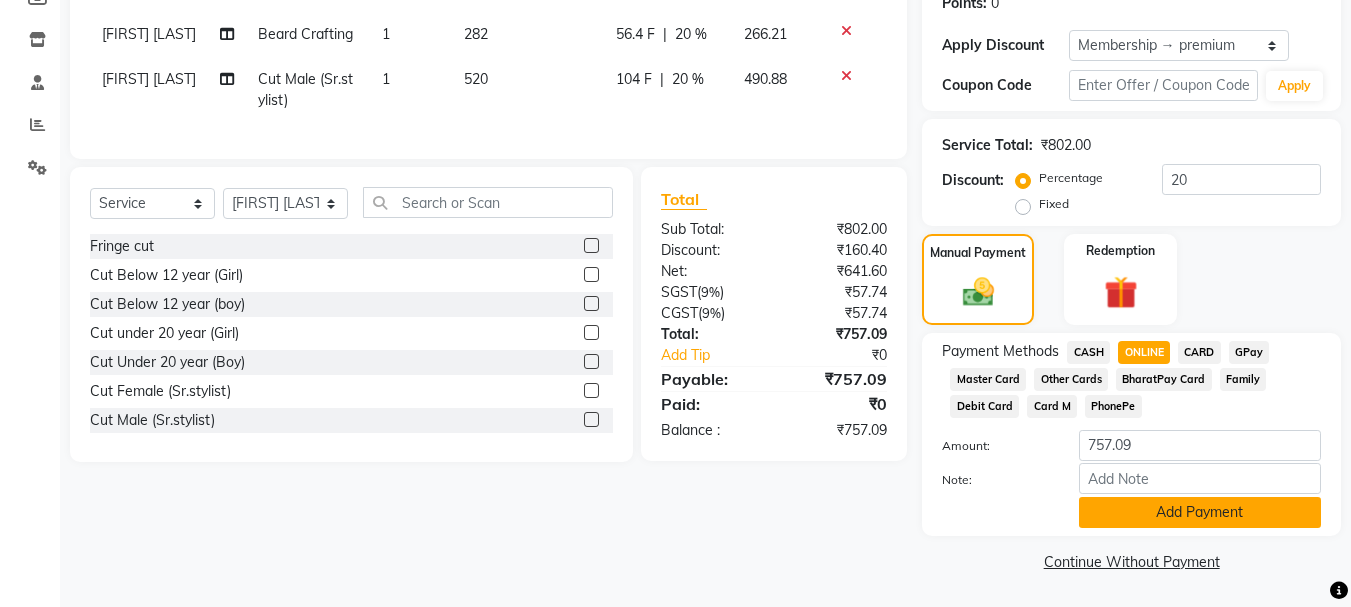 click on "Add Payment" 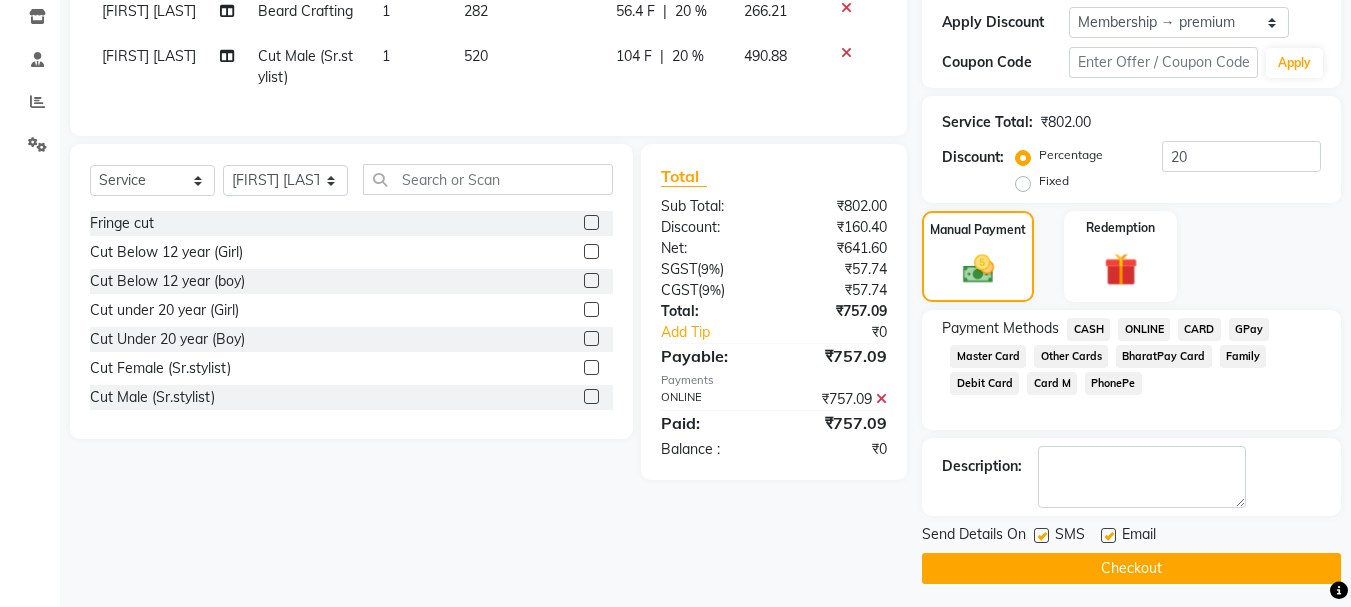 scroll, scrollTop: 348, scrollLeft: 0, axis: vertical 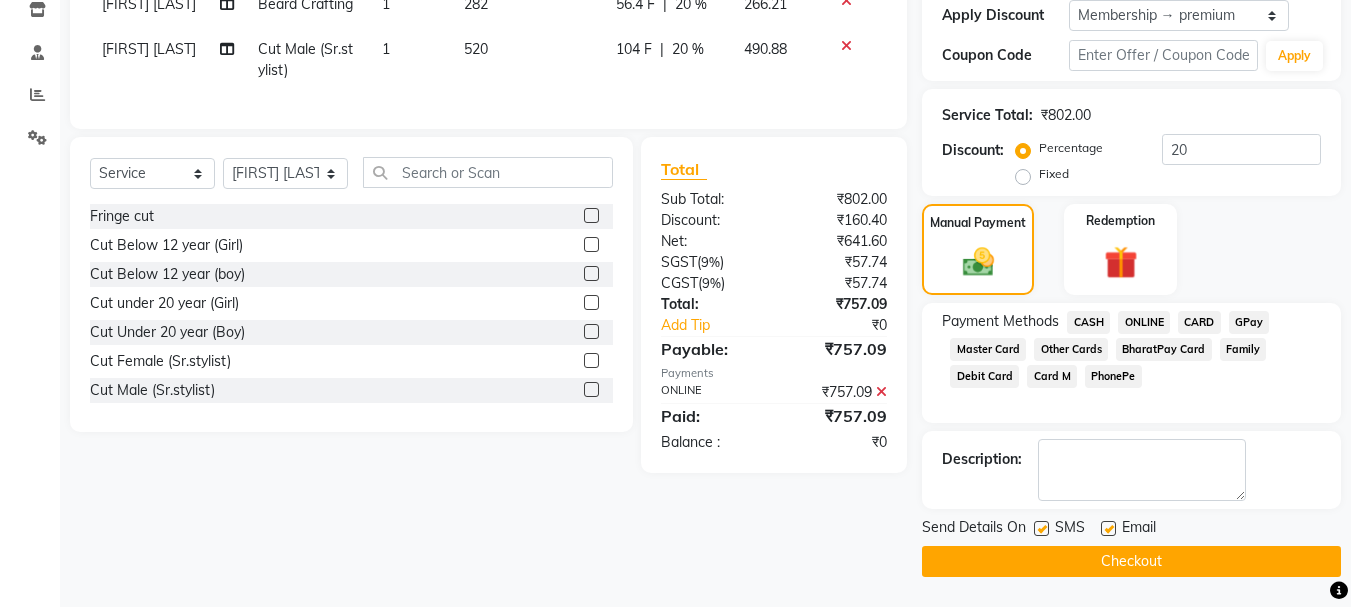 click on "Checkout" 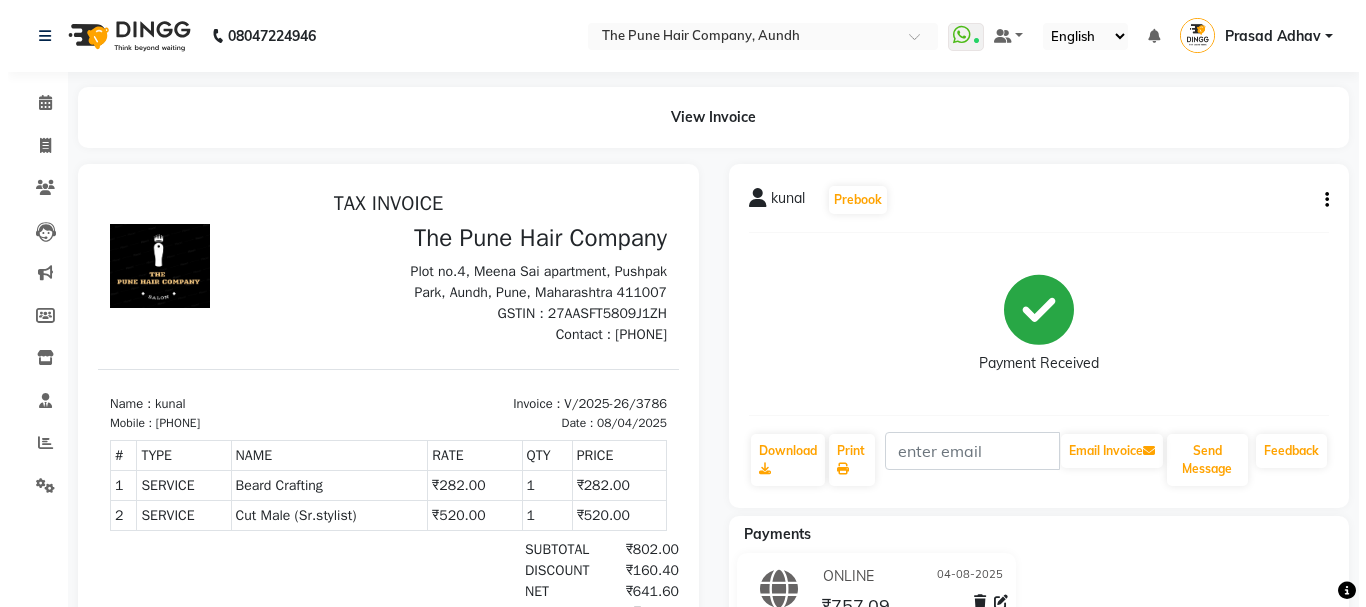 scroll, scrollTop: 0, scrollLeft: 0, axis: both 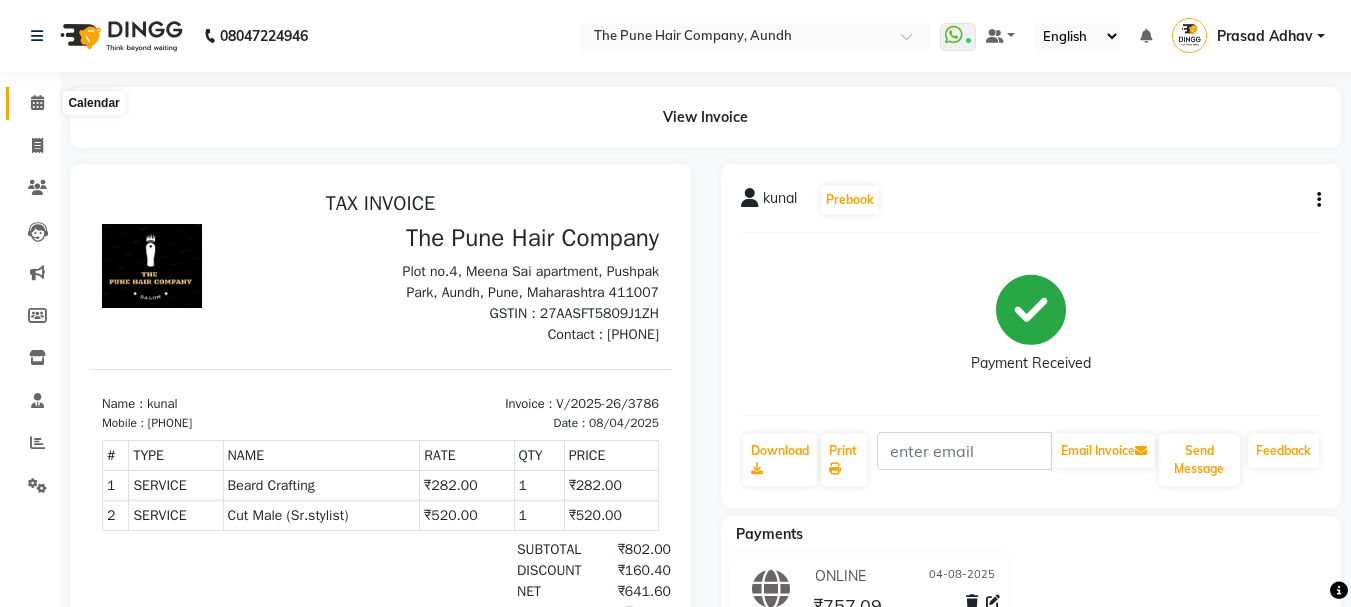 click 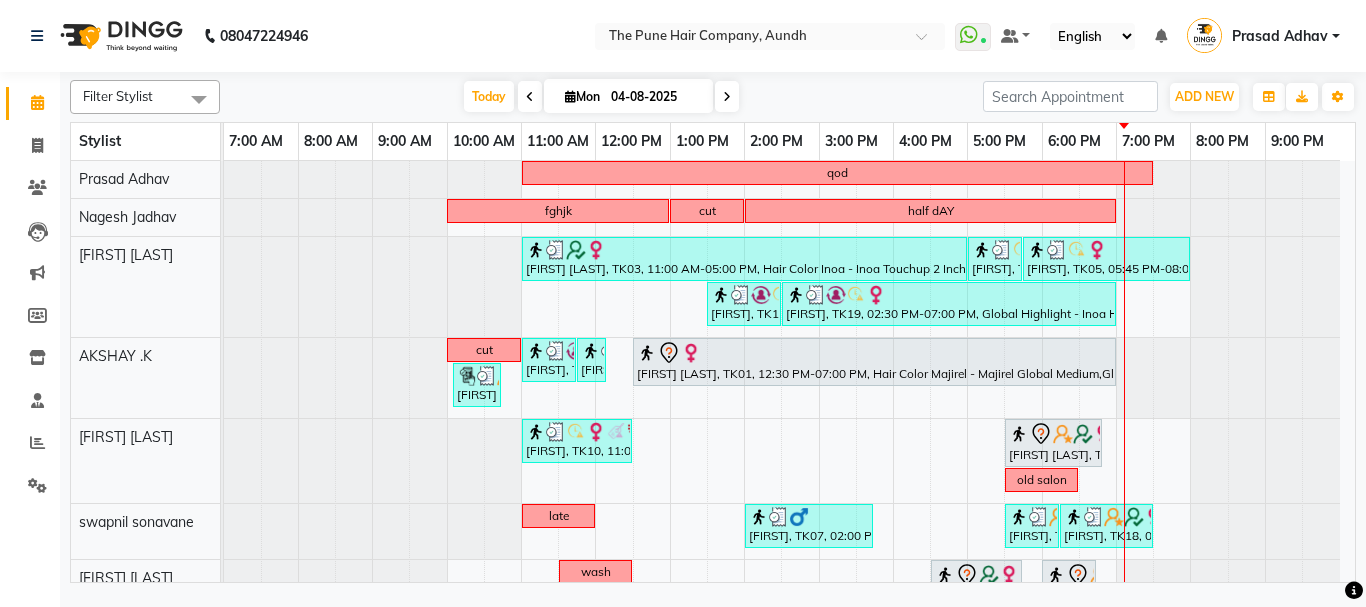 click at bounding box center (727, 97) 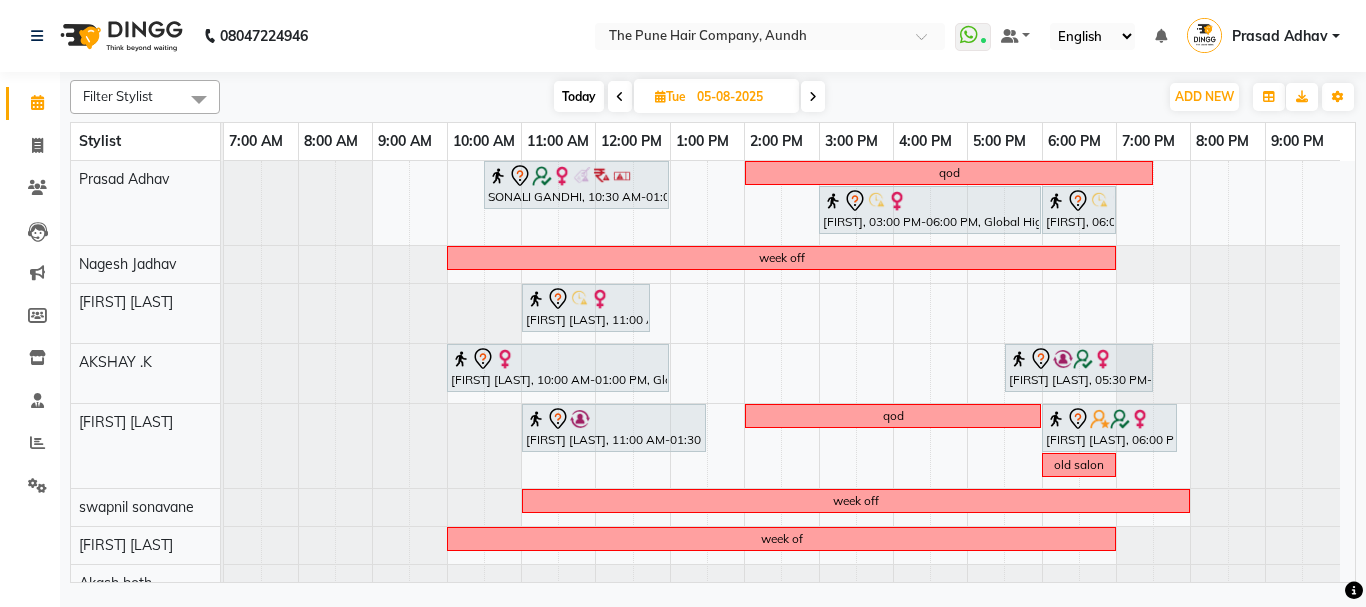 scroll, scrollTop: 200, scrollLeft: 0, axis: vertical 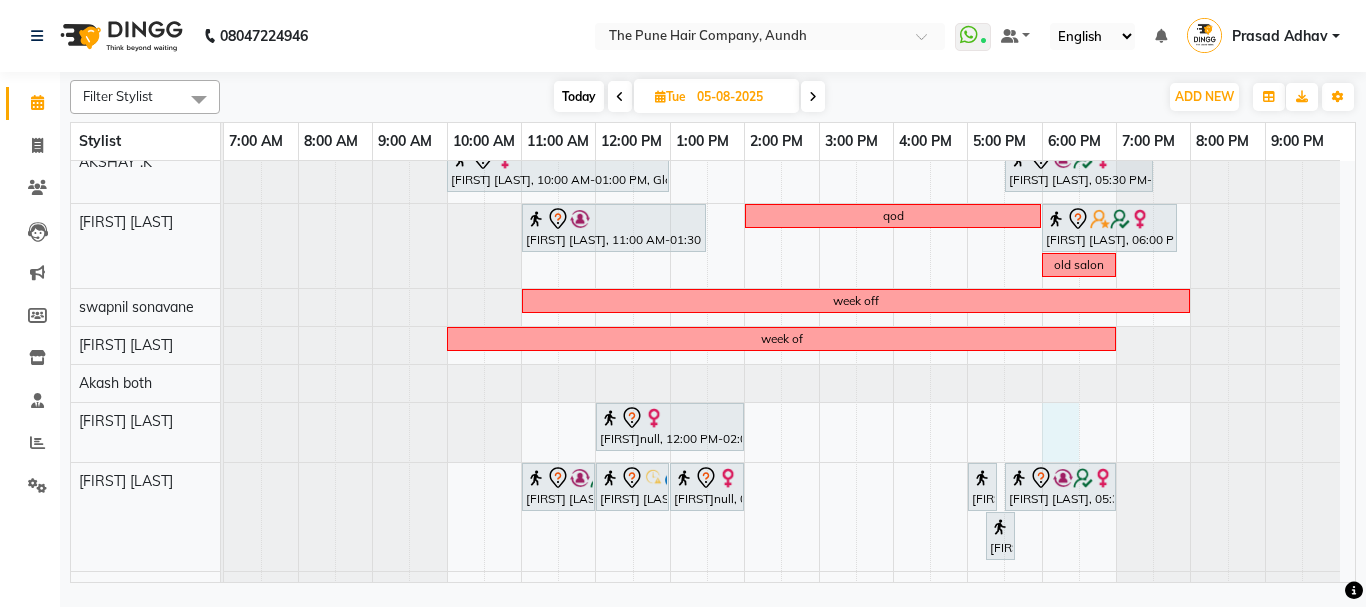 click on "[FIRST] [LAST], 10:30 AM-01:00 PM, Hair Color Inoa - Inoa Touchup 2 Inch  qod              [FIRST], 03:00 PM-06:00 PM, Global Highlight - Majirel Highlights Medium             [FIRST], 06:00 PM-07:00 PM, Prelighting - Medium  week off              [FIRST] [LAST], 11:00 AM-12:45 PM, Cut Female (Sr.stylist)             [FIRST] [LAST], 10:00 AM-01:00 PM, Global Color - Inoa Global Medium             [FIRST] [LAST], 05:30 PM-07:30 PM, Hair Color Inoa - Inoa Touchup 2 Inch             [FIRST] [LAST], 11:00 AM-01:30 PM, Hair Color Inoa - Inoa Touchup 2 Inch  qod              [FIRST] [LAST], 06:00 PM-07:50 PM,  Beard Crafting  old salon   week off   week of              [FIRST]null, 12:00 PM-02:00 PM, Global Color - Inoa Global Medium             [FIRST] [LAST], 06:00 PM-07:15 PM, Cut Female (Sr.stylist)             [FIRST] [LAST], 11:00 AM-12:00 PM, Pedicure - Premium              [FIRST] [LAST], 12:00 PM-01:00 PM, pedicure-Basic             [FIRST]null, 01:00 PM-02:00 PM, Manicure- Premium              [FIRST] [LAST], 05:00 PM-05:20 PM, Waxing - Arms (Full) (Liposoluble)" at bounding box center [789, 364] 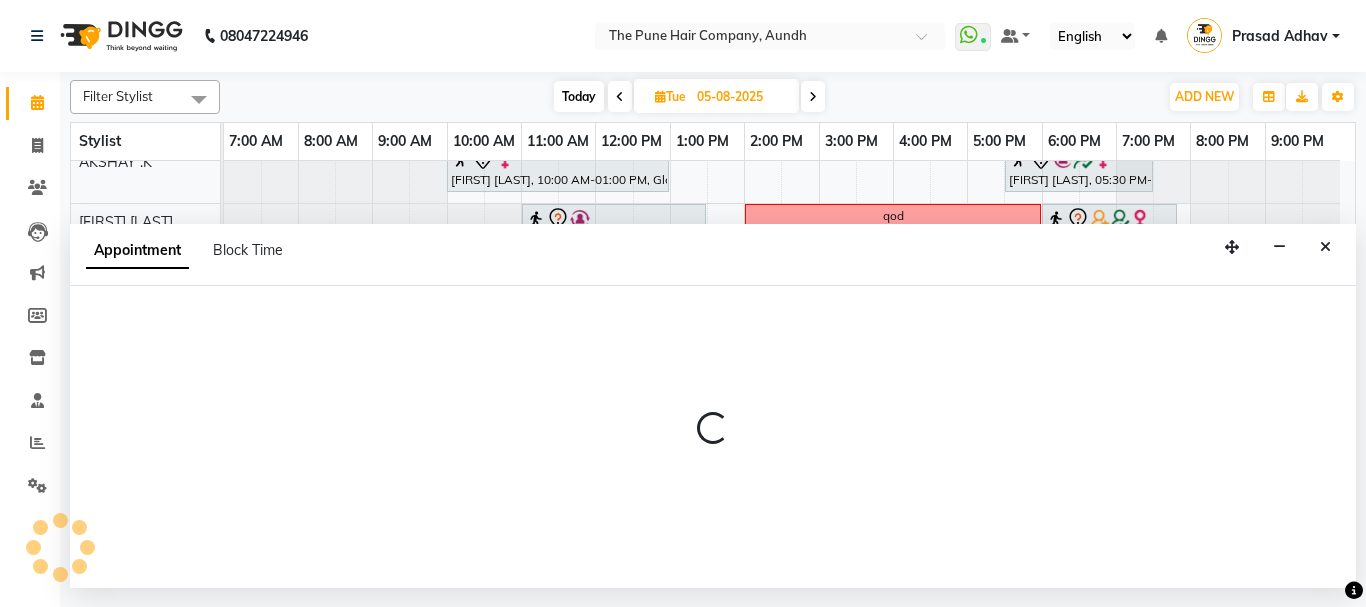 select on "49441" 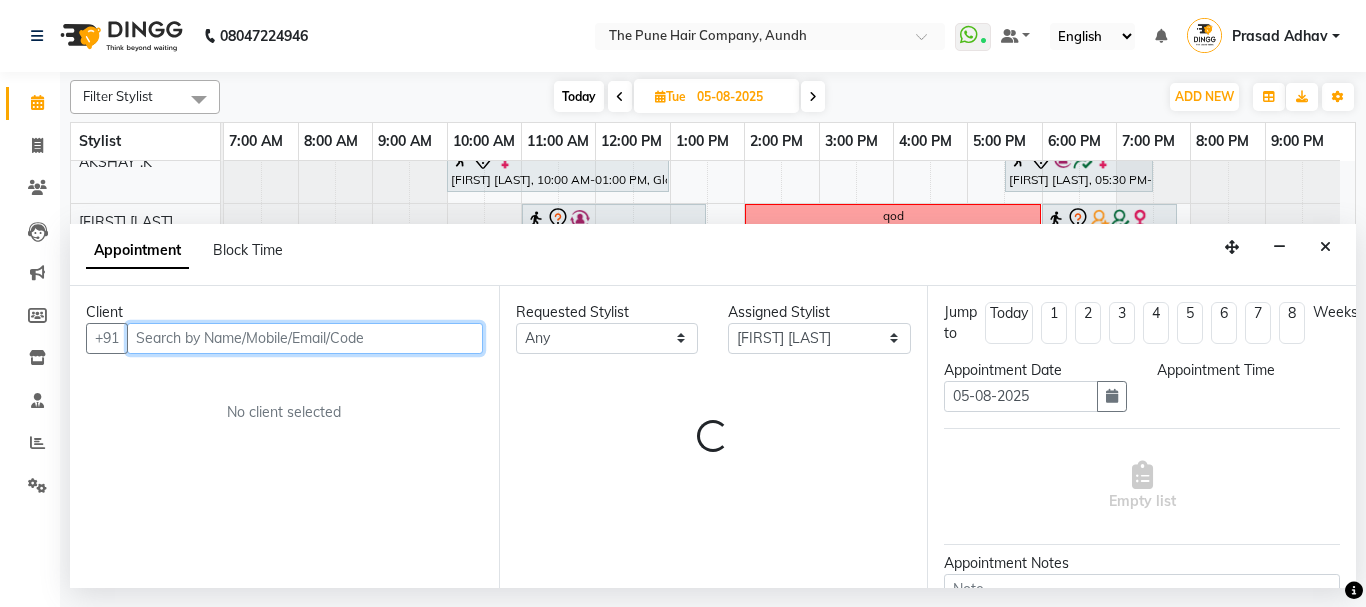 click at bounding box center [305, 338] 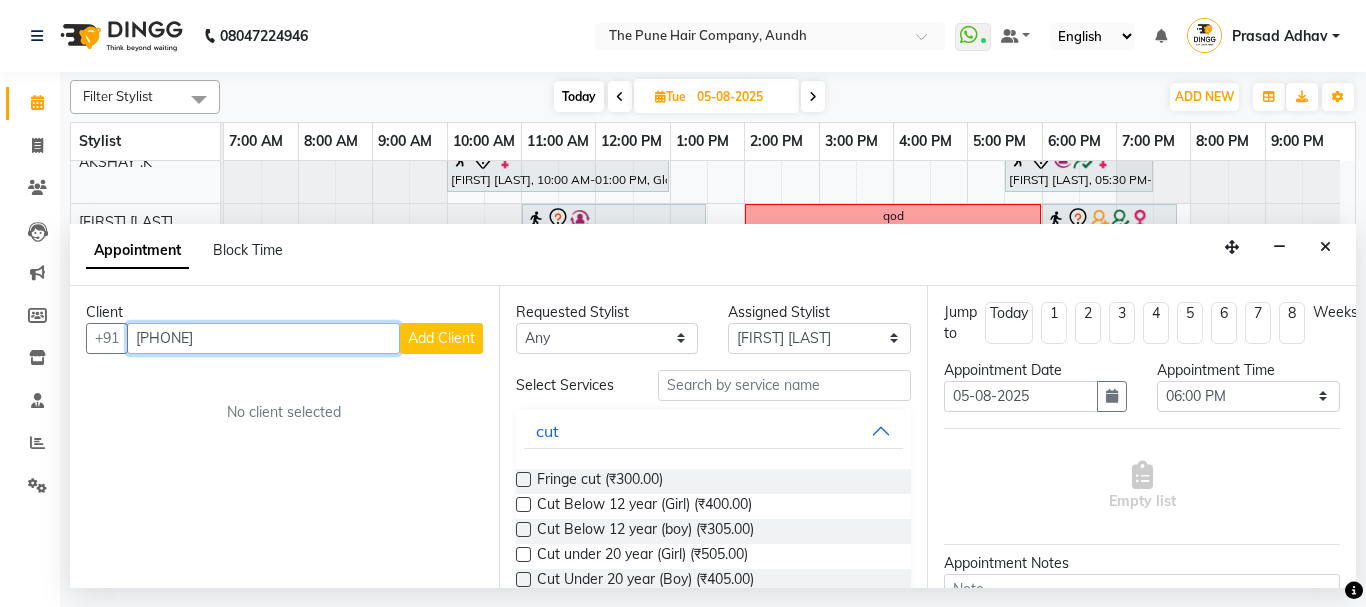 type on "[PHONE]" 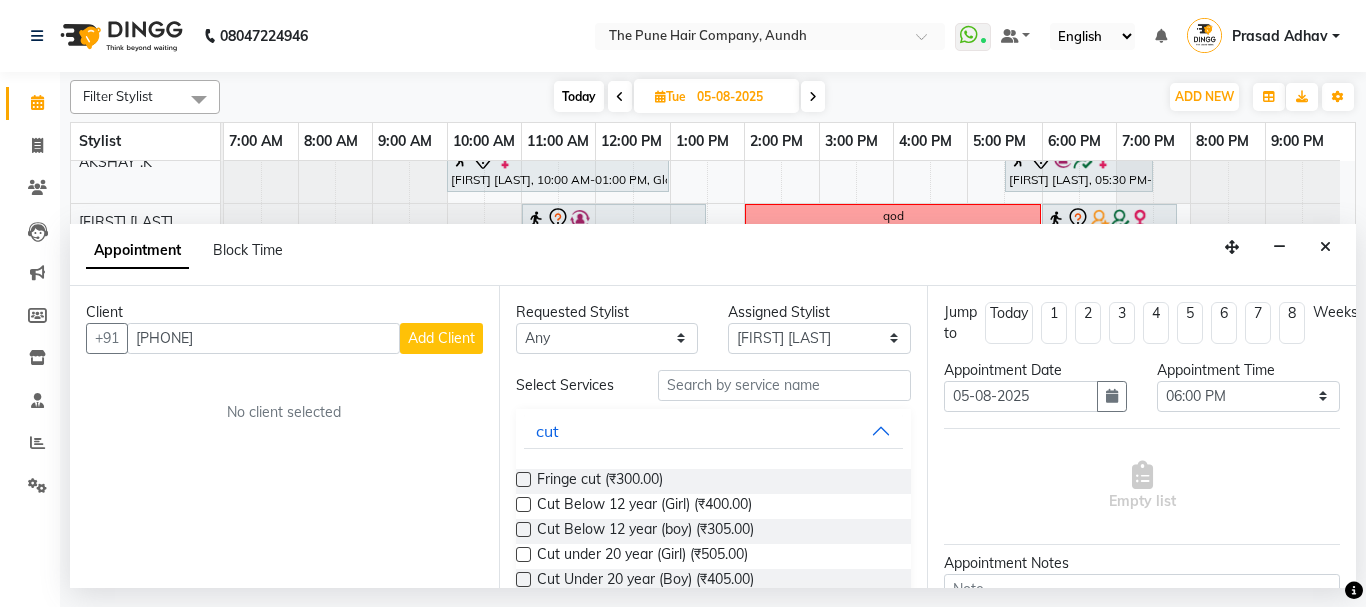 click on "Add Client" at bounding box center (441, 338) 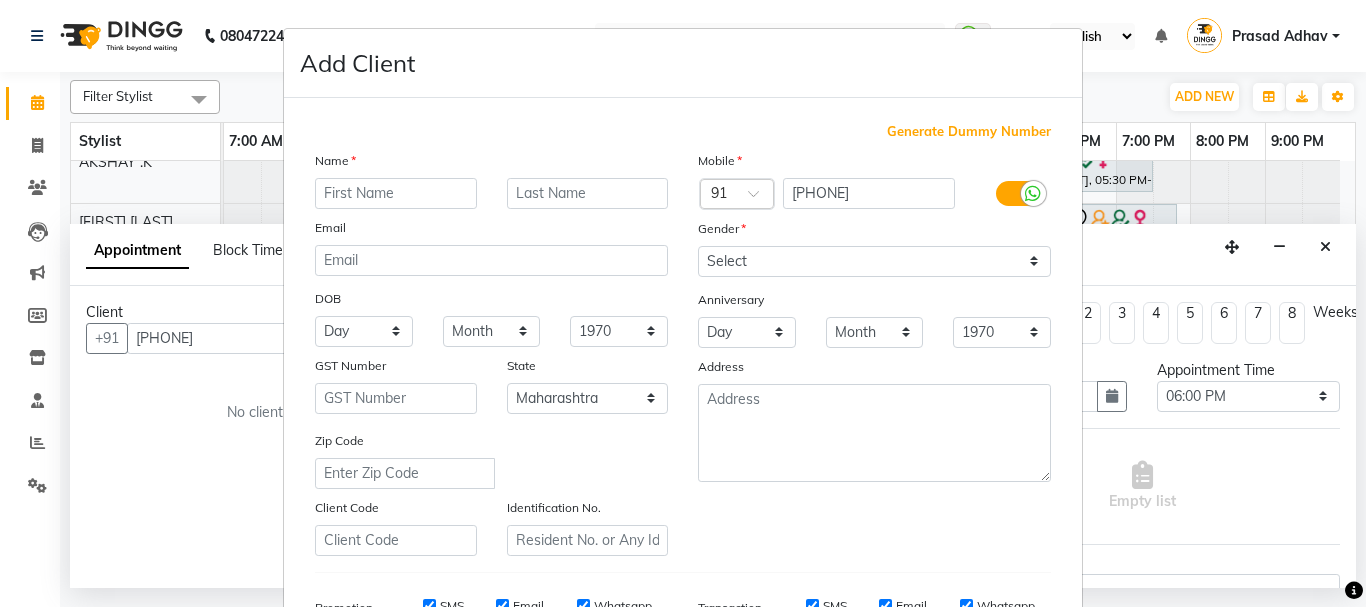 click at bounding box center (396, 193) 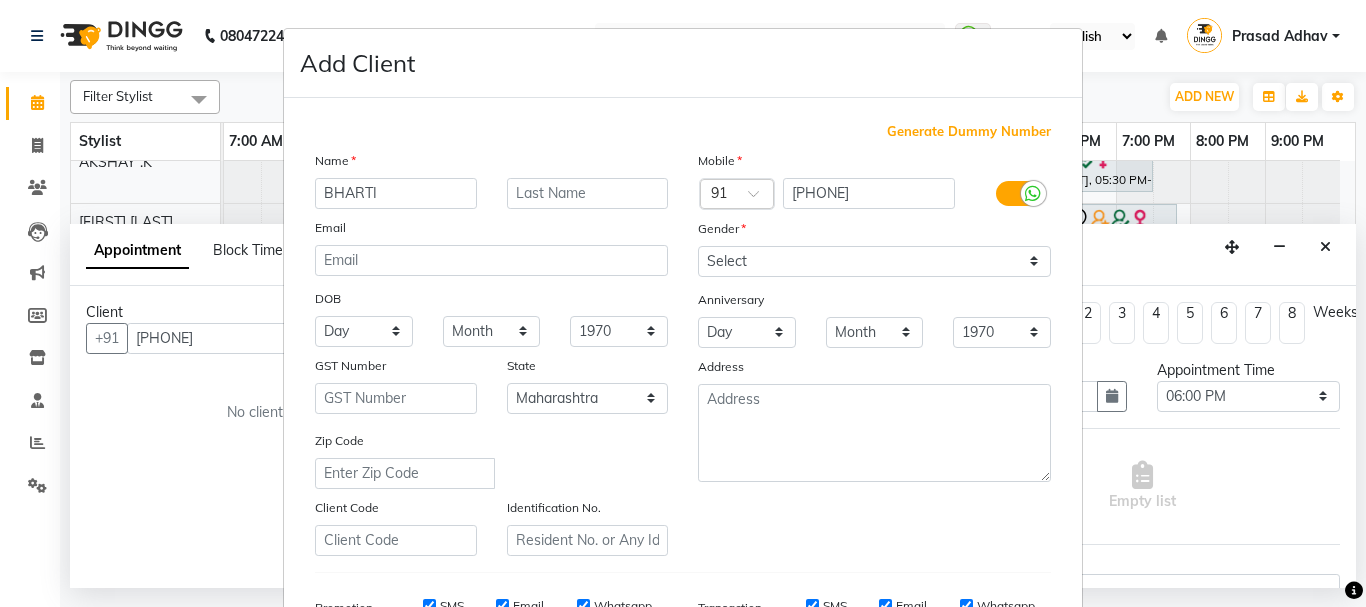 type on "BHARTI" 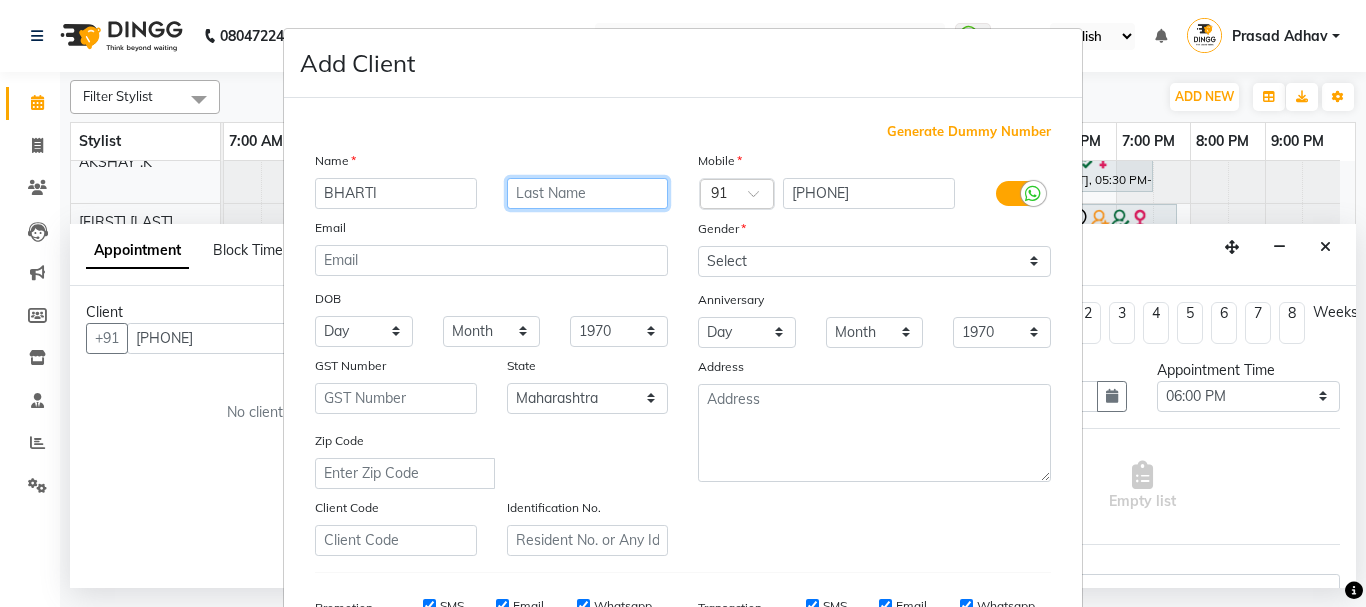 click at bounding box center [588, 193] 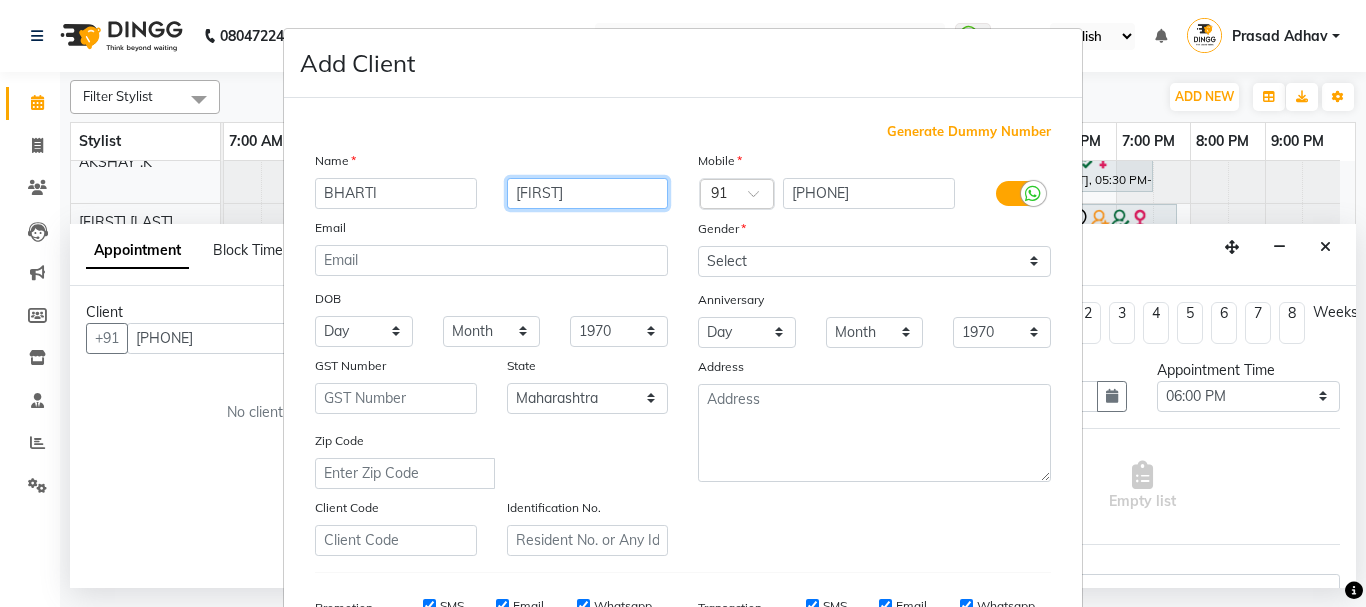 type on "[FIRST]" 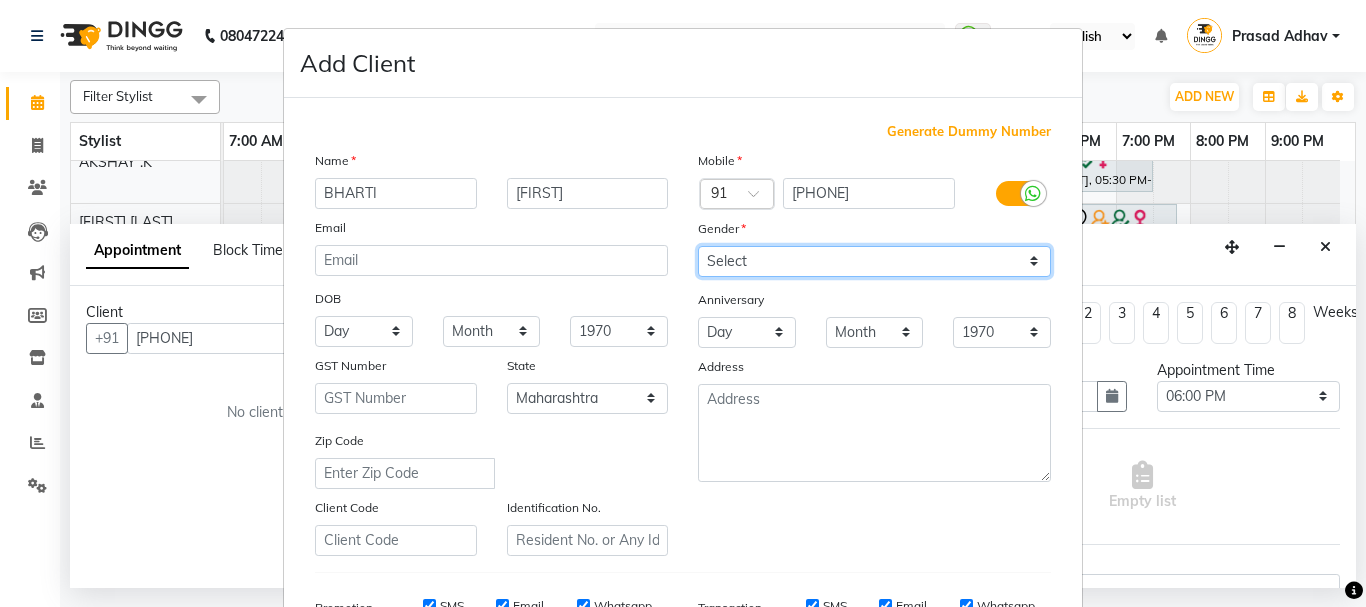click on "Select Male Female Other Prefer Not To Say" at bounding box center [874, 261] 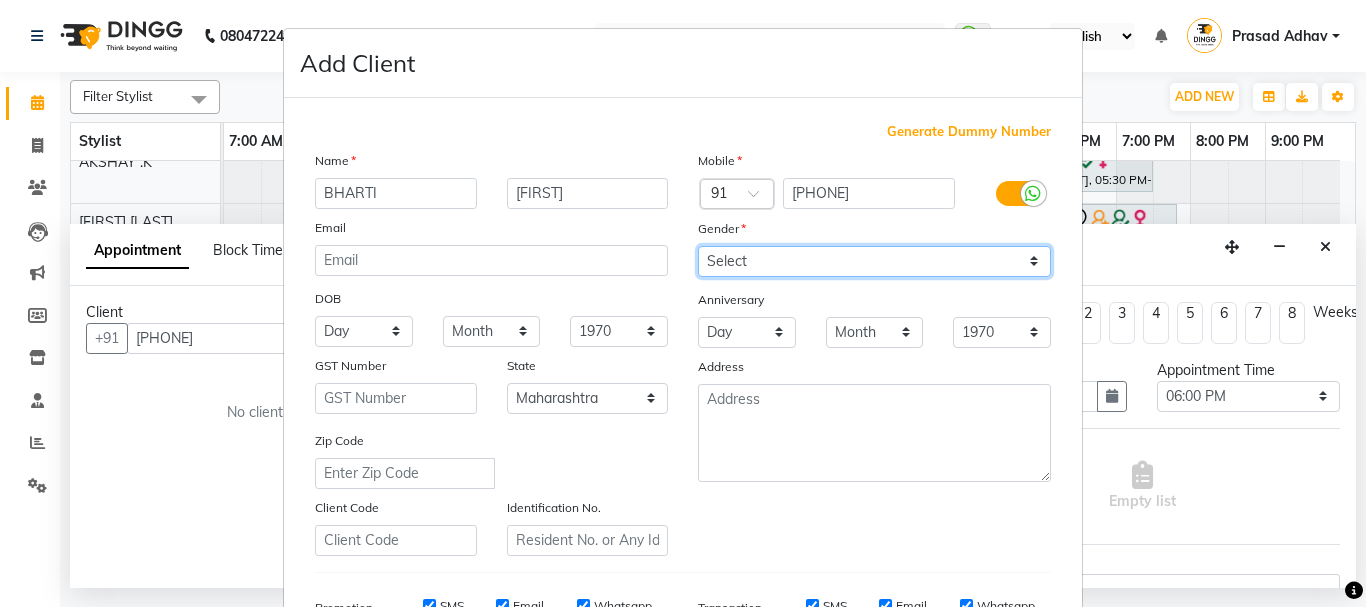 select on "female" 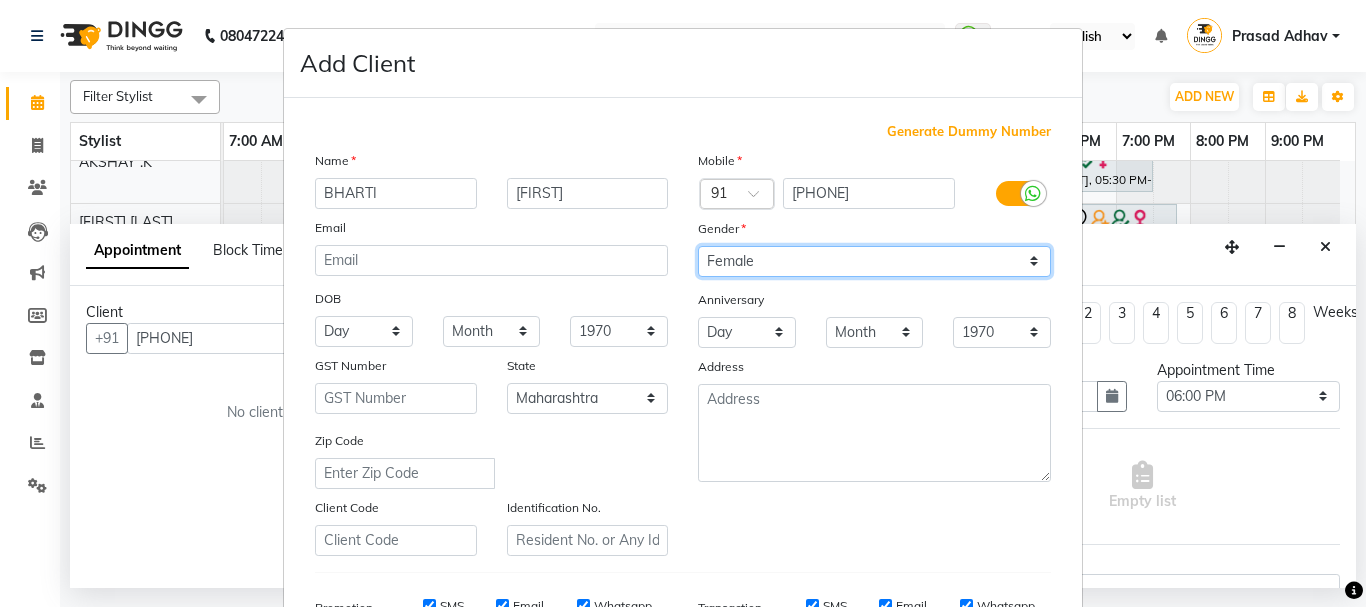 click on "Select Male Female Other Prefer Not To Say" at bounding box center (874, 261) 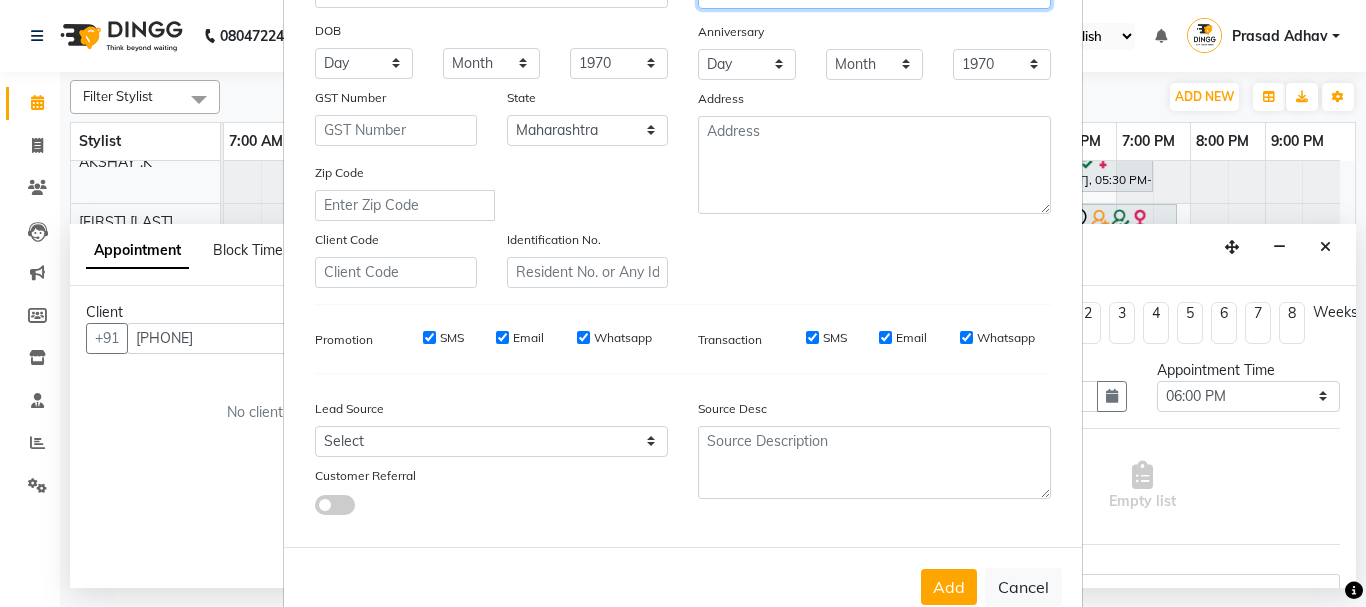 scroll, scrollTop: 316, scrollLeft: 0, axis: vertical 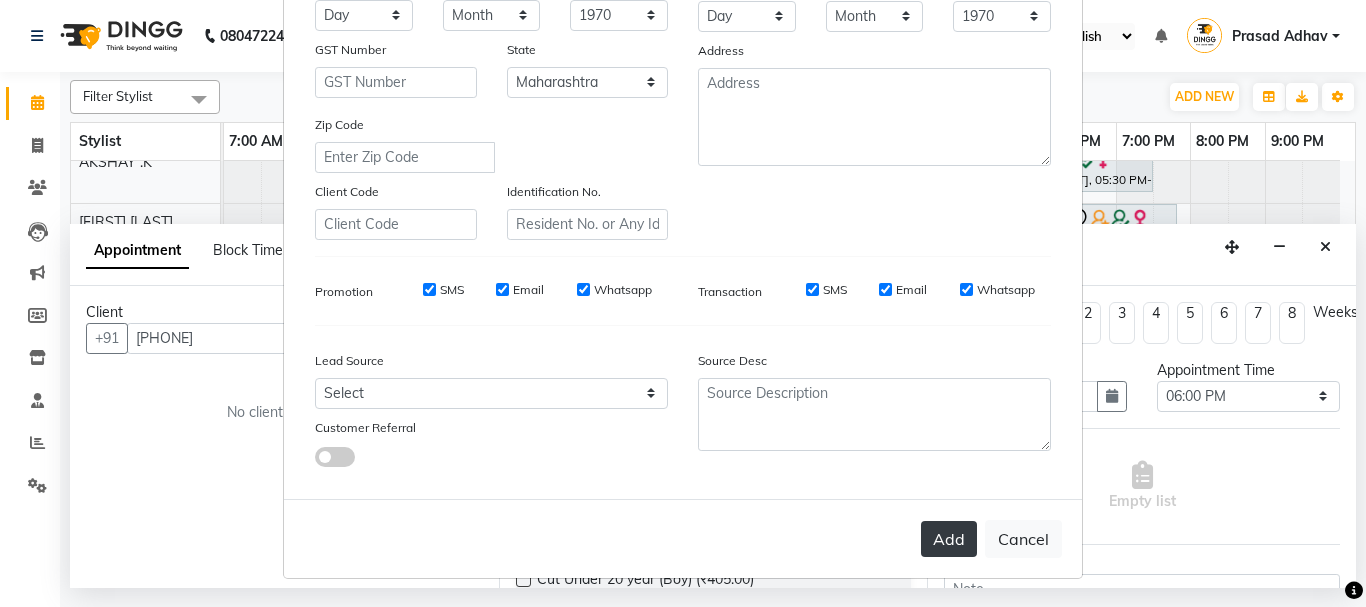 click on "Add" at bounding box center (949, 539) 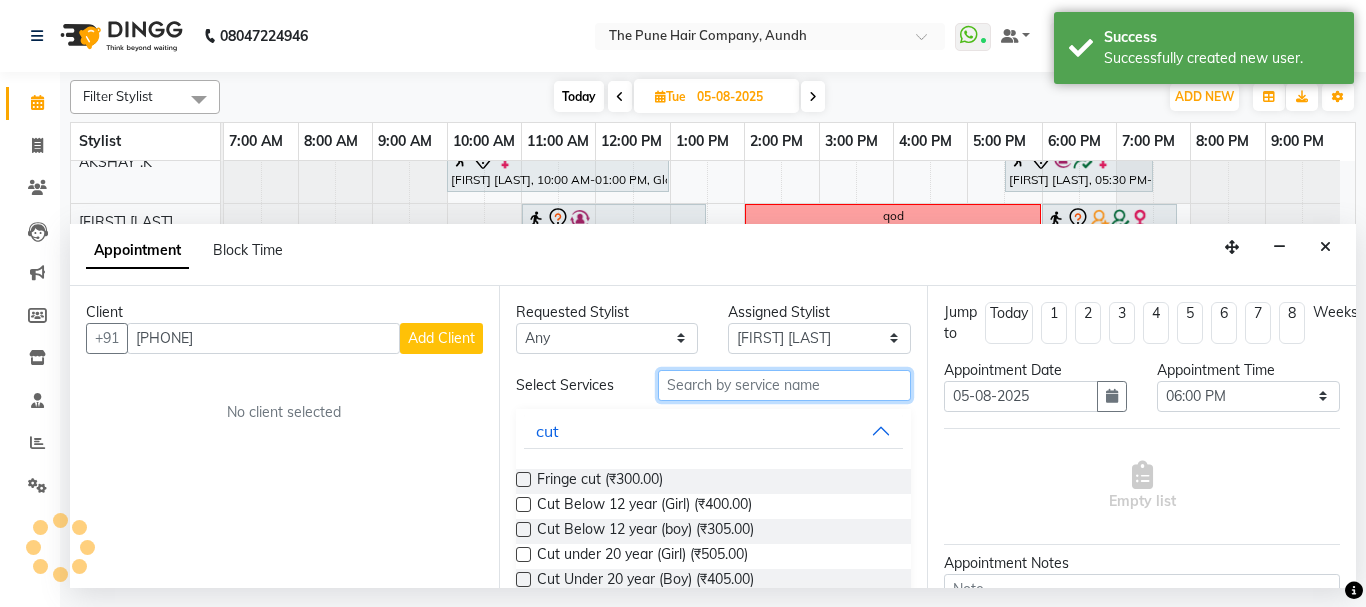 click at bounding box center [785, 385] 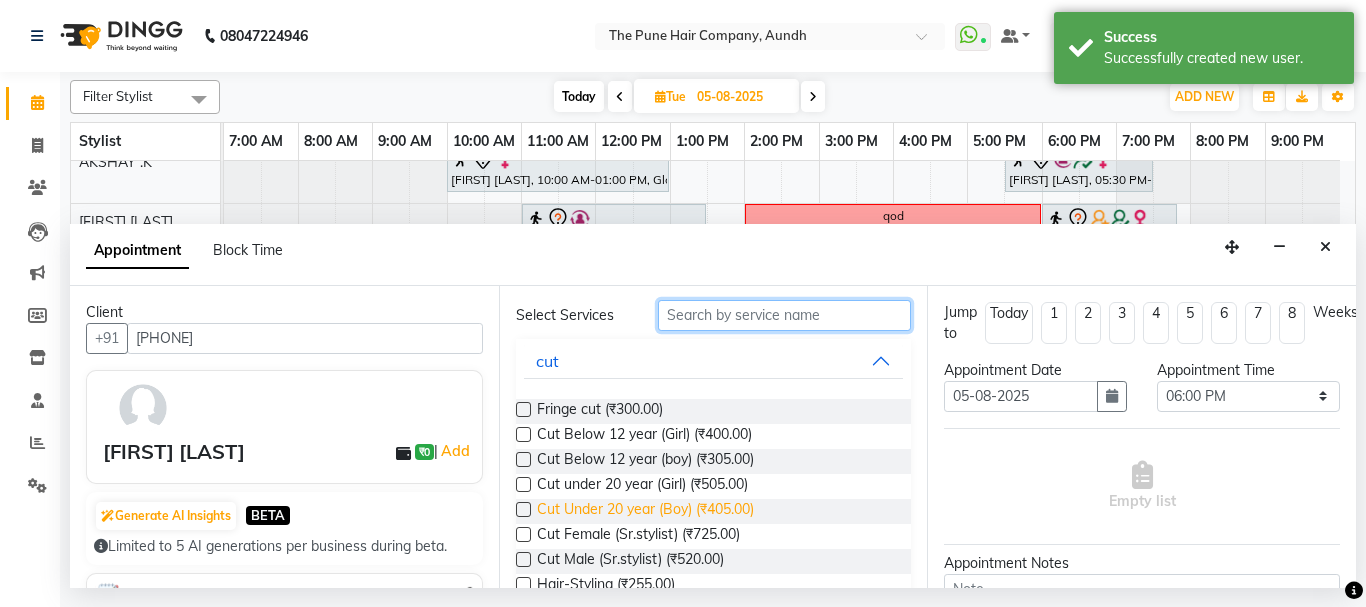 scroll, scrollTop: 100, scrollLeft: 0, axis: vertical 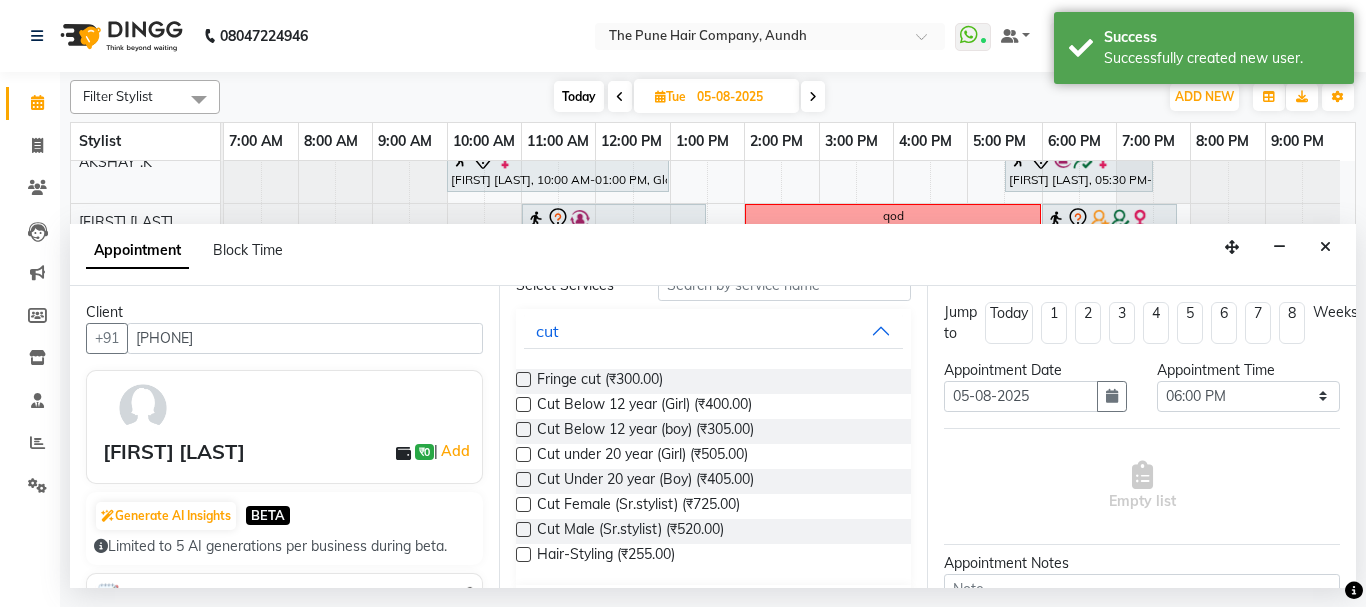 click at bounding box center [523, 504] 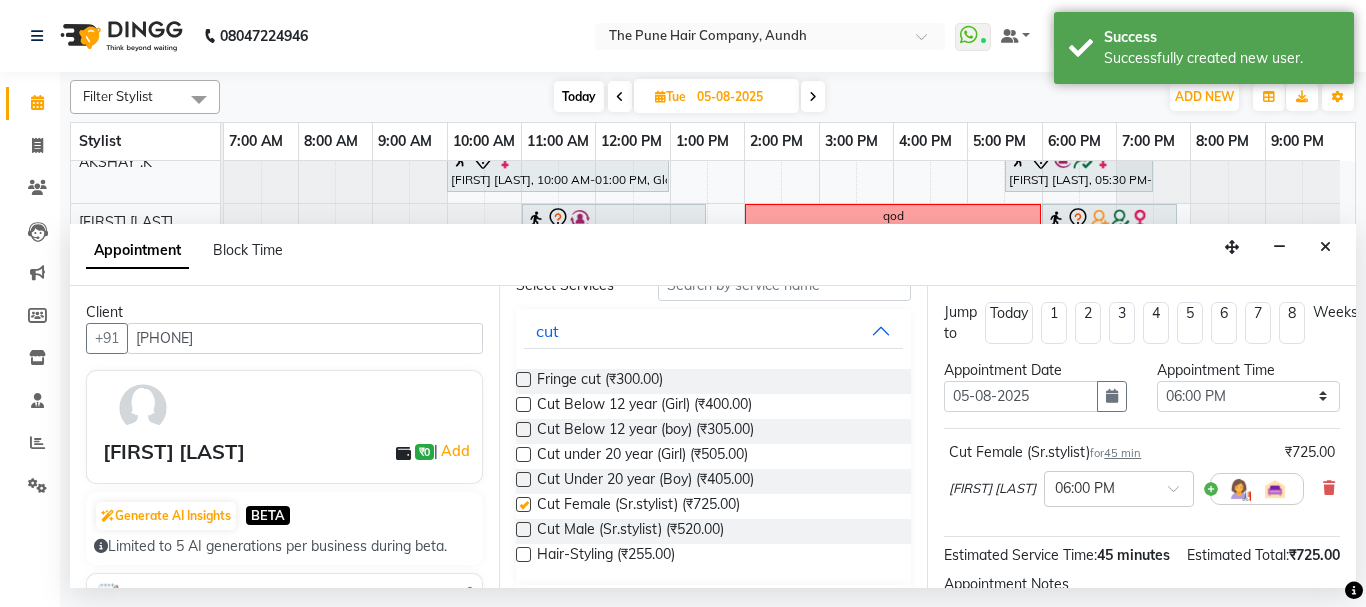 checkbox on "false" 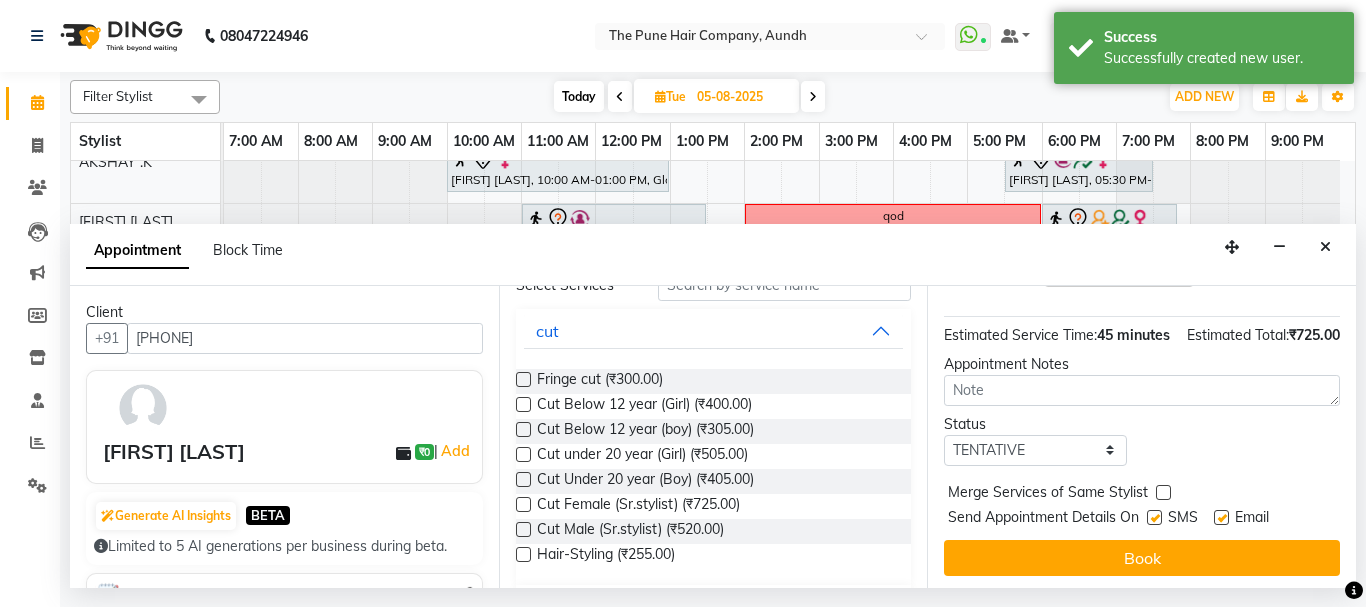 scroll, scrollTop: 263, scrollLeft: 0, axis: vertical 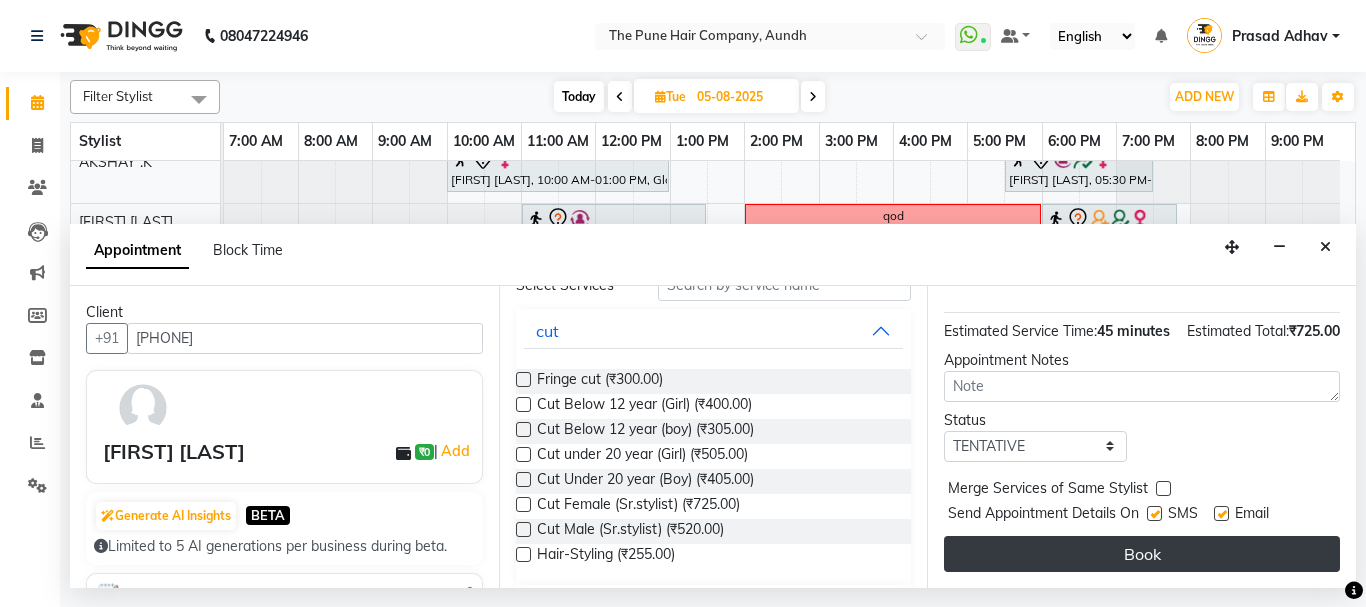 click on "Book" at bounding box center (1142, 554) 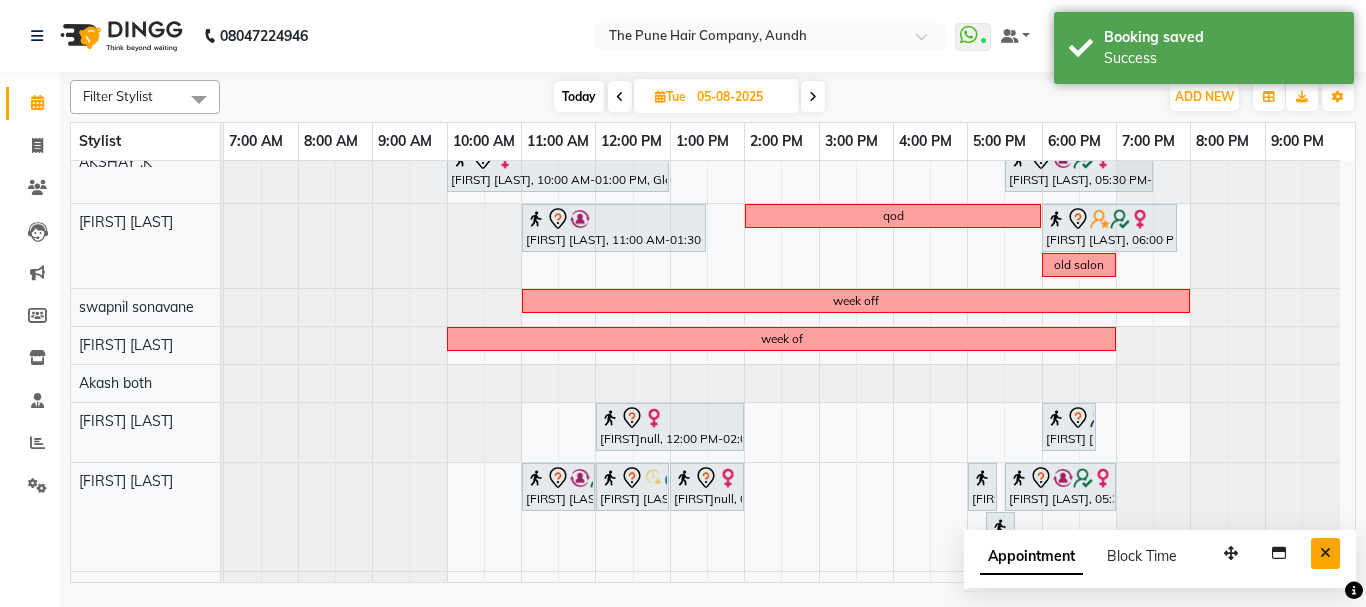 click at bounding box center (1325, 553) 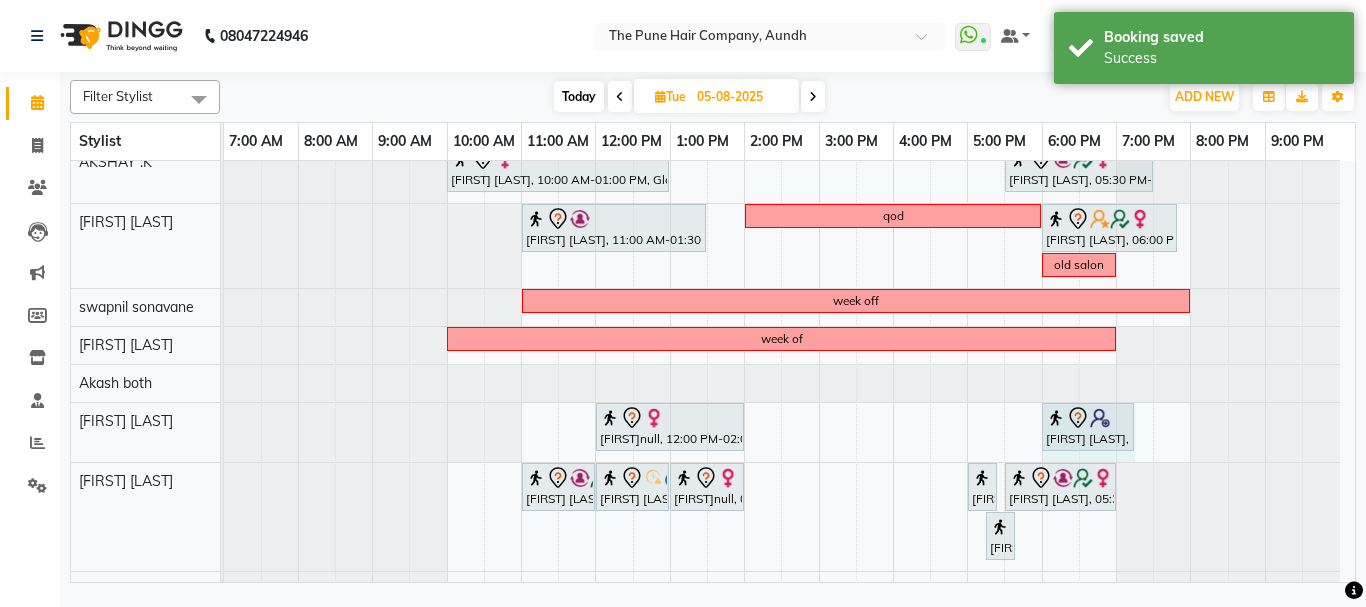 drag, startPoint x: 1094, startPoint y: 429, endPoint x: 1097, endPoint y: 469, distance: 40.112343 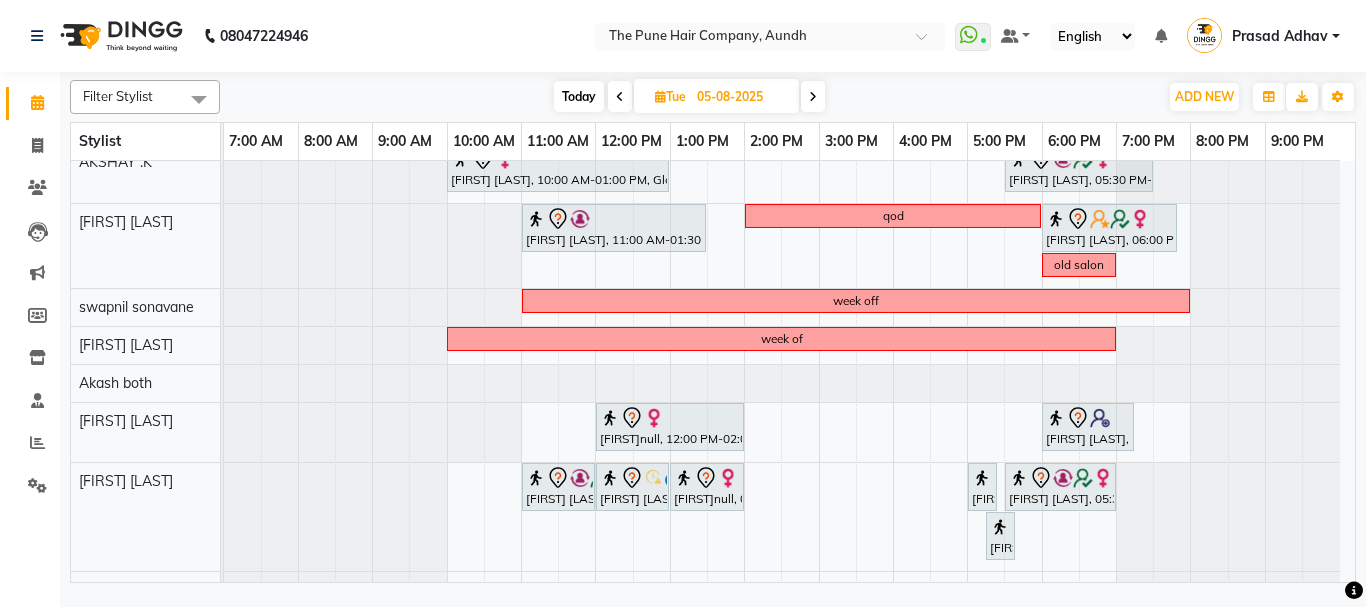 scroll, scrollTop: 0, scrollLeft: 0, axis: both 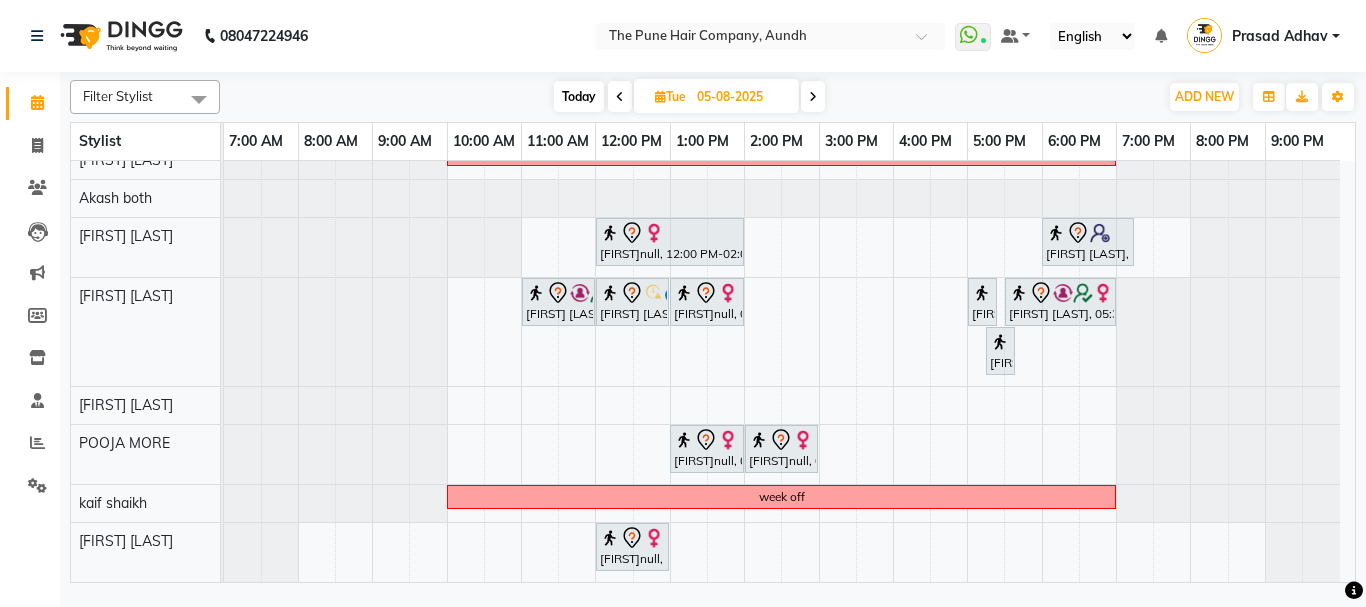 click on "[FIRST] [LAST], 10:30 AM-01:00 PM, Hair Color Inoa - Inoa Touchup 2 Inch  qod              [FIRST], 03:00 PM-06:00 PM, Global Highlight - Majirel Highlights Medium             [FIRST], 06:00 PM-07:00 PM, Prelighting - Medium  week off              [FIRST] [LAST], 11:00 AM-12:45 PM, Cut Female (Sr.stylist)             [FIRST] [LAST], 10:00 AM-01:00 PM, Global Color - Inoa Global Medium             [FIRST] [LAST], 05:30 PM-07:30 PM, Hair Color Inoa - Inoa Touchup 2 Inch             [FIRST] [LAST], 11:00 AM-01:30 PM, Hair Color Inoa - Inoa Touchup 2 Inch  qod              [FIRST] [LAST], 06:00 PM-07:50 PM,  Beard Crafting  old salon   week off   week of              [FIRST]null, 12:00 PM-02:00 PM, Global Color - Inoa Global Medium             [FIRST] [LAST], 06:00 PM-07:15 PM, Cut Female (Sr.stylist)             [FIRST] [LAST], 11:00 AM-12:00 PM, Pedicure - Premium              [FIRST] [LAST], 12:00 PM-01:00 PM, pedicure-Basic             [FIRST]null, 01:00 PM-02:00 PM, Manicure- Premium" at bounding box center [789, 179] 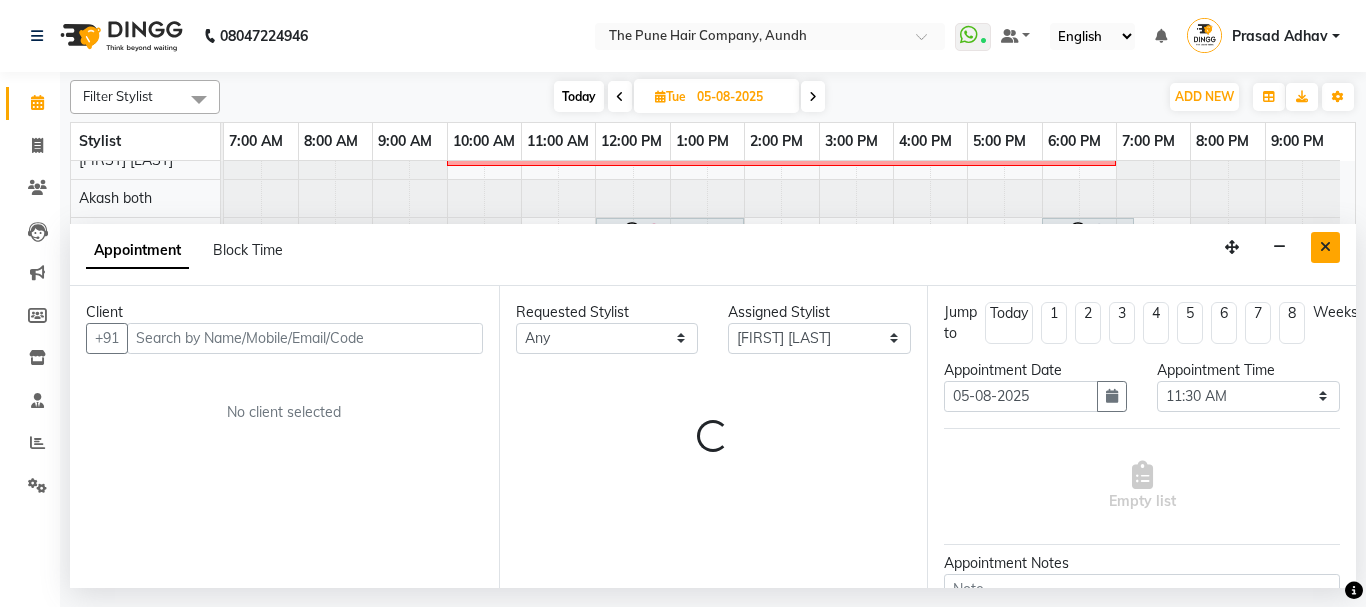 click at bounding box center [1325, 247] 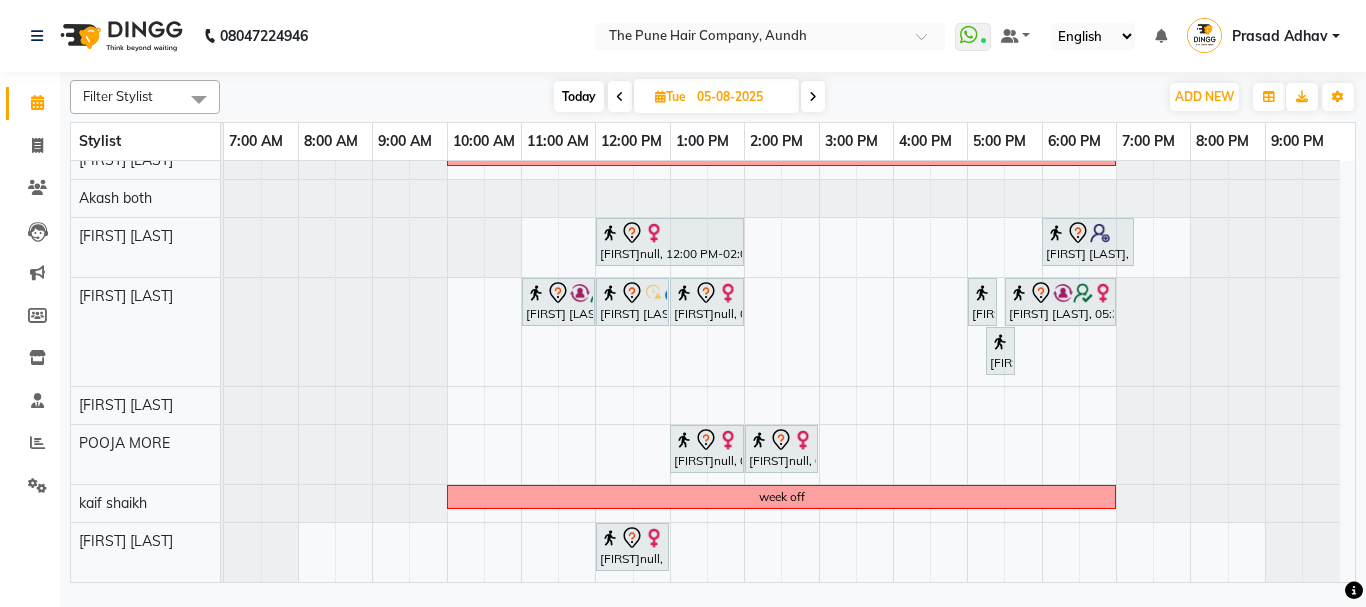 click on "[FIRST] [LAST], 10:30 AM-01:00 PM, Hair Color Inoa - Inoa Touchup 2 Inch  qod              [FIRST], 03:00 PM-06:00 PM, Global Highlight - Majirel Highlights Medium             [FIRST], 06:00 PM-07:00 PM, Prelighting - Medium  week off              [FIRST] [LAST], 11:00 AM-12:45 PM, Cut Female (Sr.stylist)             [FIRST] [LAST], 10:00 AM-01:00 PM, Global Color - Inoa Global Medium             [FIRST] [LAST], 05:30 PM-07:30 PM, Hair Color Inoa - Inoa Touchup 2 Inch             [FIRST] [LAST], 11:00 AM-01:30 PM, Hair Color Inoa - Inoa Touchup 2 Inch  qod              [FIRST] [LAST], 06:00 PM-07:50 PM,  Beard Crafting  old salon   week off   week of              [FIRST]null, 12:00 PM-02:00 PM, Global Color - Inoa Global Medium             [FIRST] [LAST], 06:00 PM-07:15 PM, Cut Female (Sr.stylist)             [FIRST] [LAST], 11:00 AM-12:00 PM, Pedicure - Premium              [FIRST] [LAST], 12:00 PM-01:00 PM, pedicure-Basic             [FIRST]null, 01:00 PM-02:00 PM, Manicure- Premium" at bounding box center [789, 179] 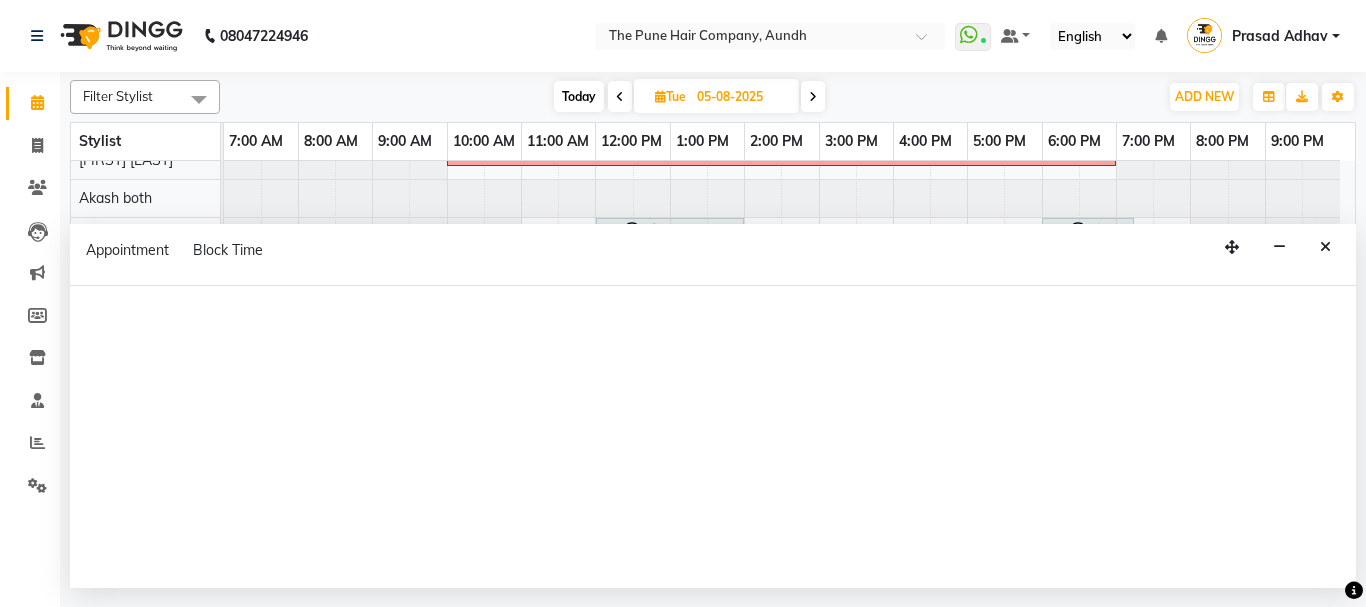 select on "49798" 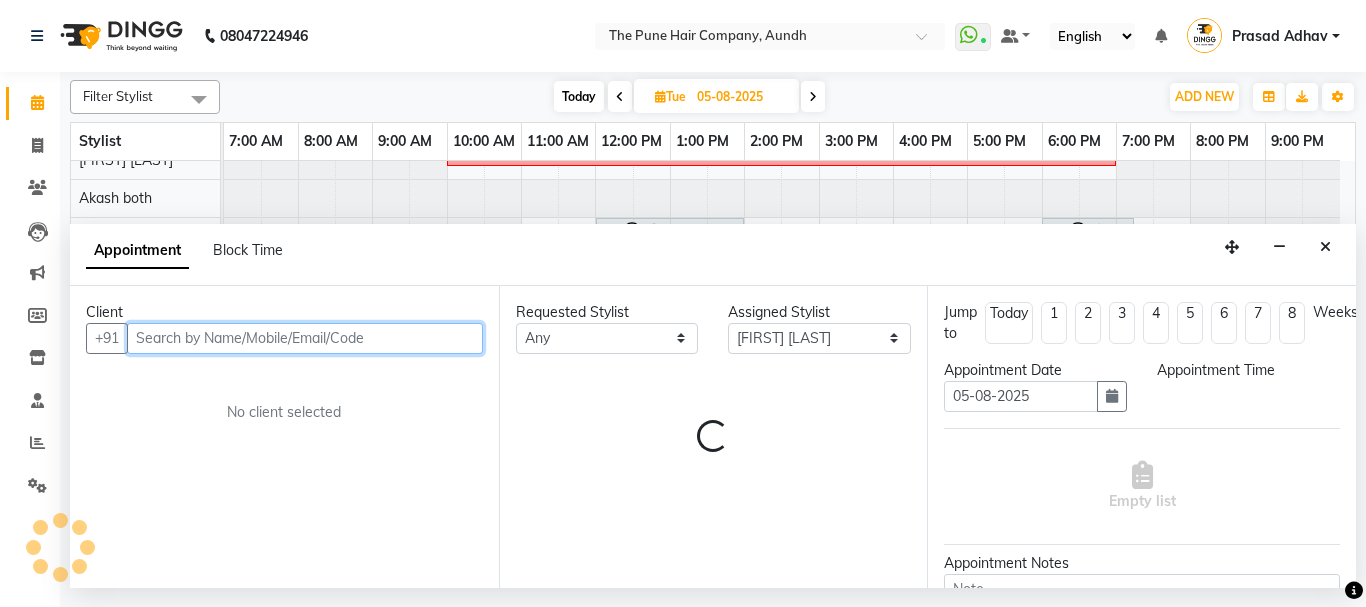 select on "660" 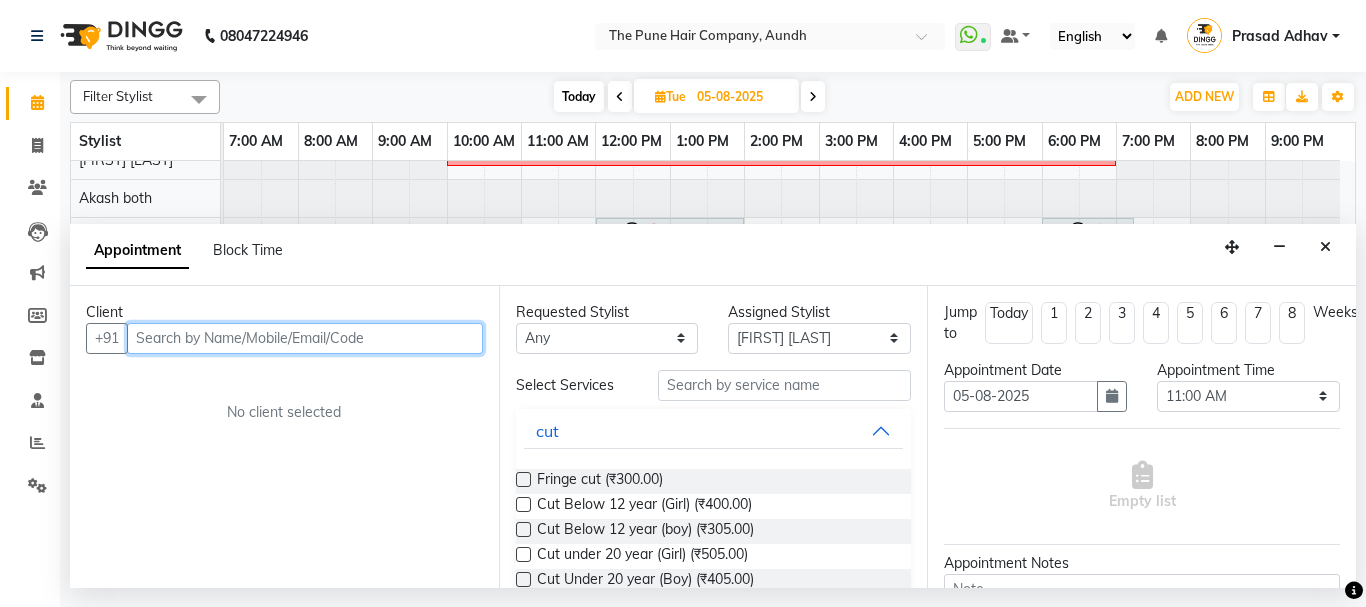 click at bounding box center (305, 338) 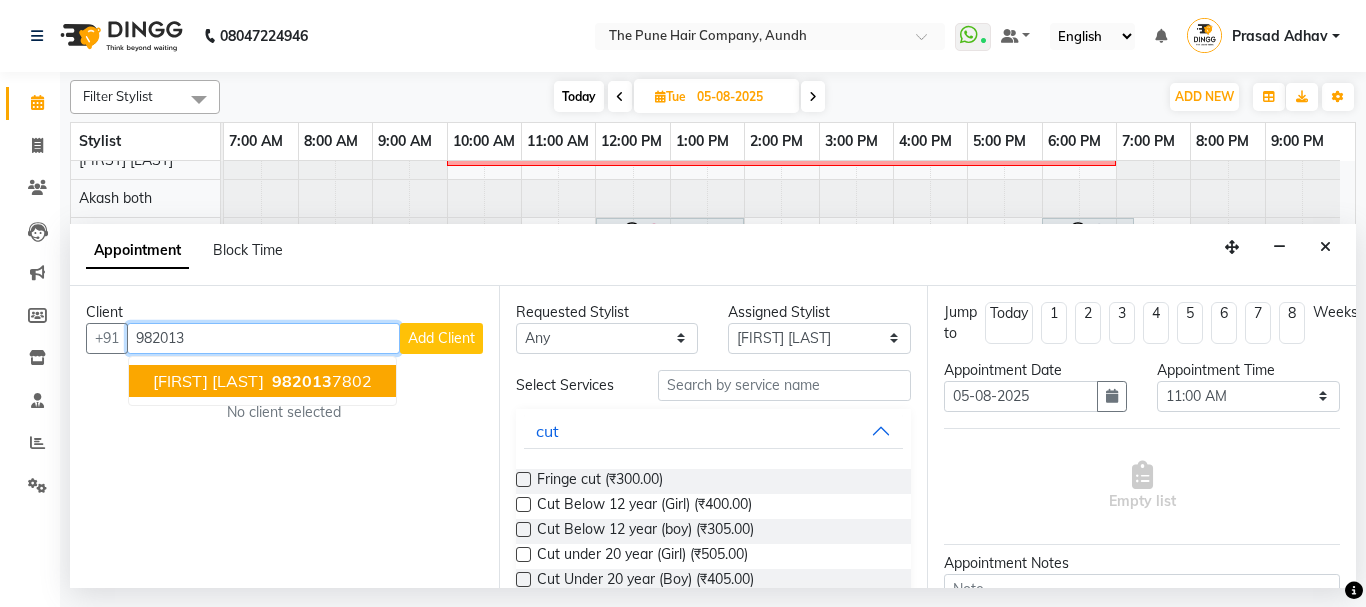 click on "[FIRST] [LAST]" at bounding box center (208, 381) 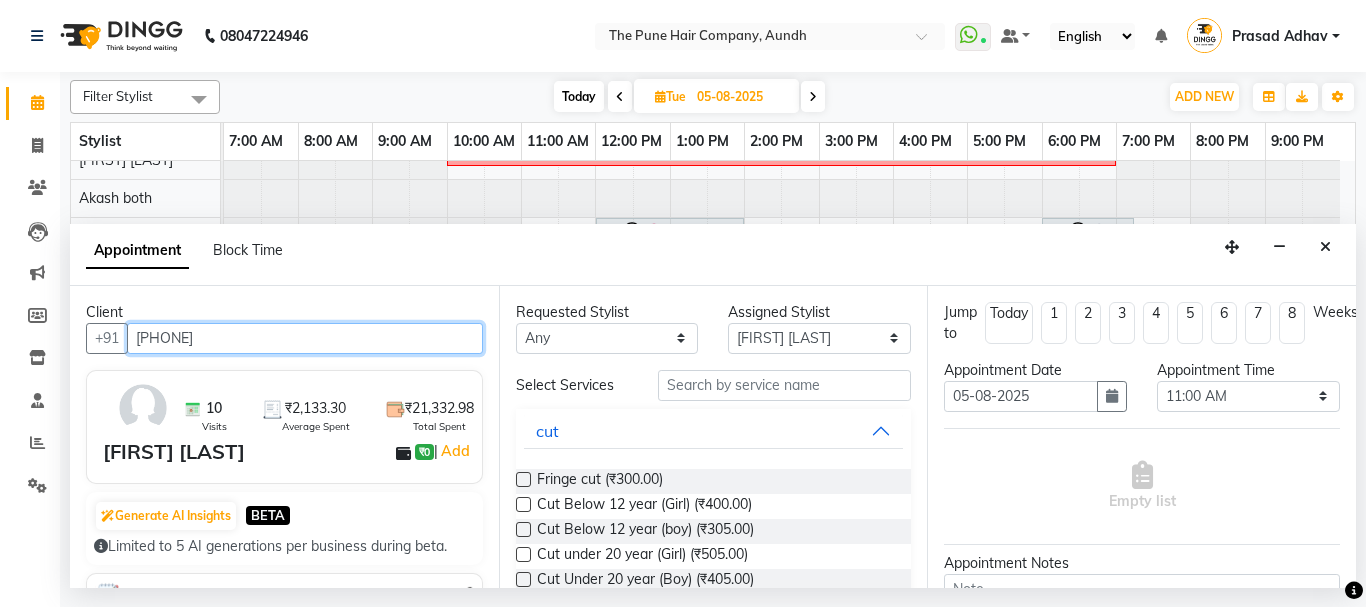 type on "[PHONE]" 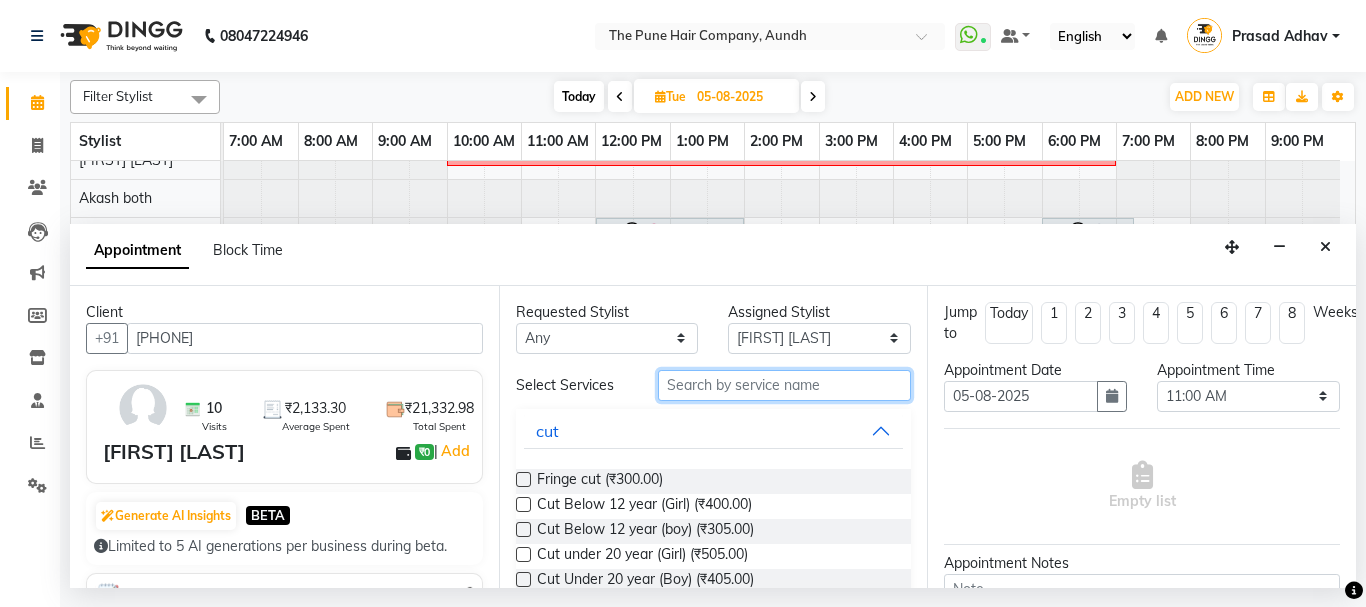 click at bounding box center (785, 385) 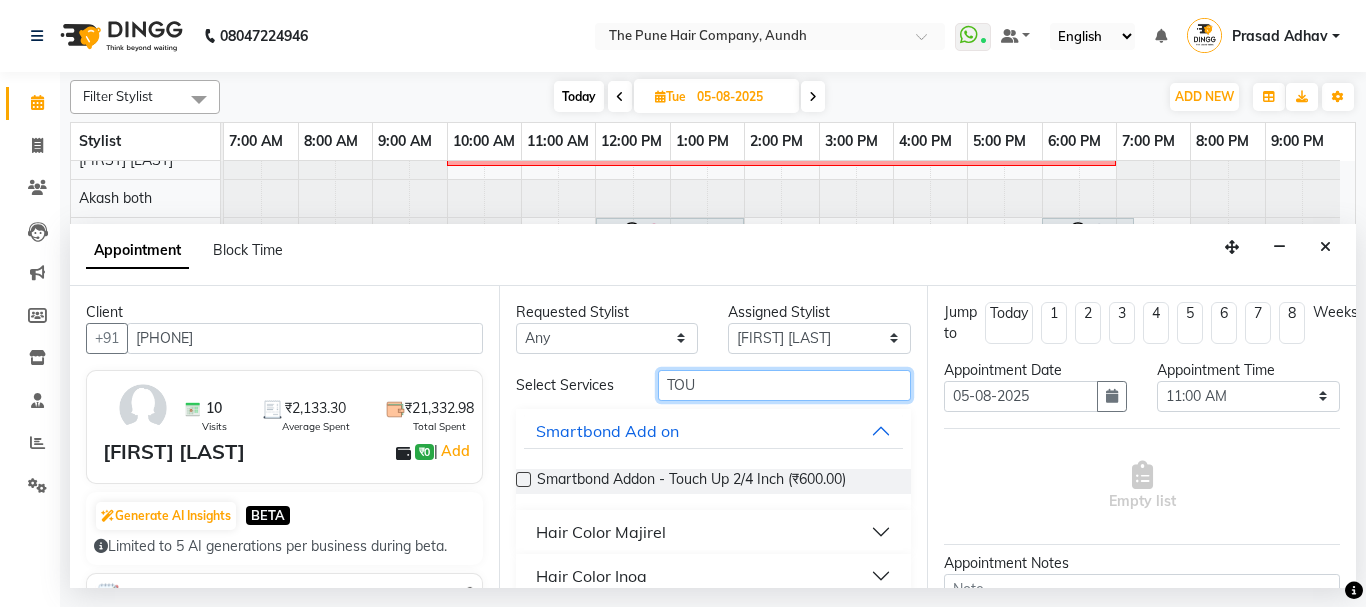 scroll, scrollTop: 26, scrollLeft: 0, axis: vertical 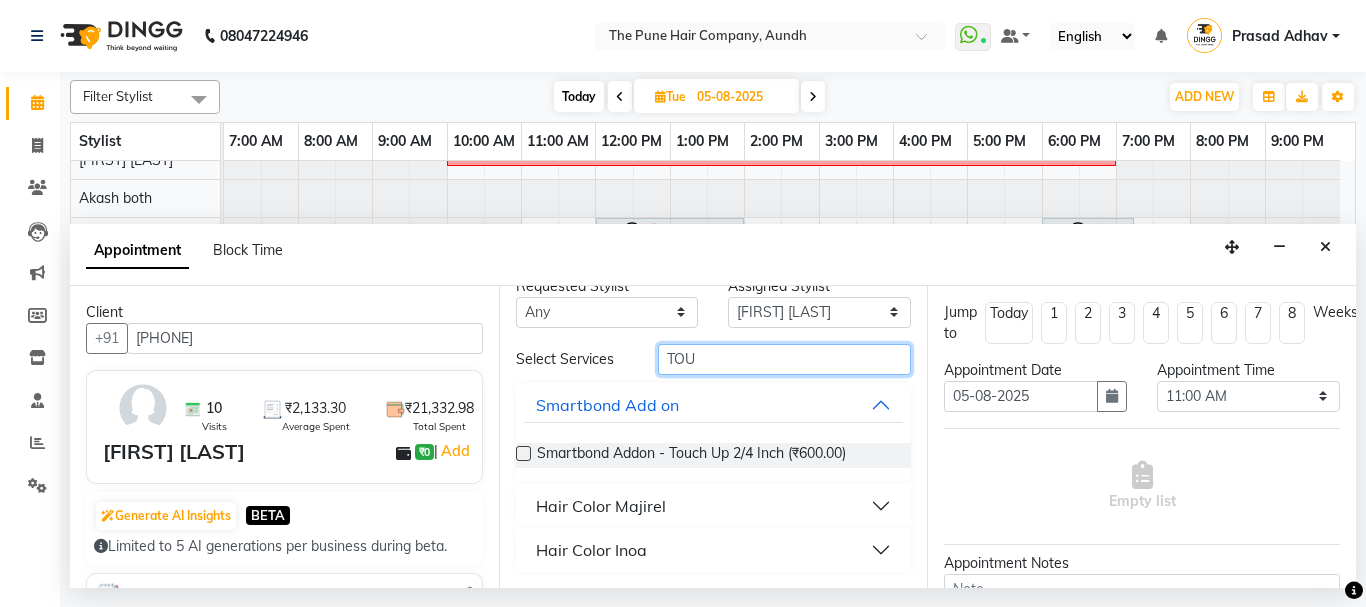 type on "TOU" 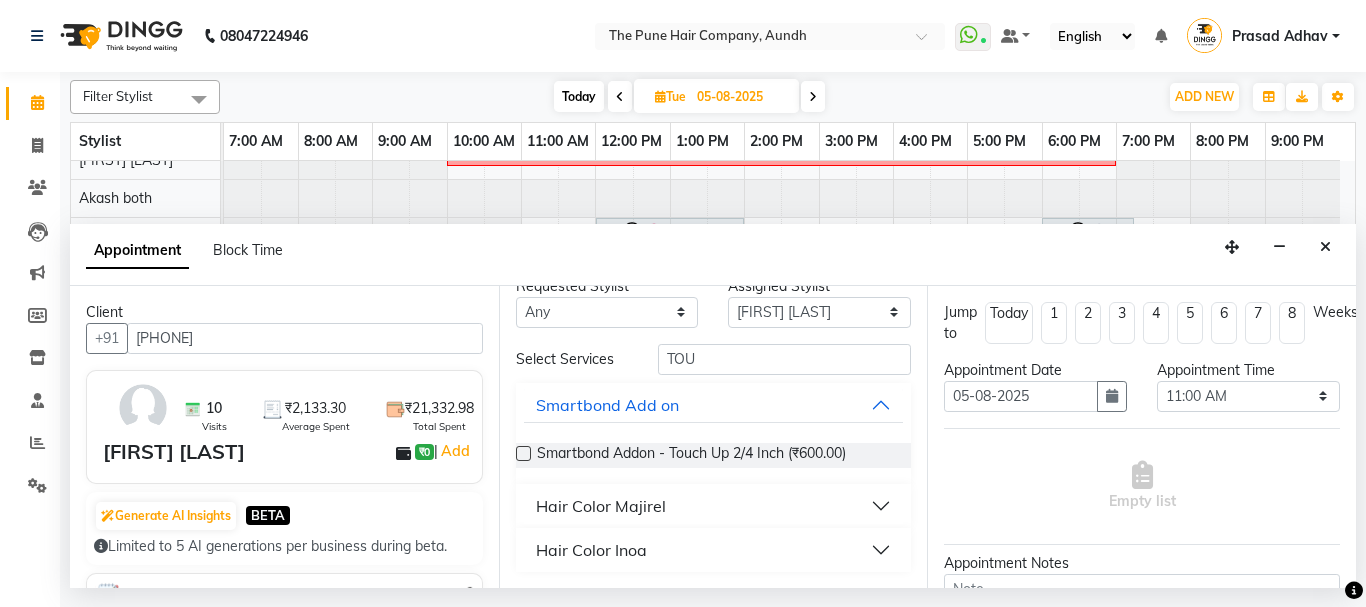 click on "Hair Color Inoa" at bounding box center (714, 550) 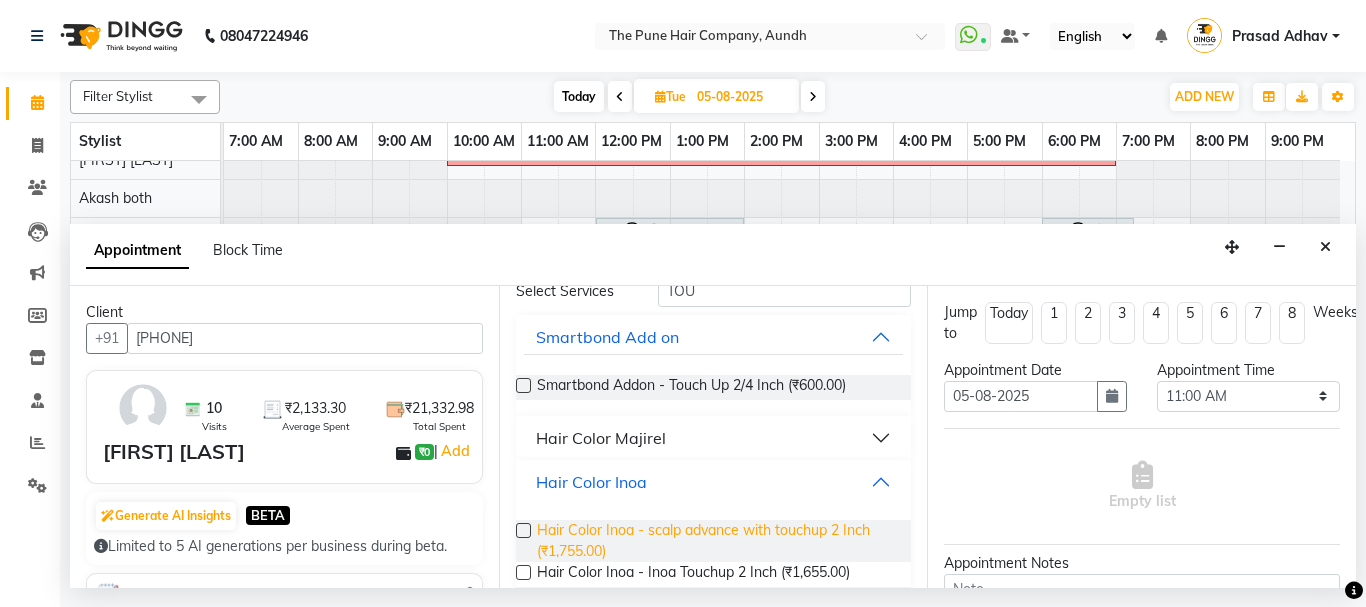 scroll, scrollTop: 126, scrollLeft: 0, axis: vertical 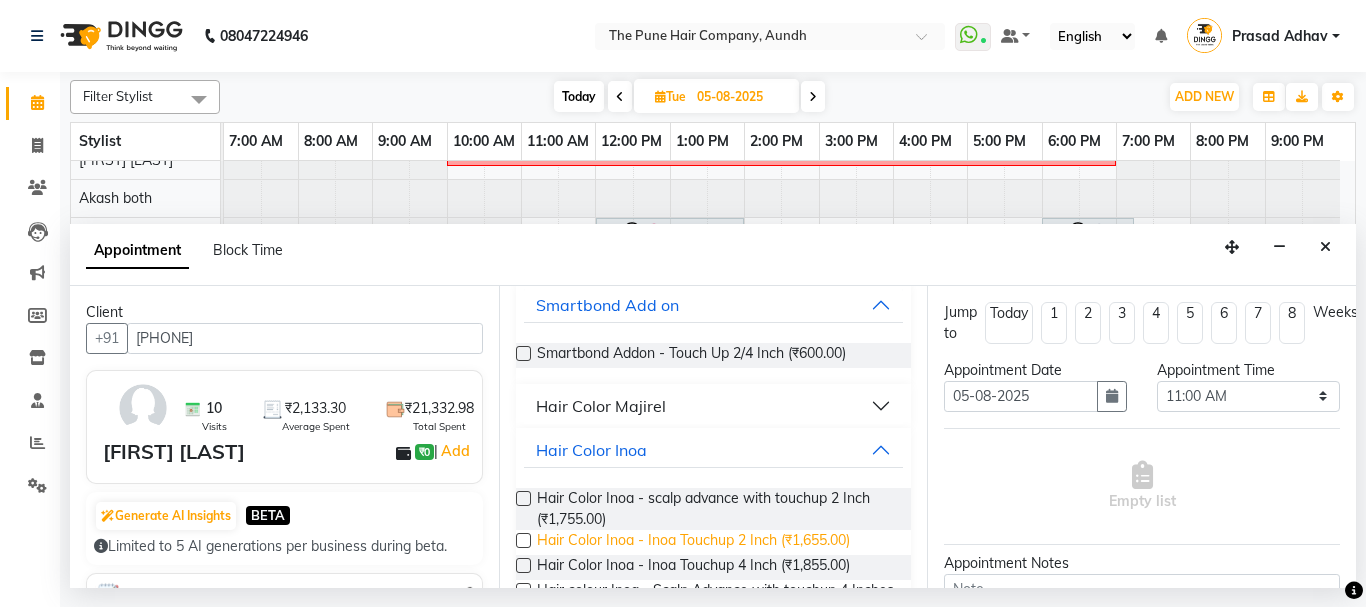 click on "Hair Color Inoa - Inoa Touchup 2 Inch (₹1,655.00)" at bounding box center (693, 542) 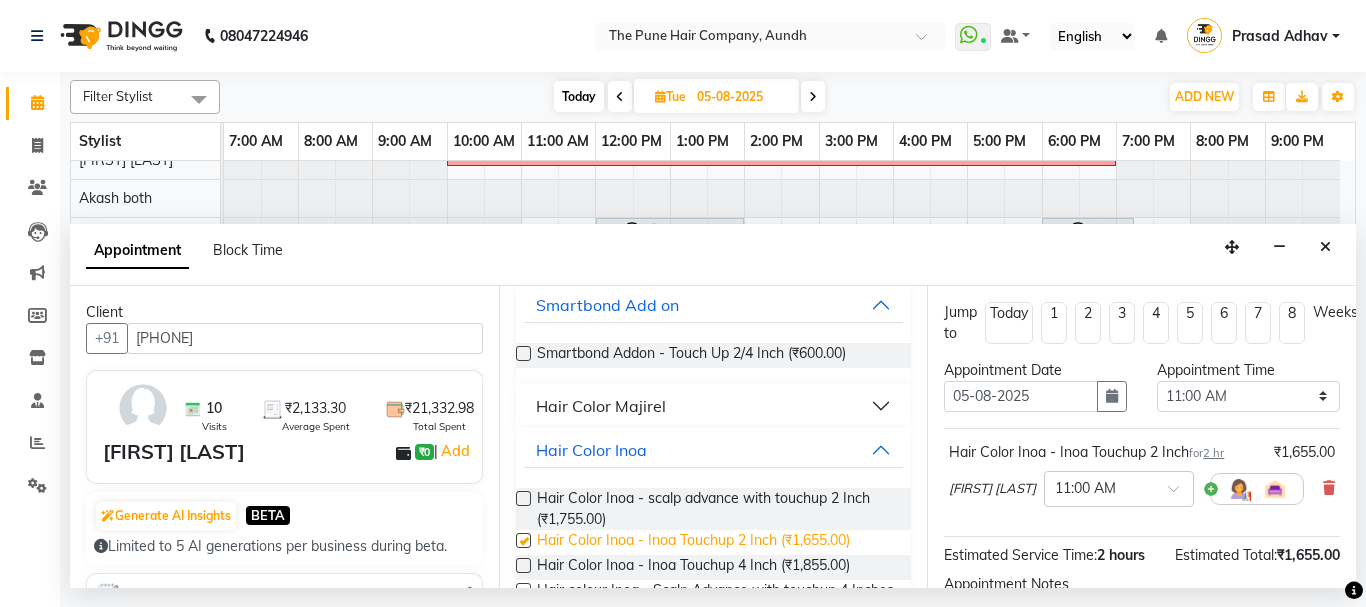 checkbox on "false" 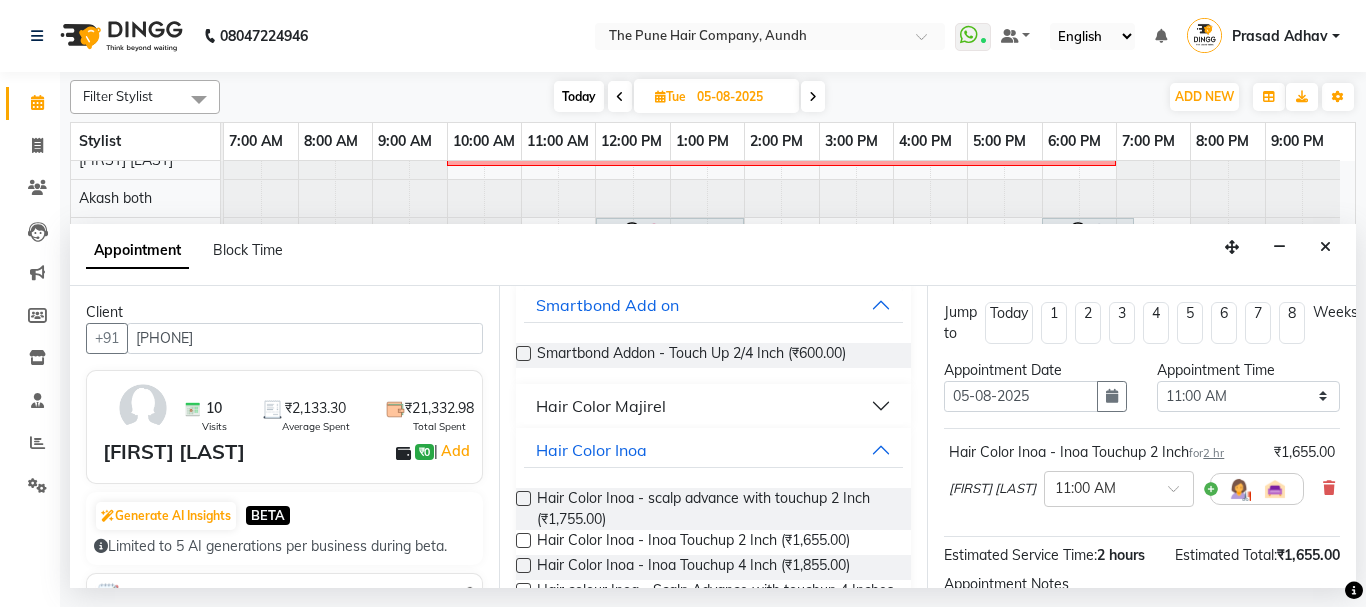 scroll, scrollTop: 263, scrollLeft: 0, axis: vertical 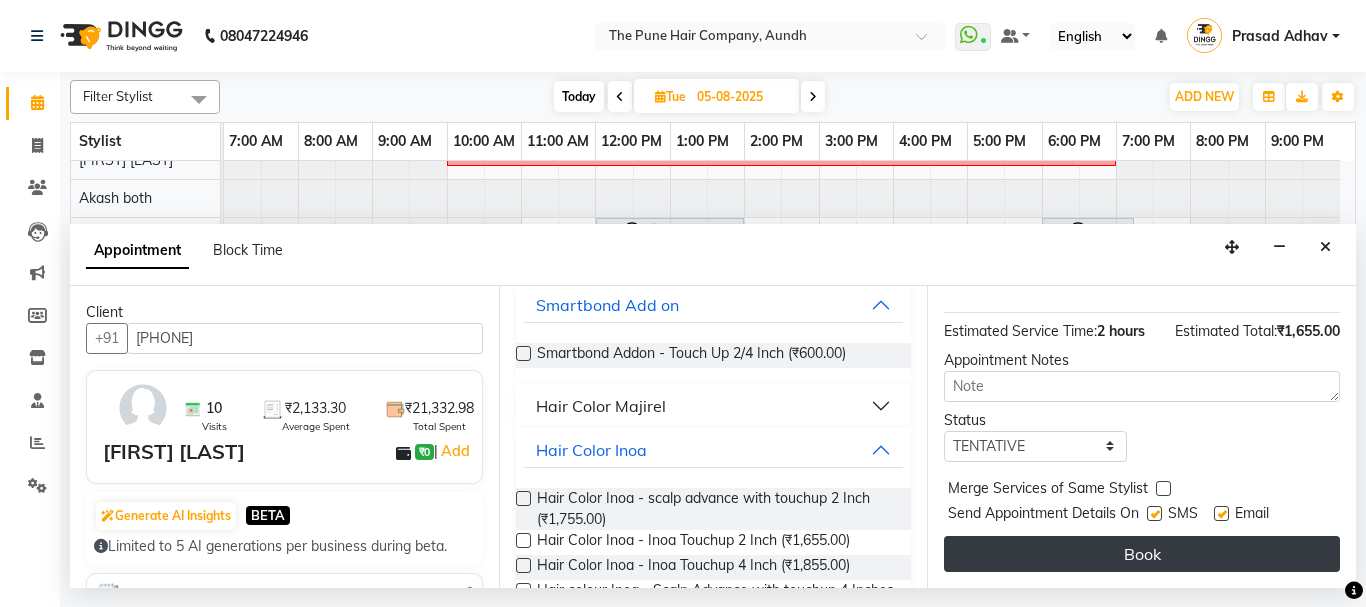 click on "Book" at bounding box center (1142, 554) 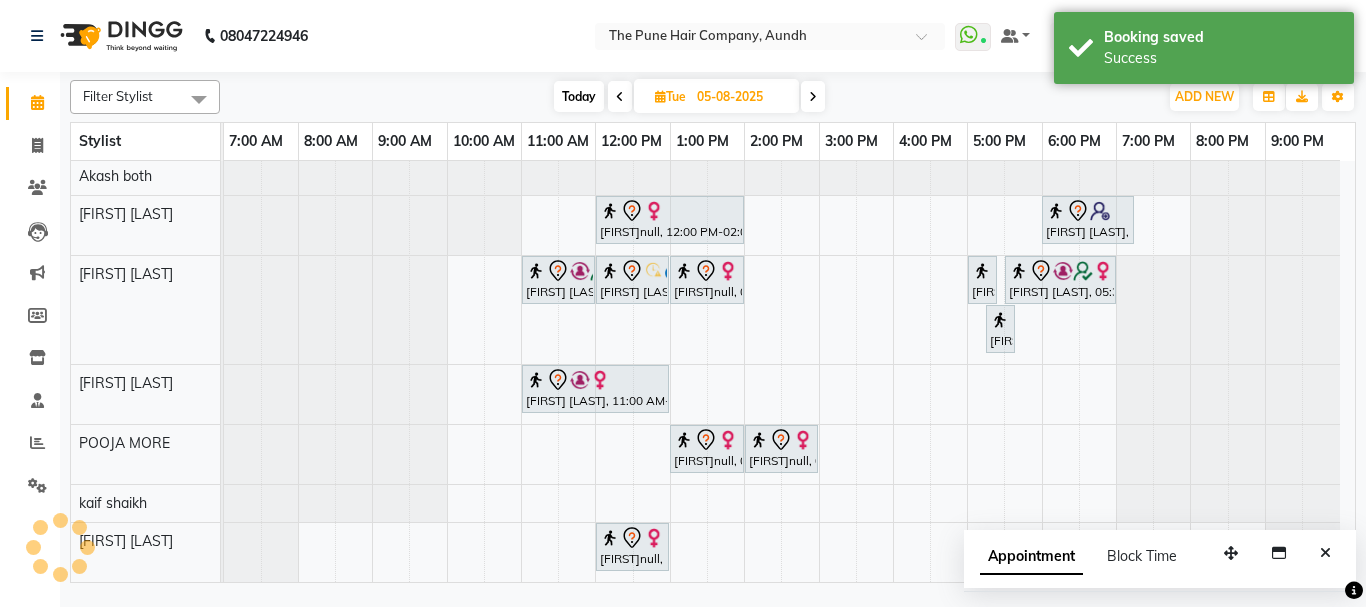 scroll, scrollTop: 385, scrollLeft: 0, axis: vertical 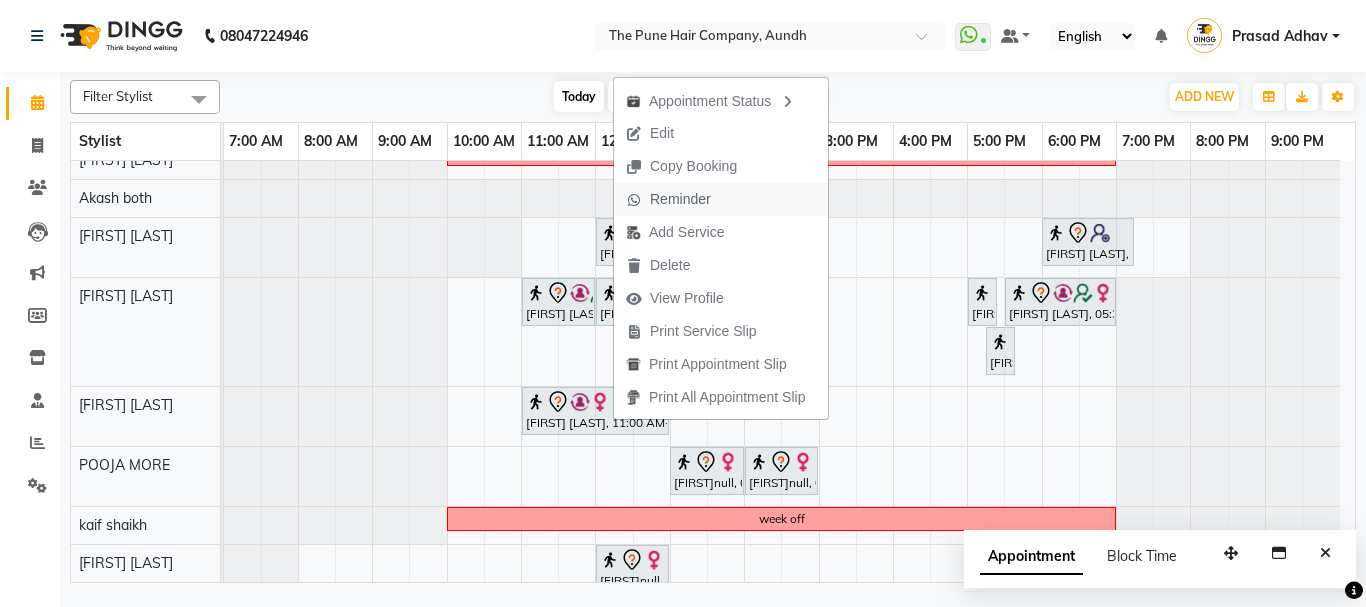 click on "Reminder" at bounding box center [680, 199] 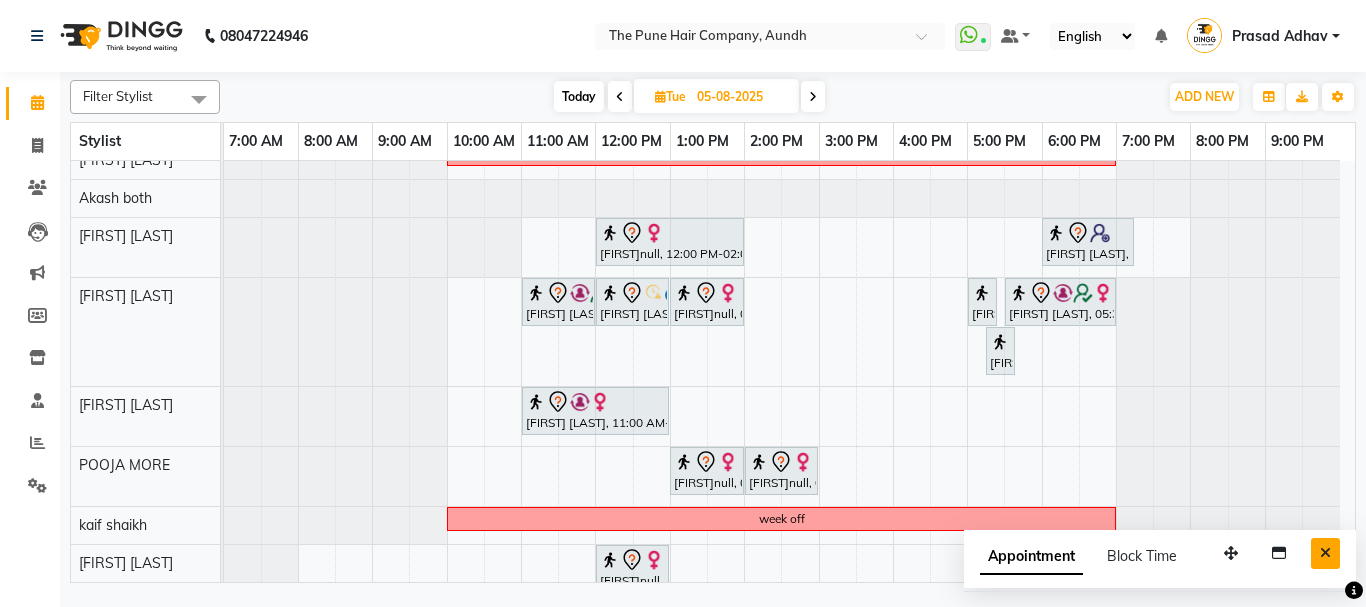 click at bounding box center (1325, 553) 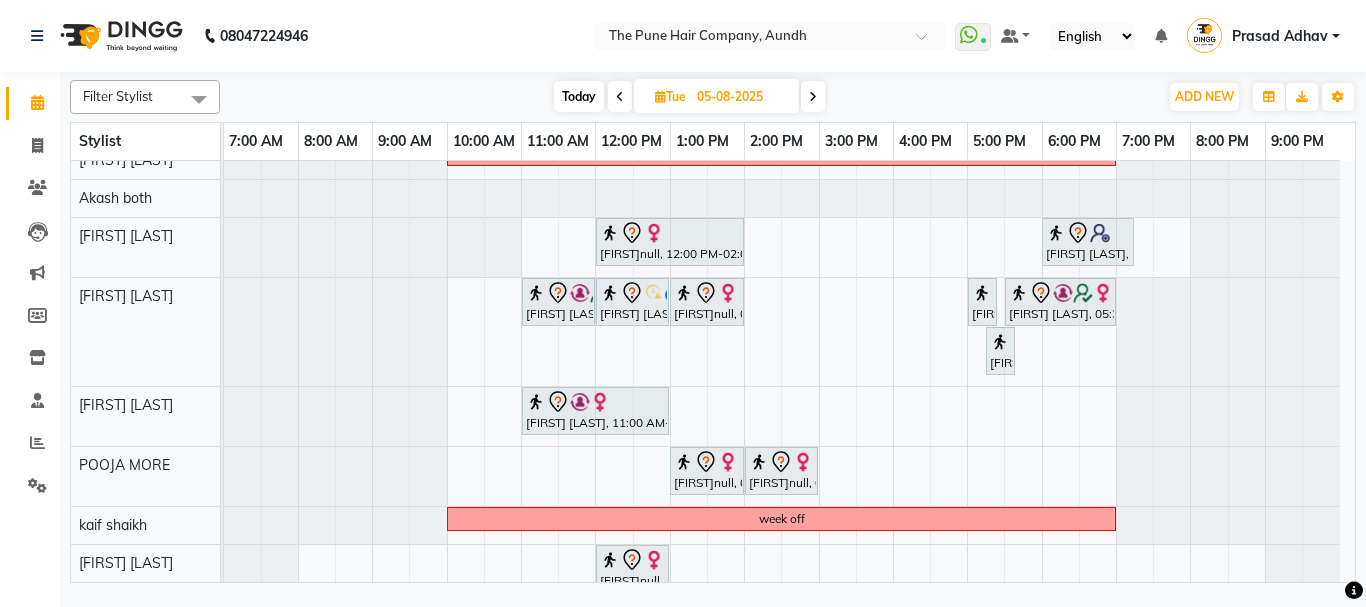 scroll, scrollTop: 0, scrollLeft: 0, axis: both 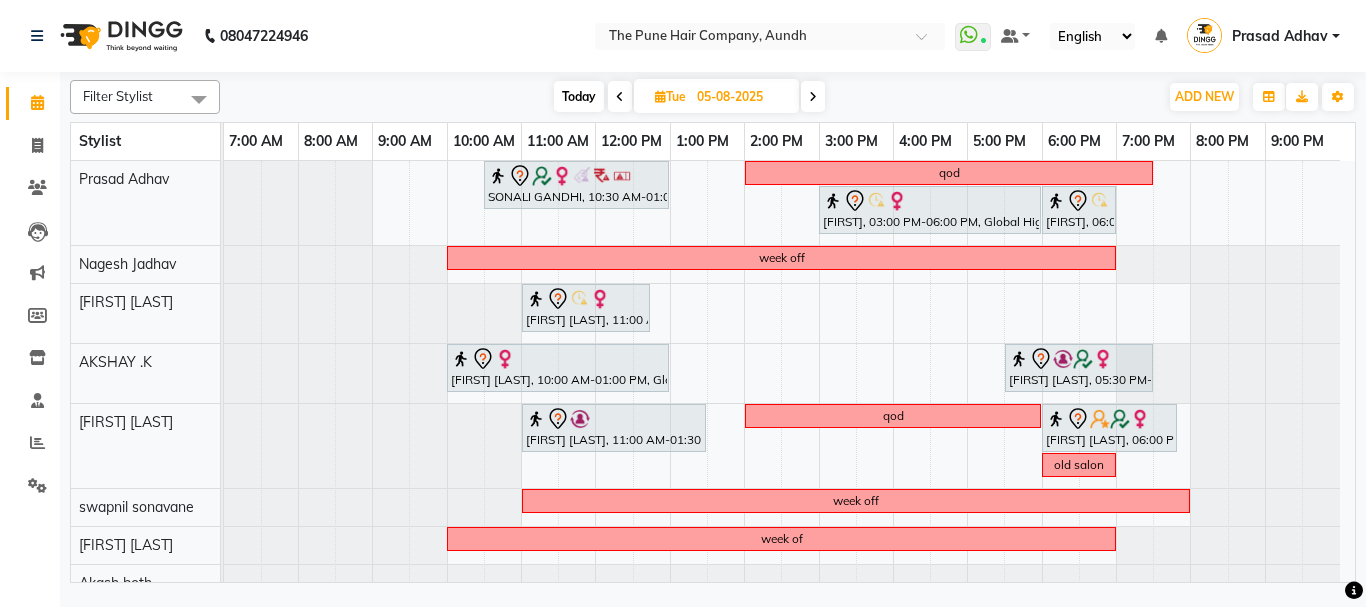 click on "Today" at bounding box center [579, 96] 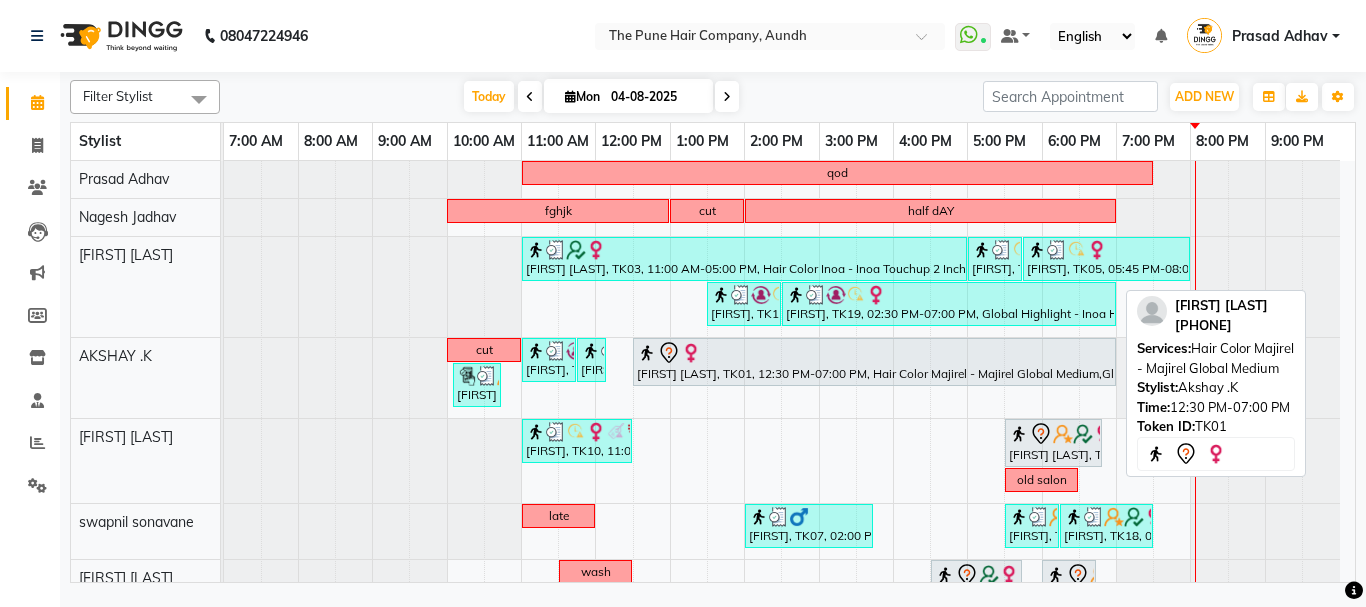 click on "[FIRST] [LAST], TK01, 12:30 PM-07:00 PM, Hair Color Majirel - Majirel Global Medium,Global Highlight - Majirel Highlights Medium,Prelighting - Medium" at bounding box center [874, 362] 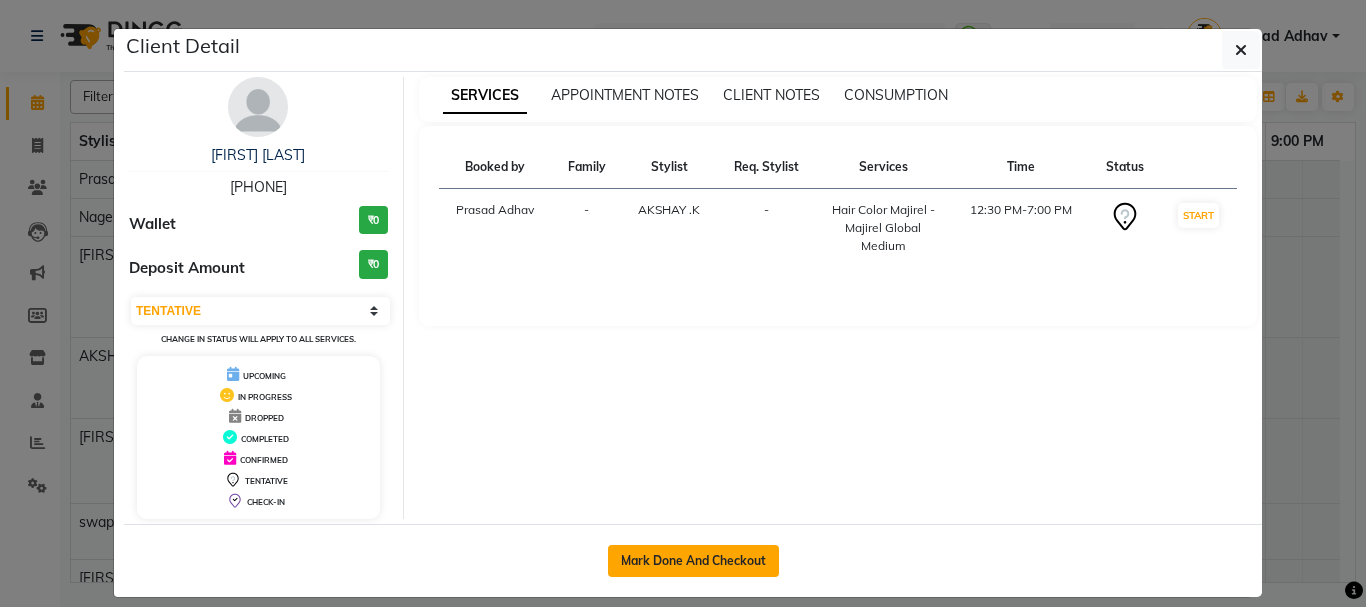 click on "Mark Done And Checkout" 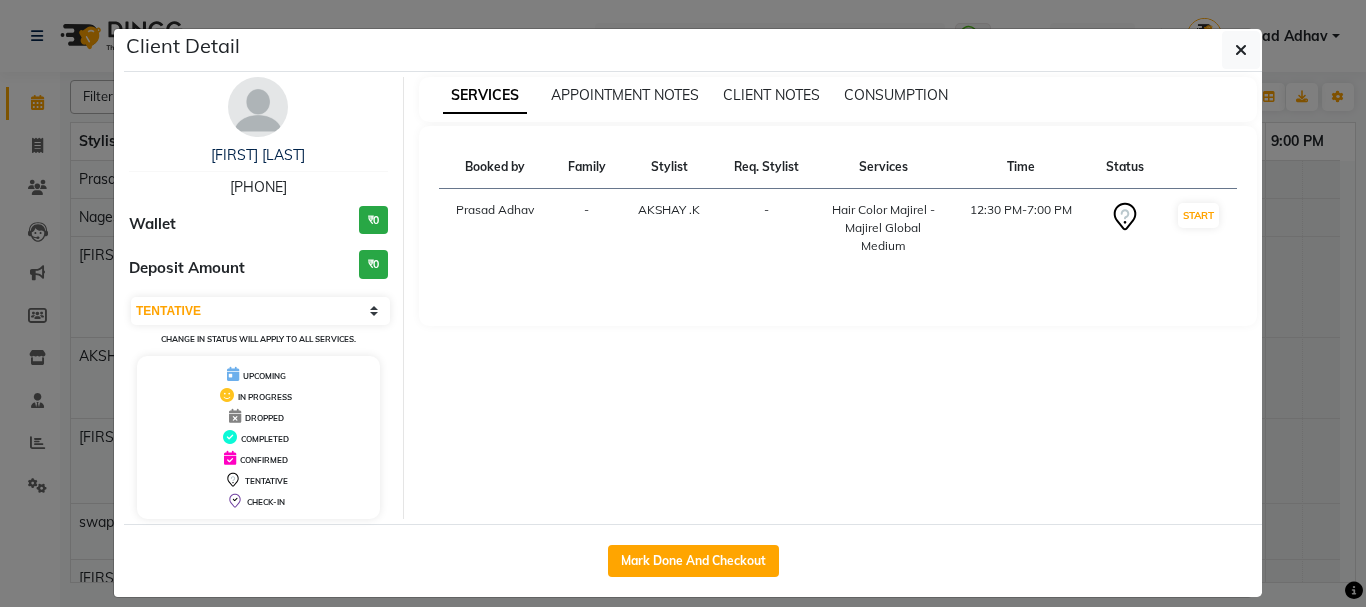 select on "service" 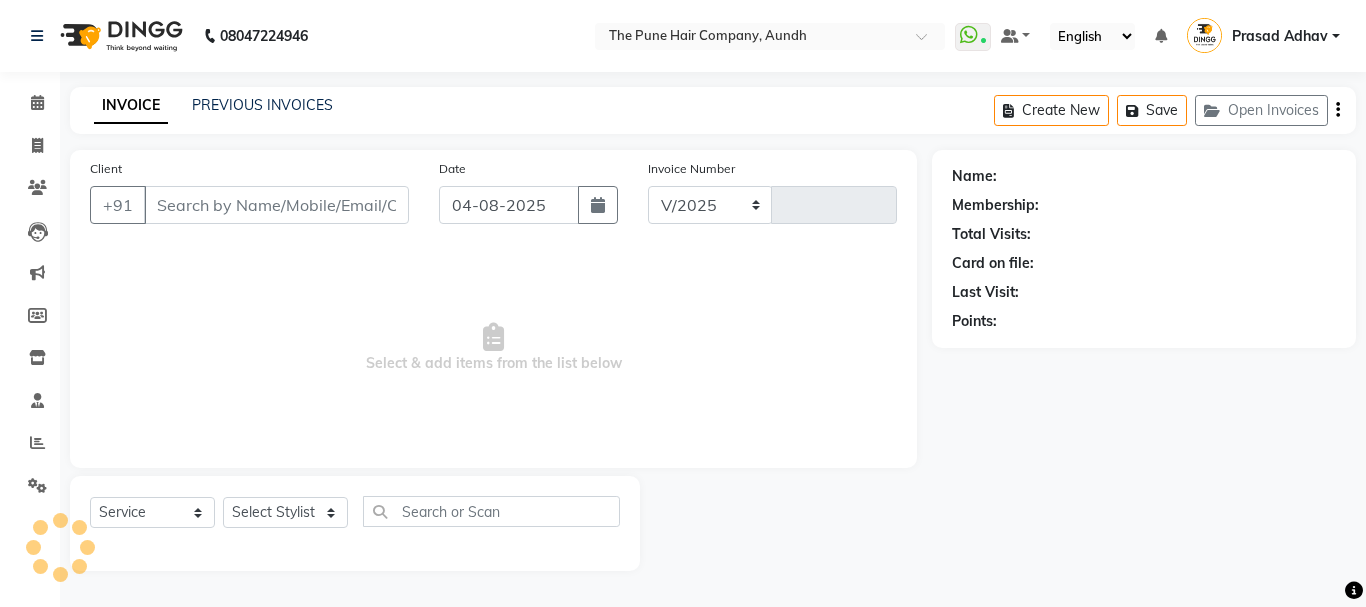 select on "106" 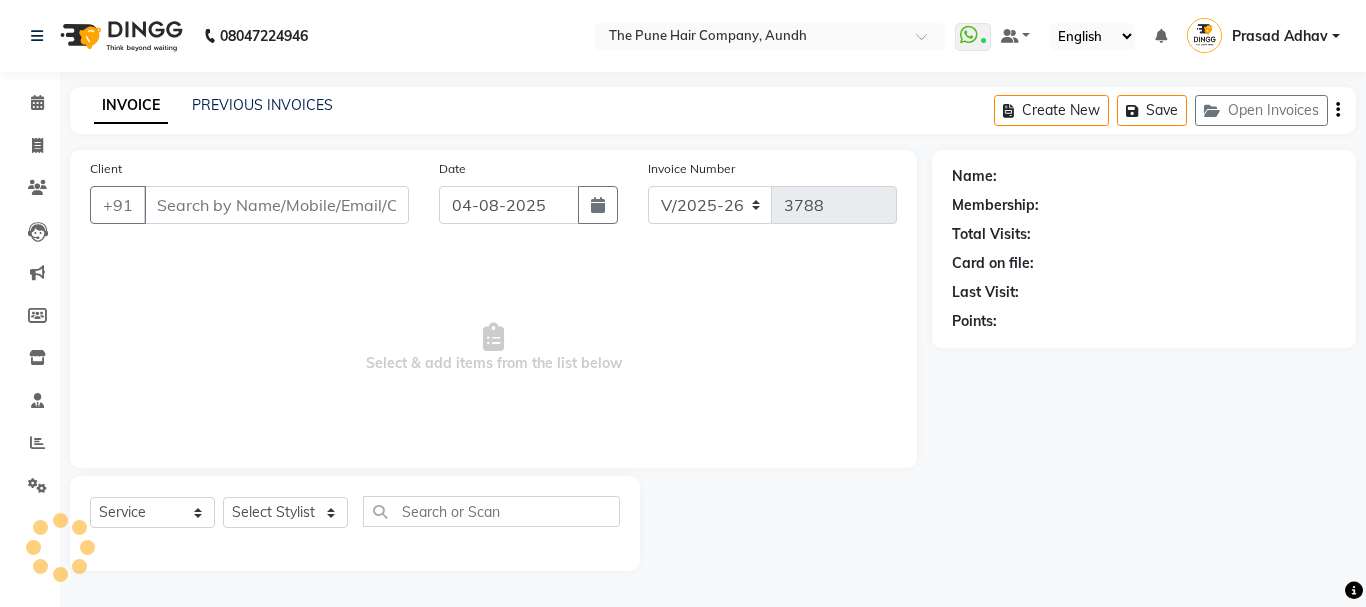 type on "[PHONE]" 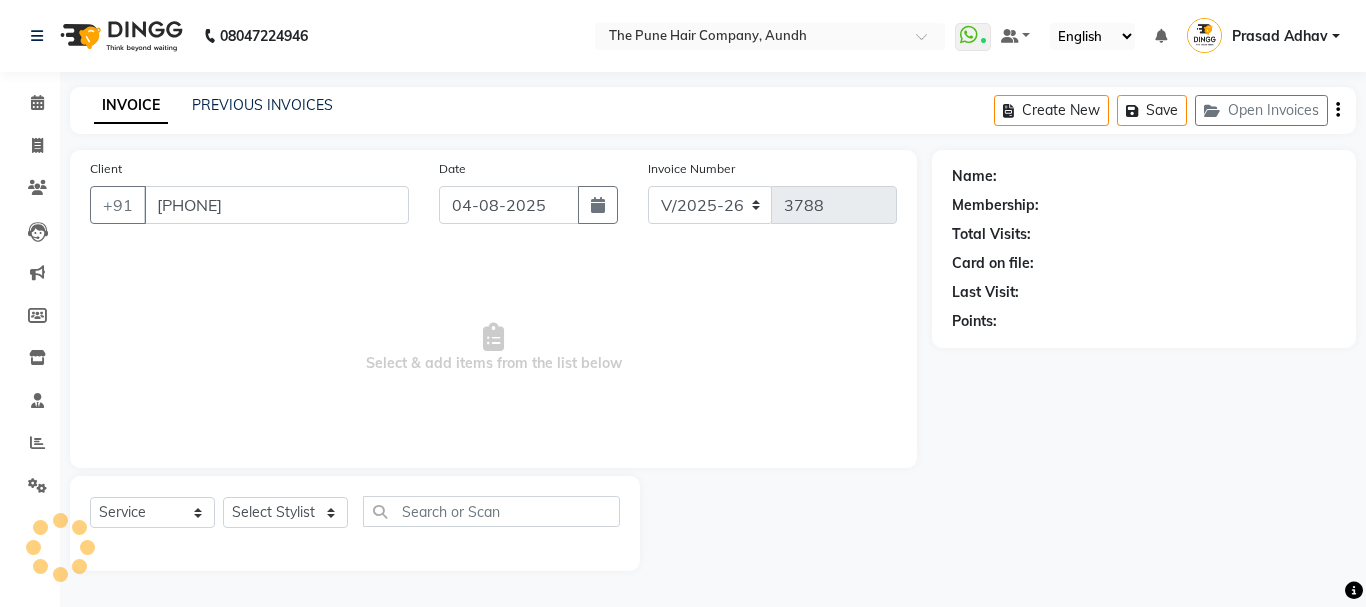 select on "6746" 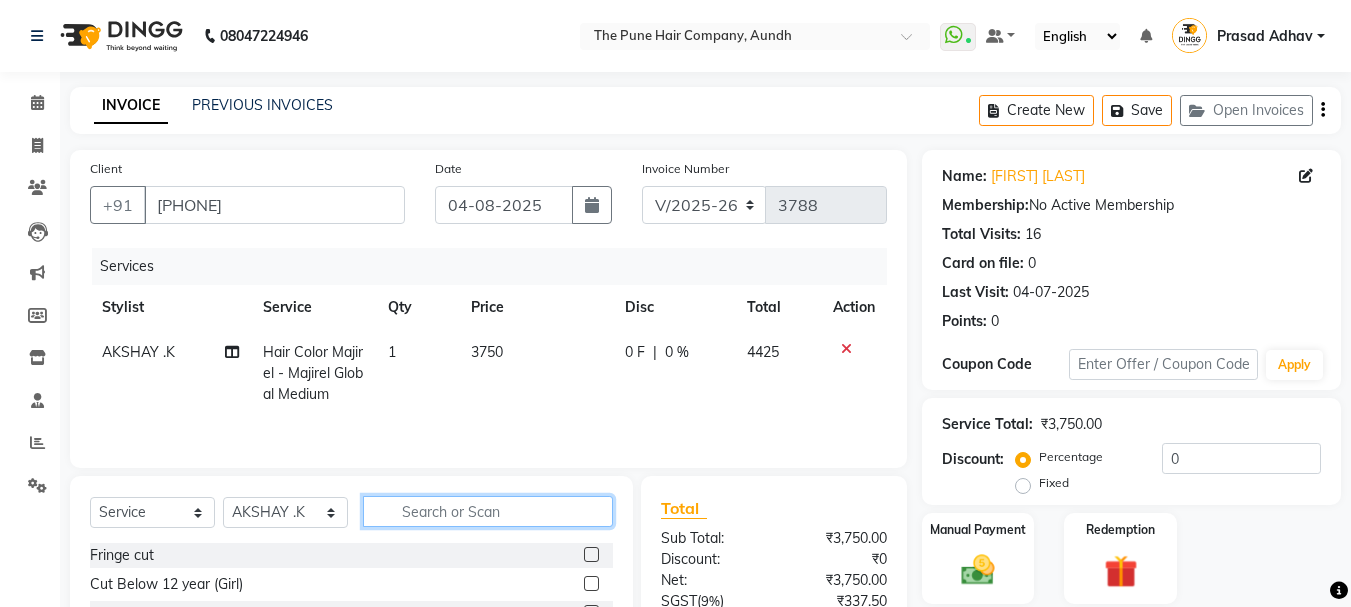 click 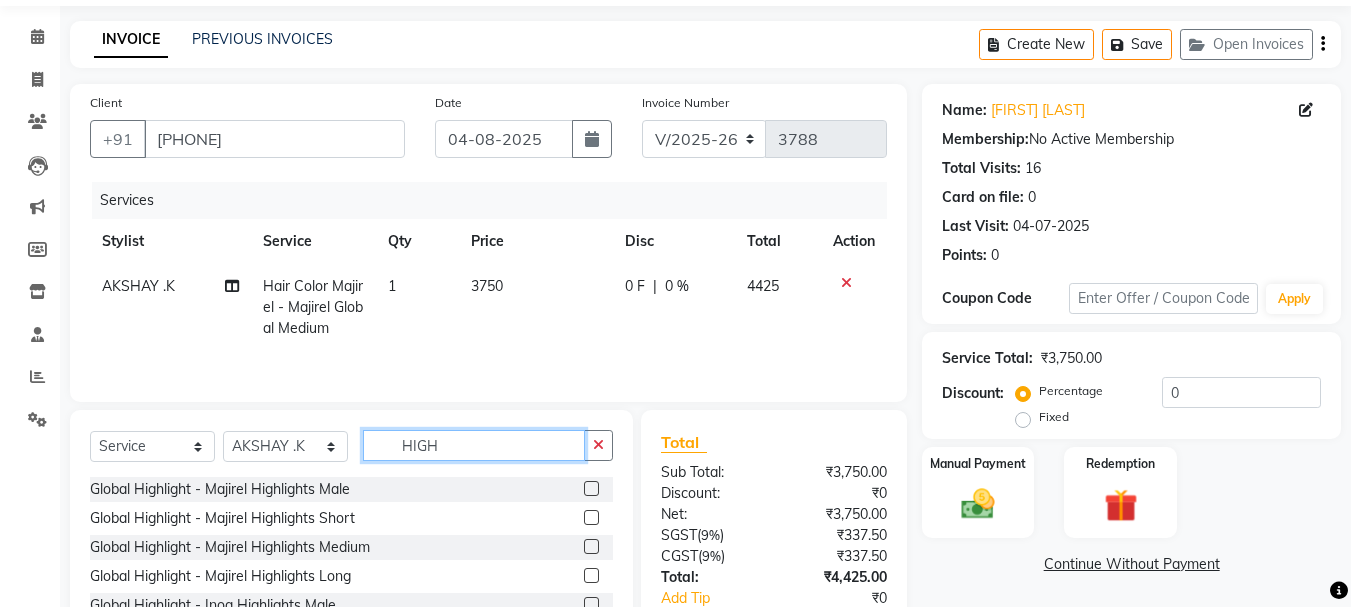 scroll, scrollTop: 100, scrollLeft: 0, axis: vertical 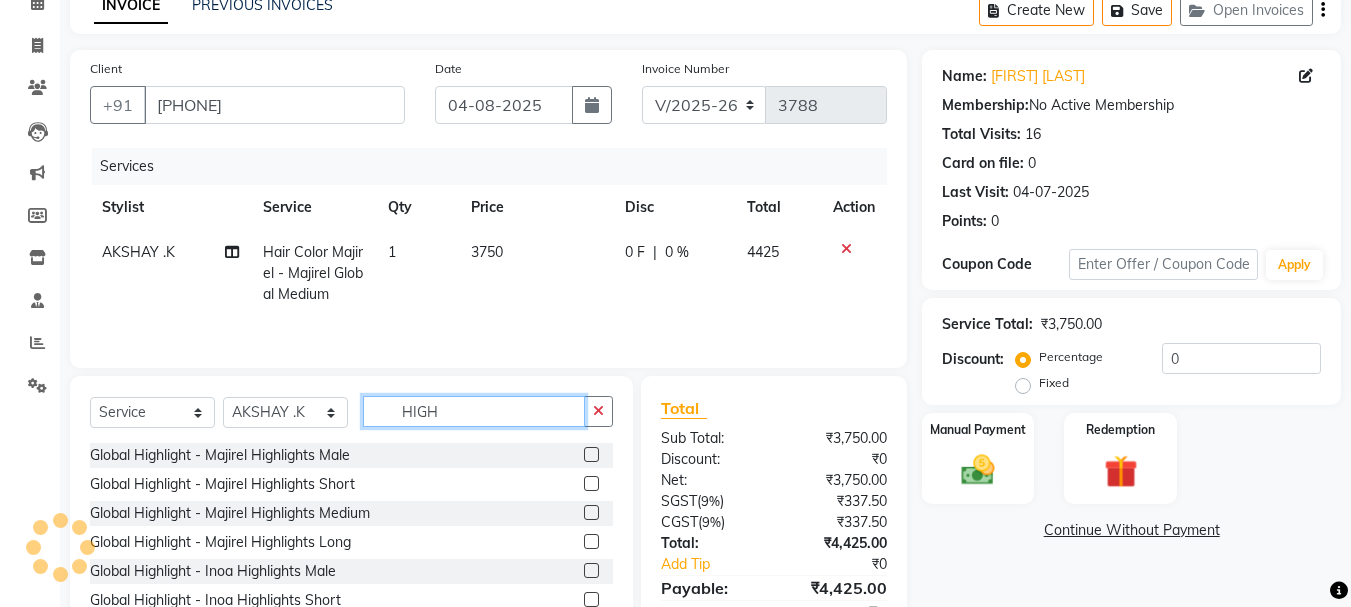 type on "HIGH" 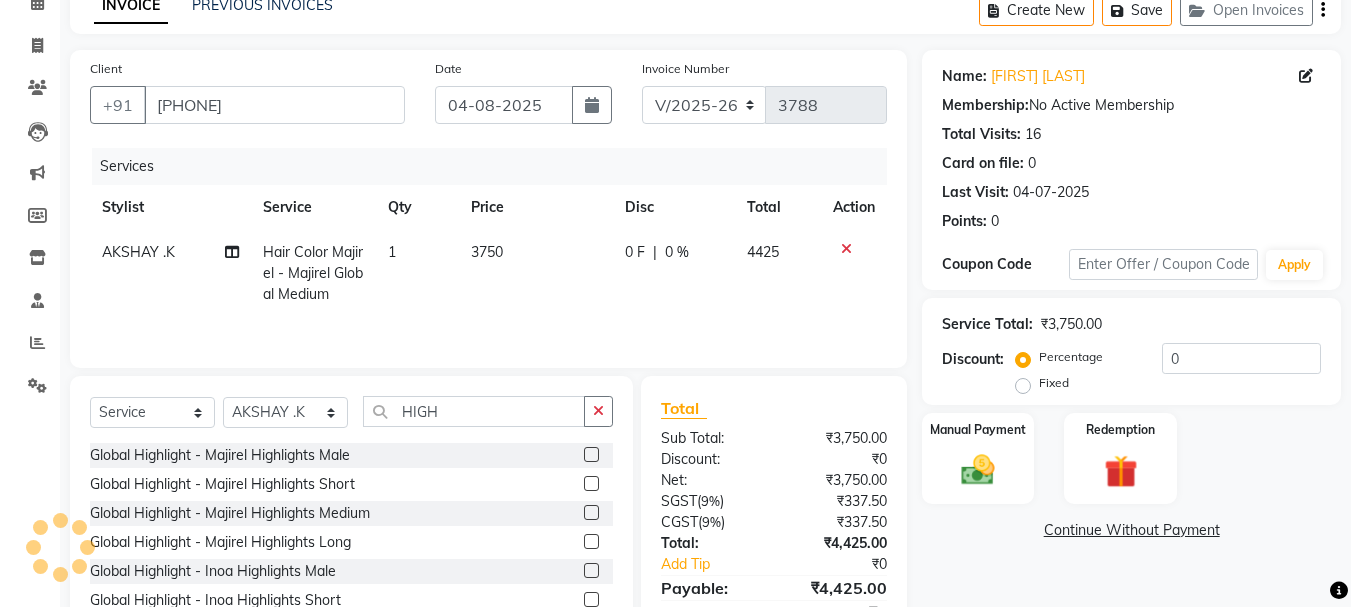 click 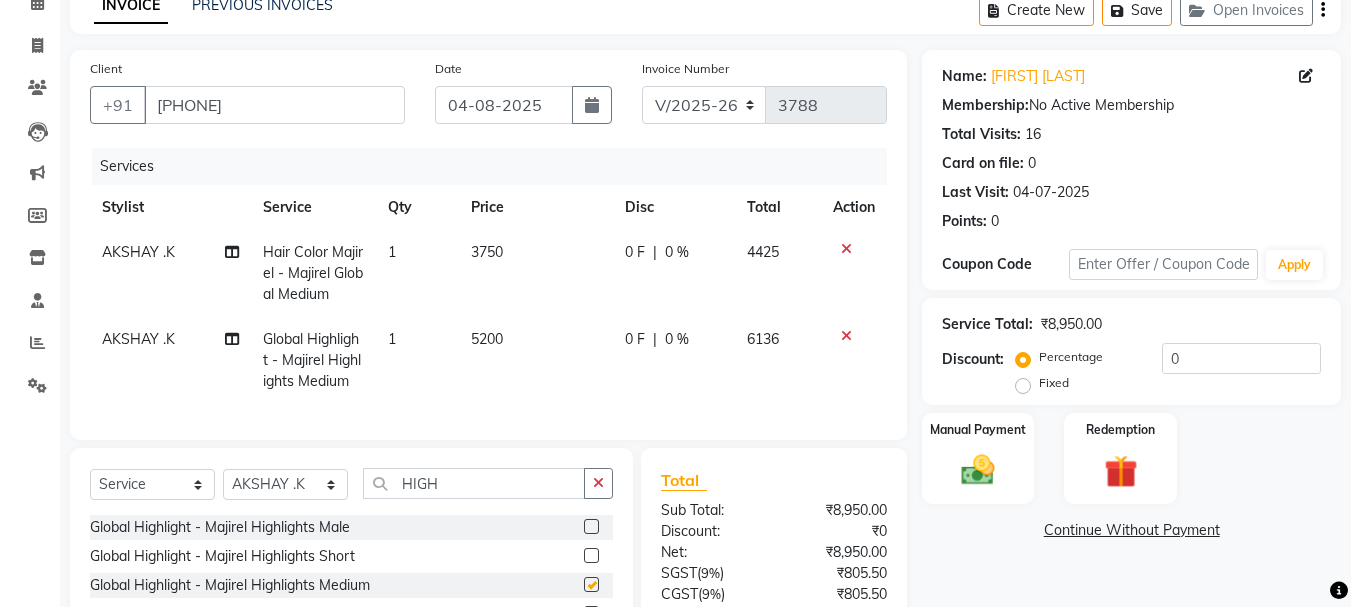 checkbox on "false" 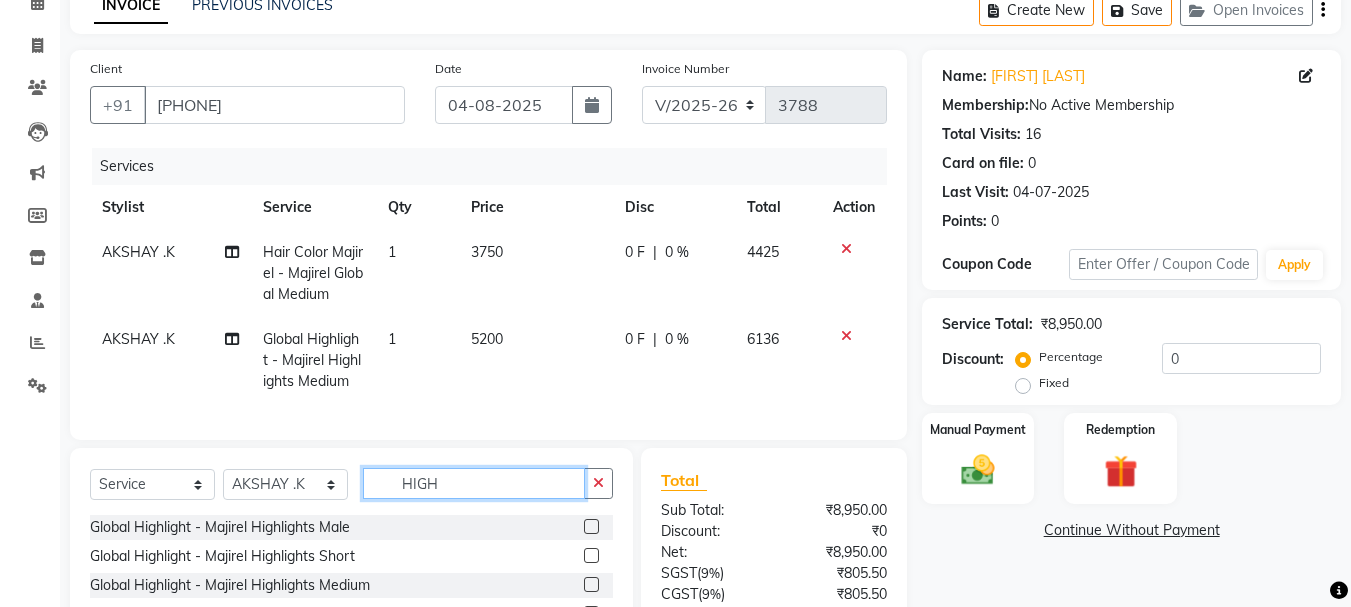 click on "HIGH" 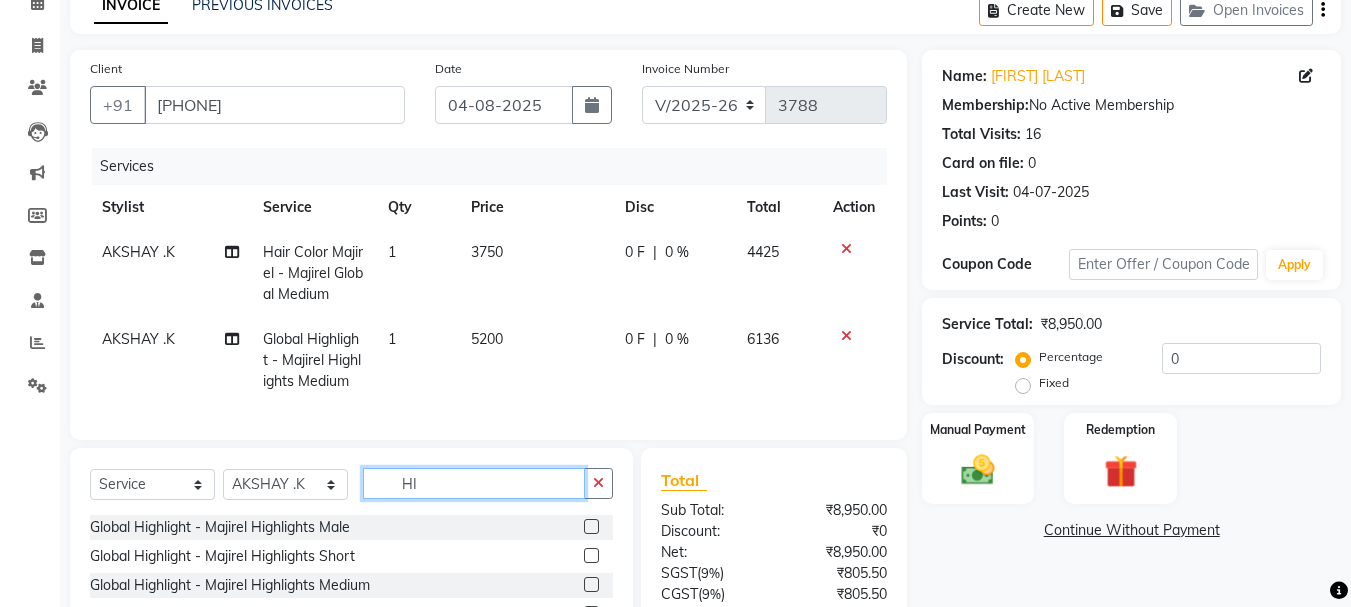 type on "H" 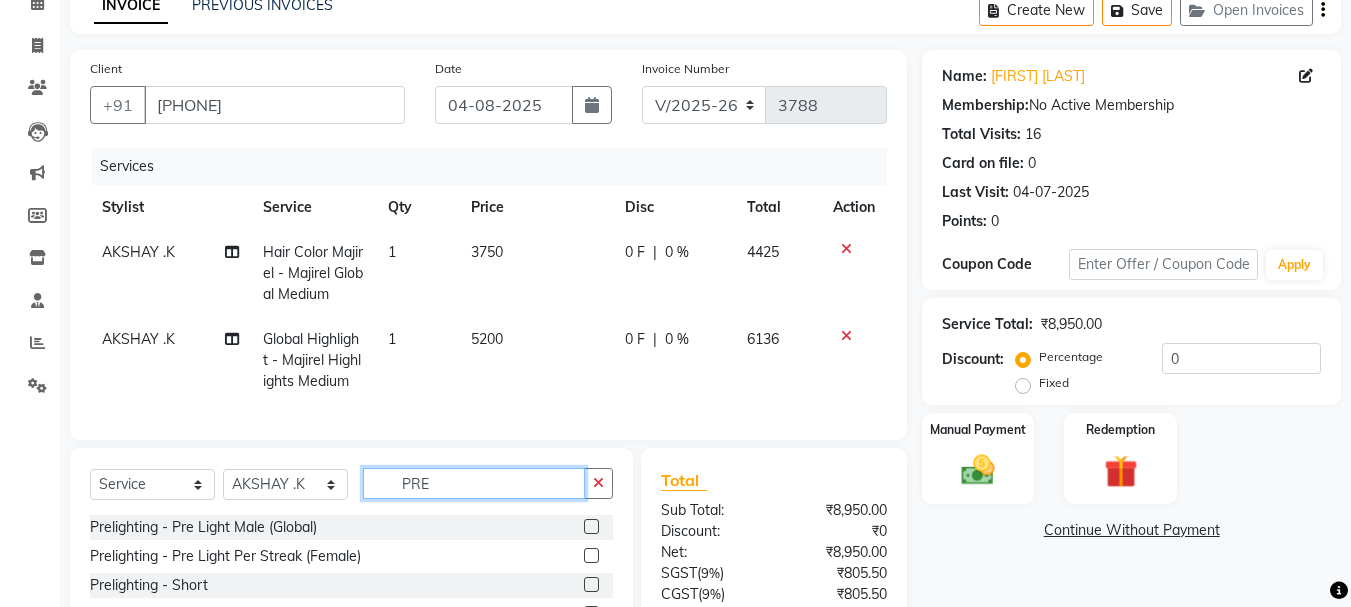 scroll, scrollTop: 200, scrollLeft: 0, axis: vertical 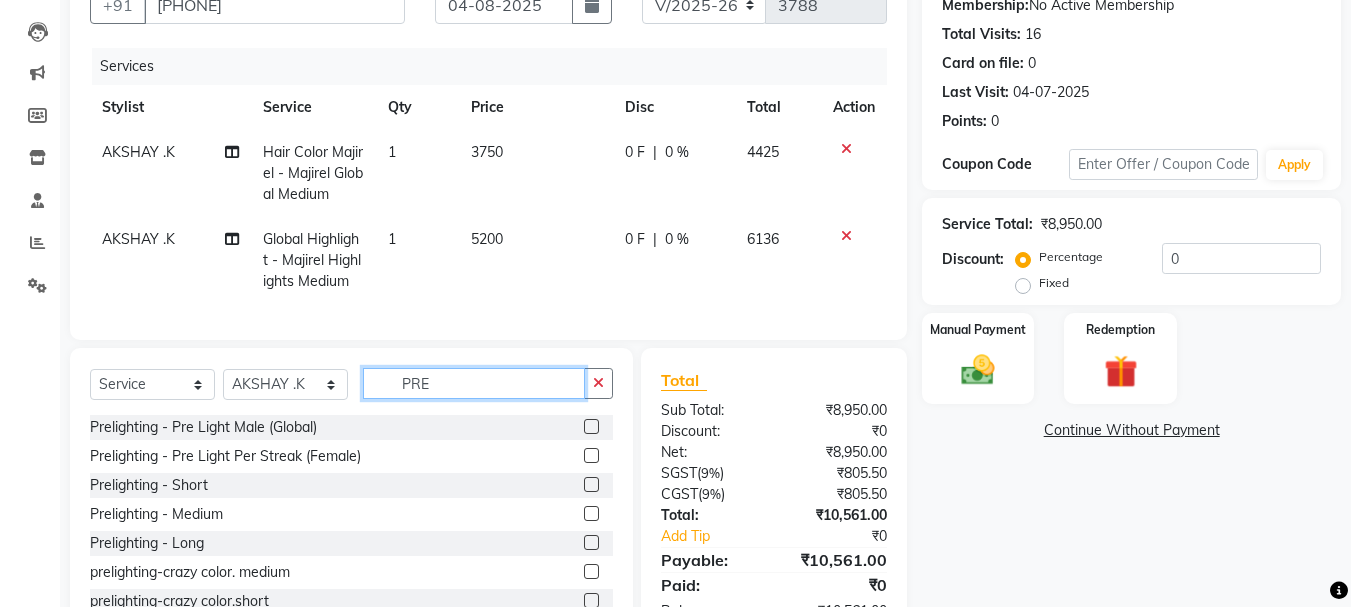 type on "PRE" 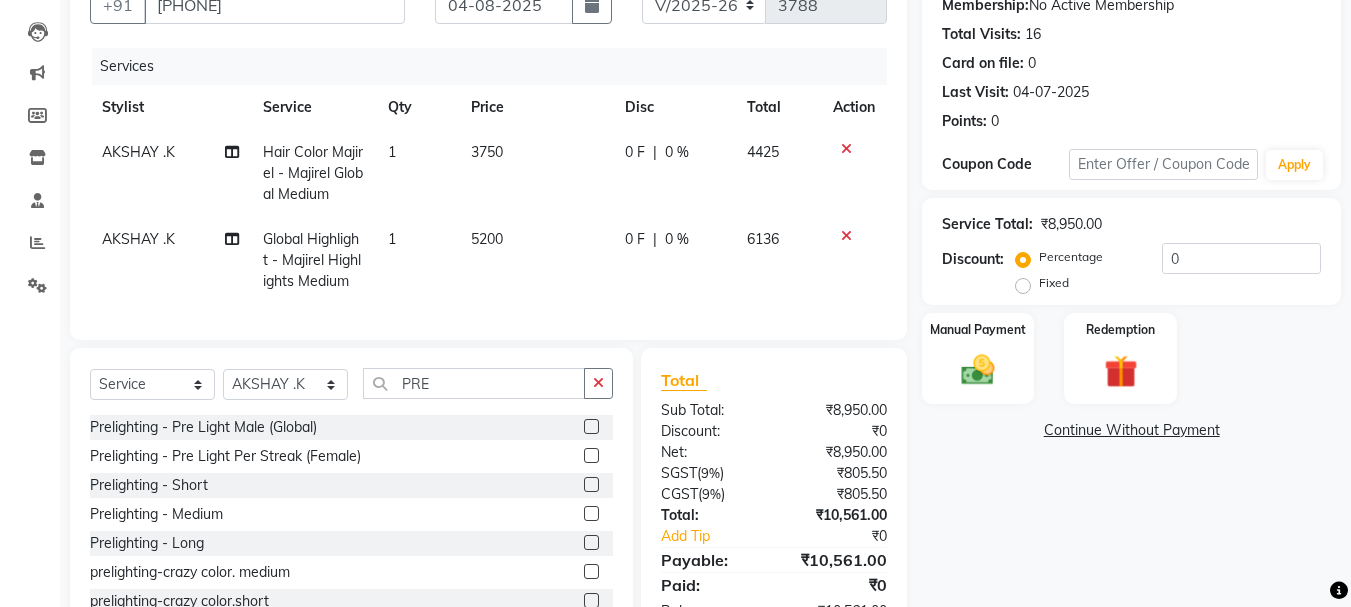 click 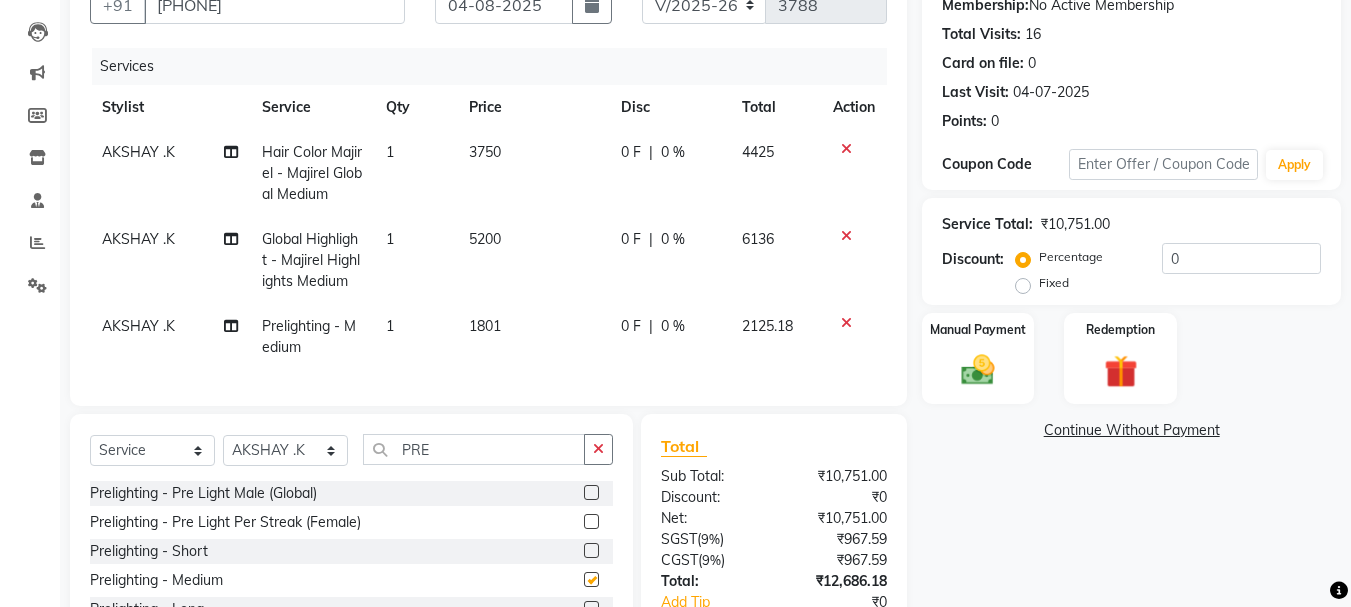 checkbox on "false" 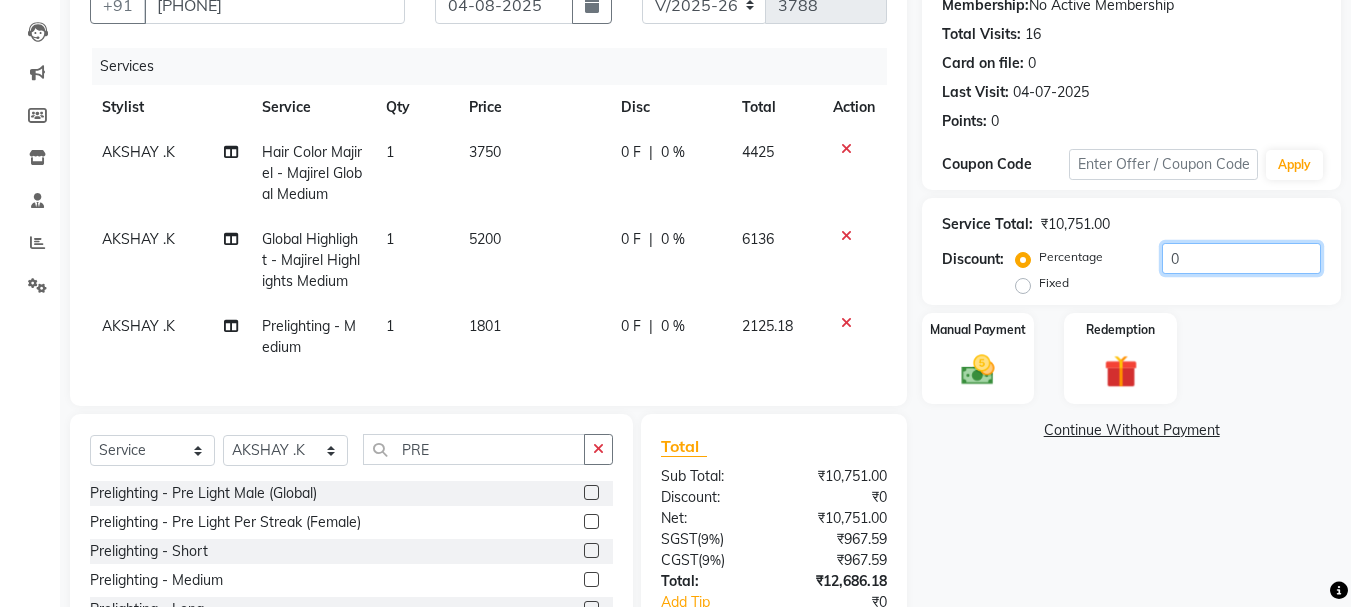 click on "0" 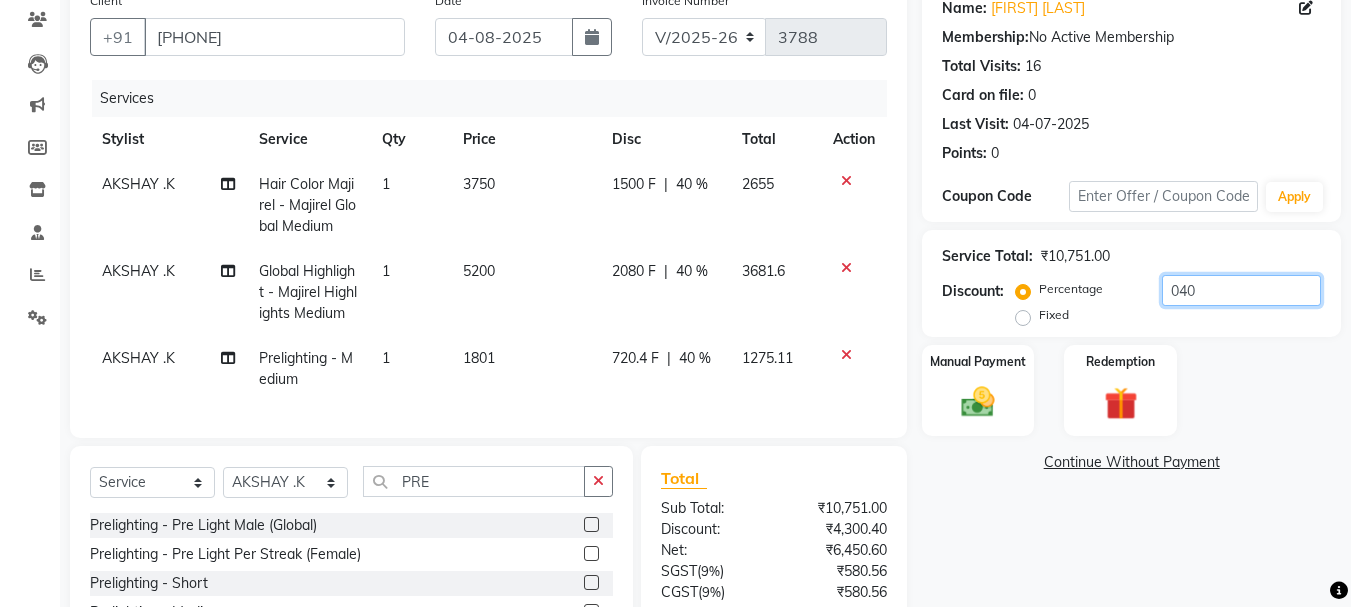 scroll, scrollTop: 368, scrollLeft: 0, axis: vertical 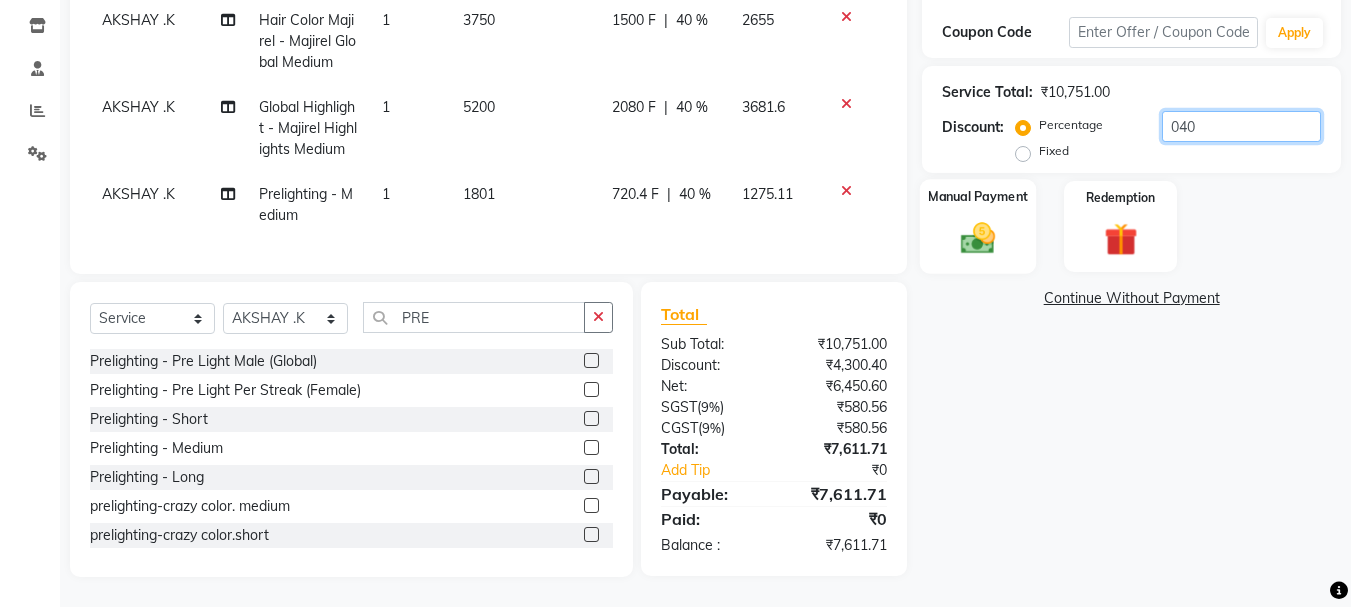 type on "040" 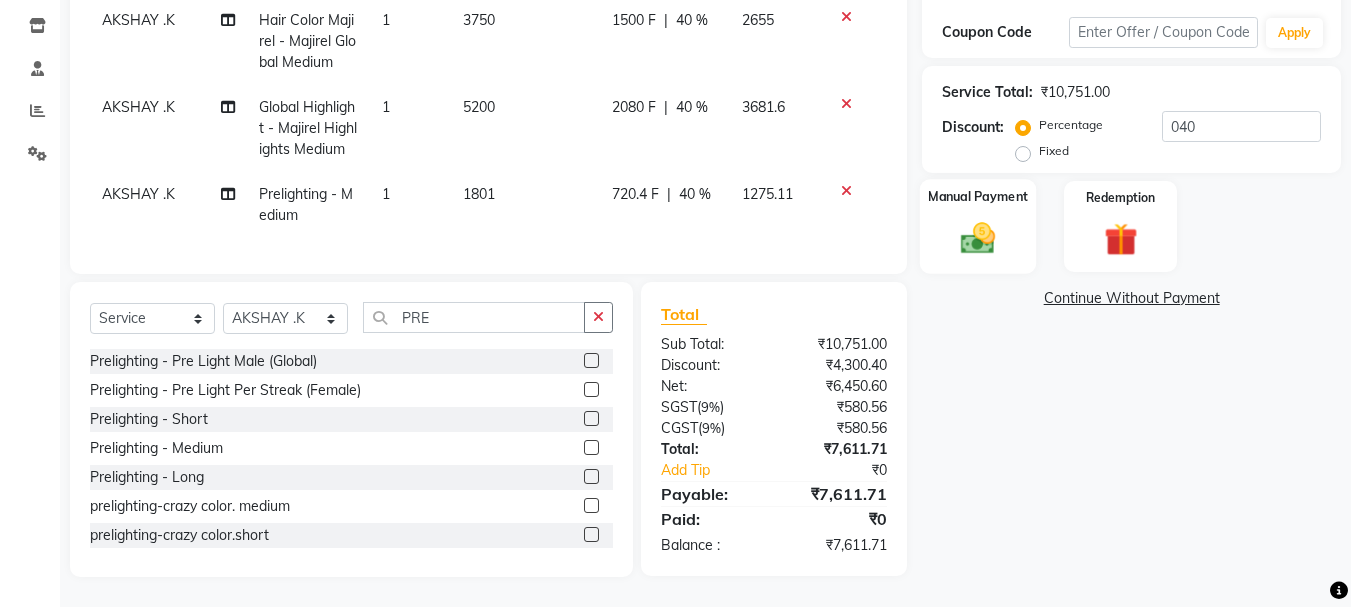 click 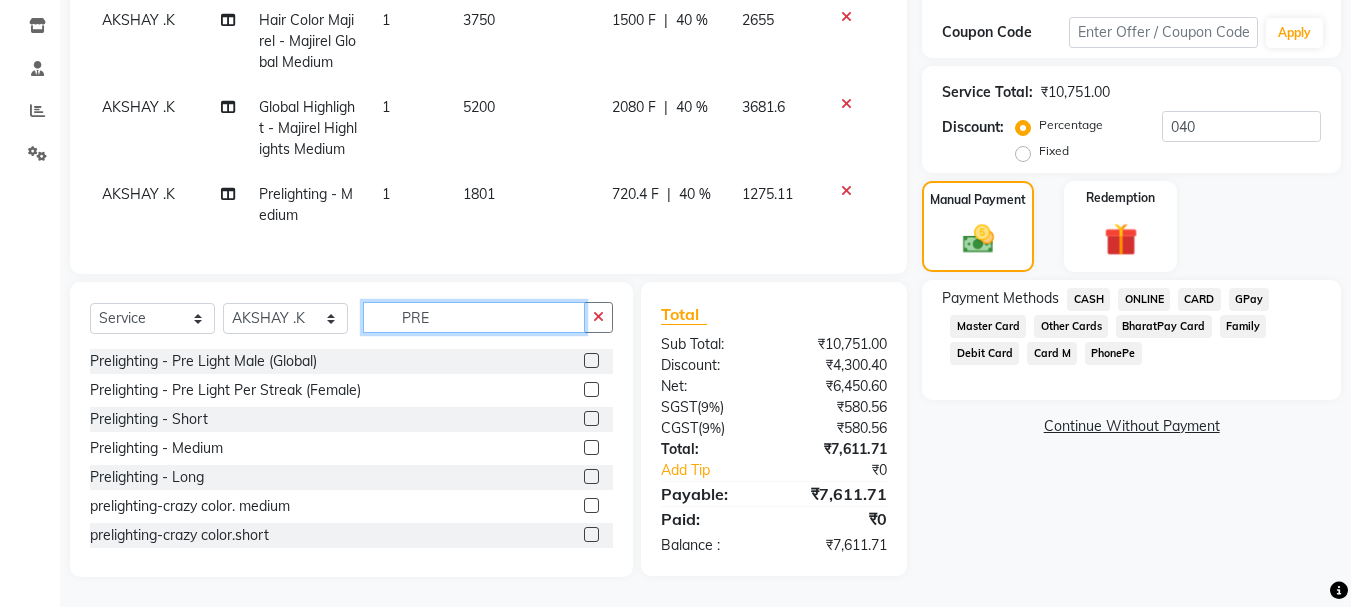 click on "PRE" 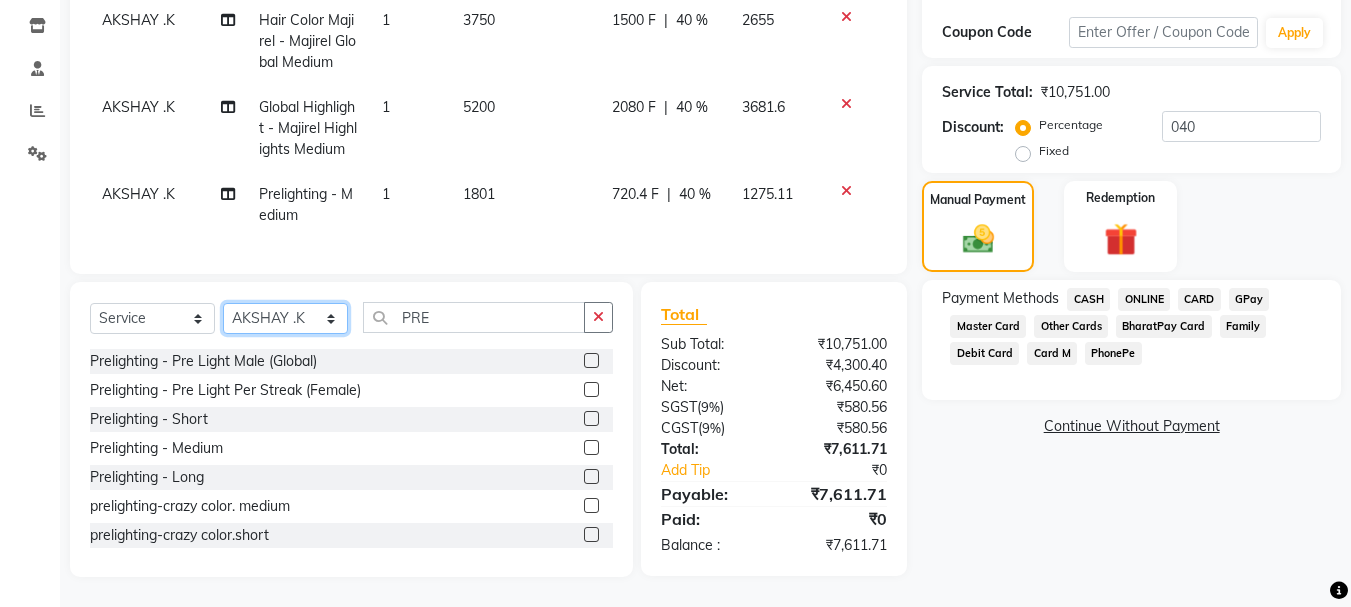 click on "Select Stylist [FIRST] both [FIRST] [LAST] [FIRST] [LAST] [FIRST] [LAST] [FIRST] [LAST] [FIRST] [LAST] [FIRST] [LAST] [FIRST] [LAST] [FIRST] [LAST] [FIRST] [LAST] [FIRST] [LAST] [FIRST] [LAST]" 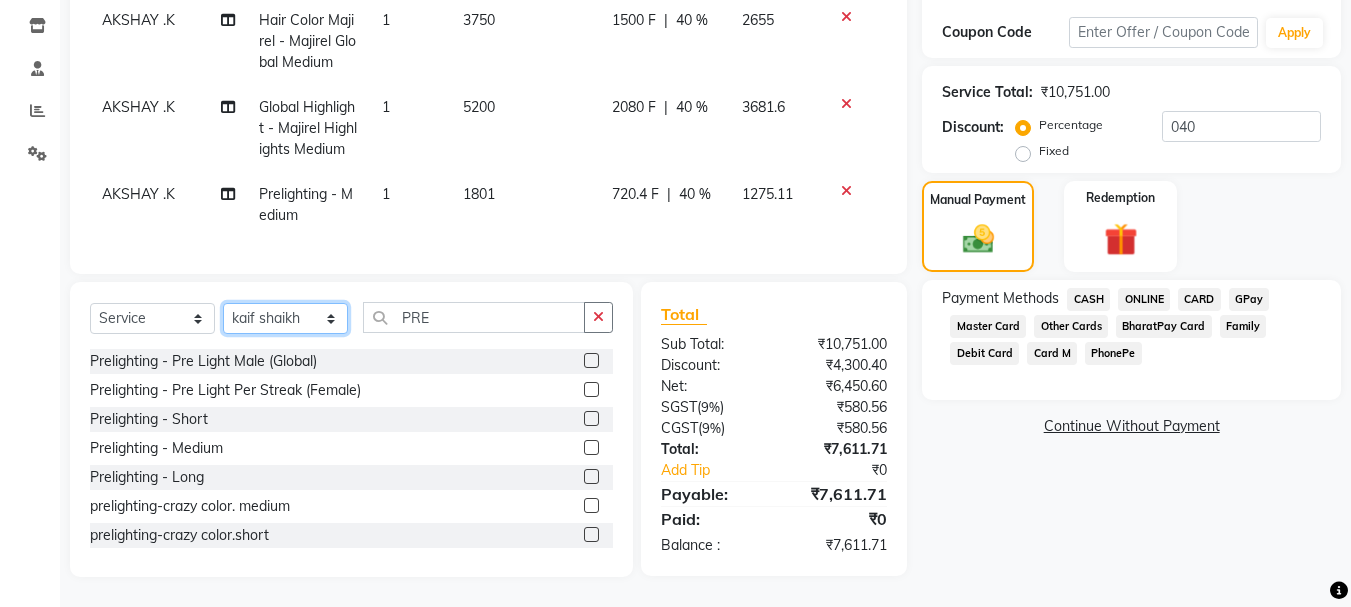 click on "Select Stylist [FIRST] both [FIRST] [LAST] [FIRST] [LAST] [FIRST] [LAST] [FIRST] [LAST] [FIRST] [LAST] [FIRST] [LAST] [FIRST] [LAST] [FIRST] [LAST] [FIRST] [LAST] [FIRST] [LAST] [FIRST] [LAST]" 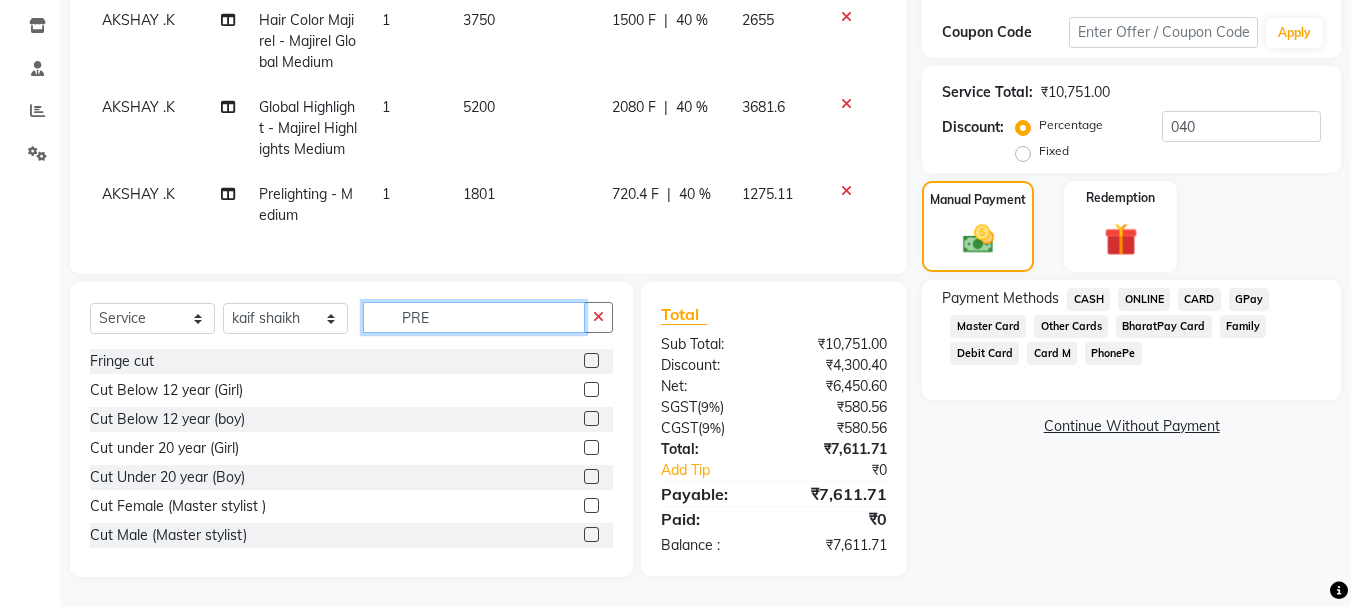 click on "PRE" 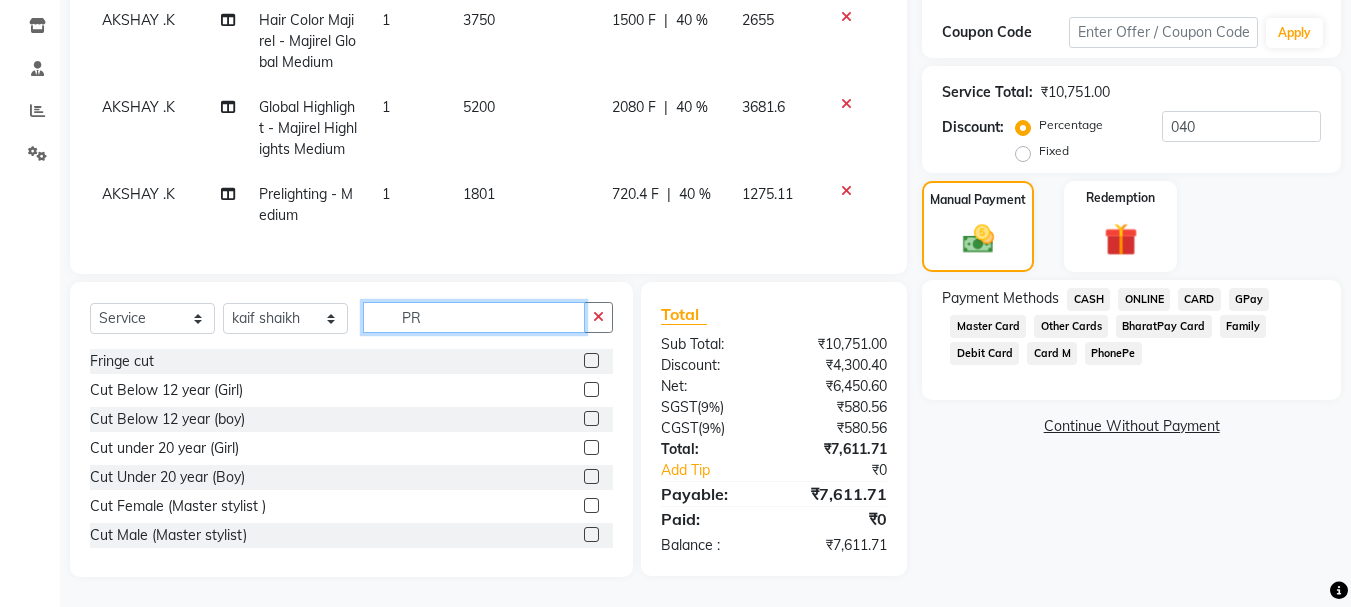 type on "P" 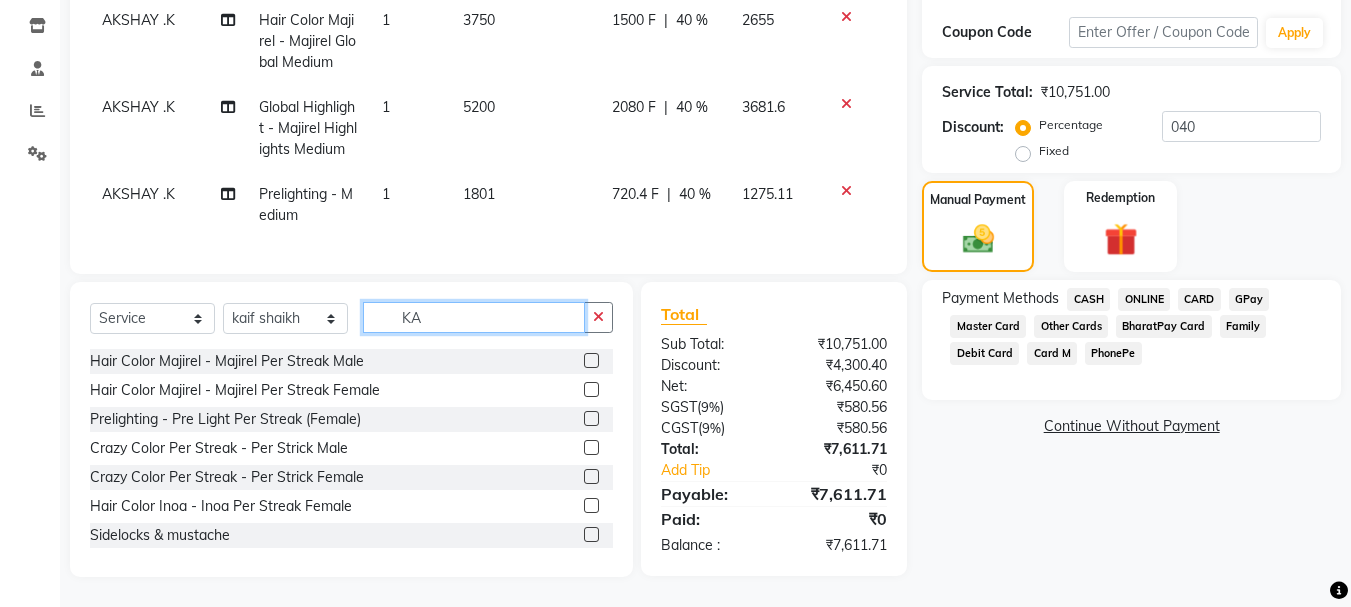 scroll, scrollTop: 367, scrollLeft: 0, axis: vertical 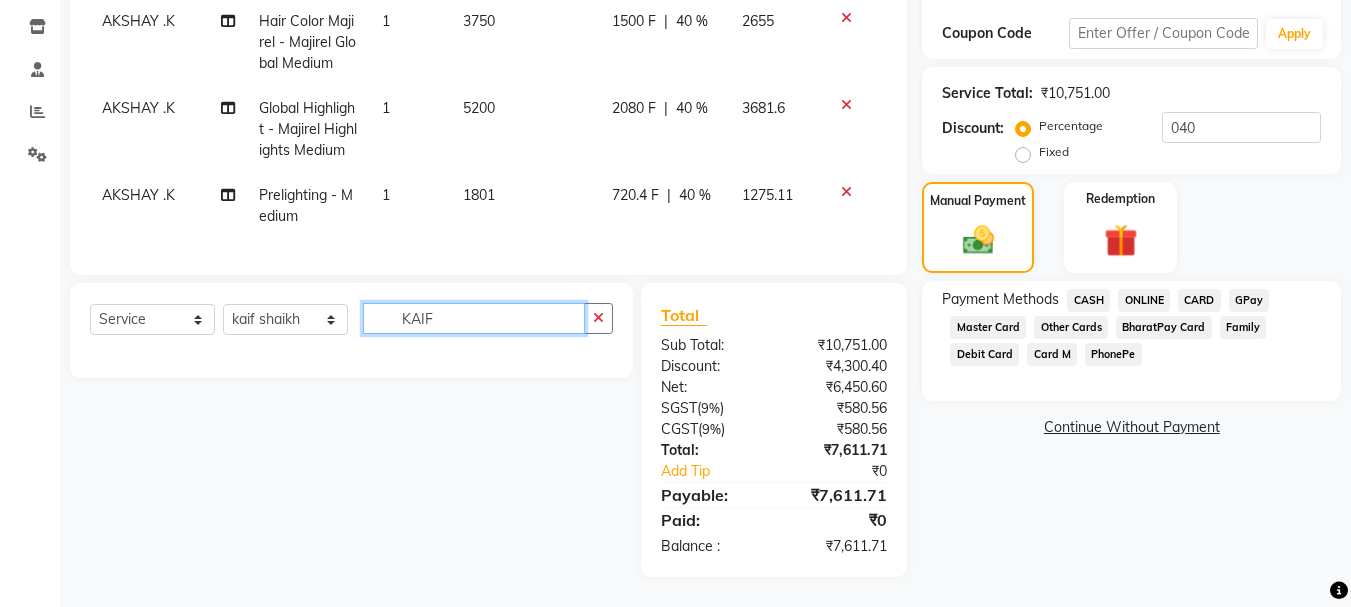 click on "KAIF" 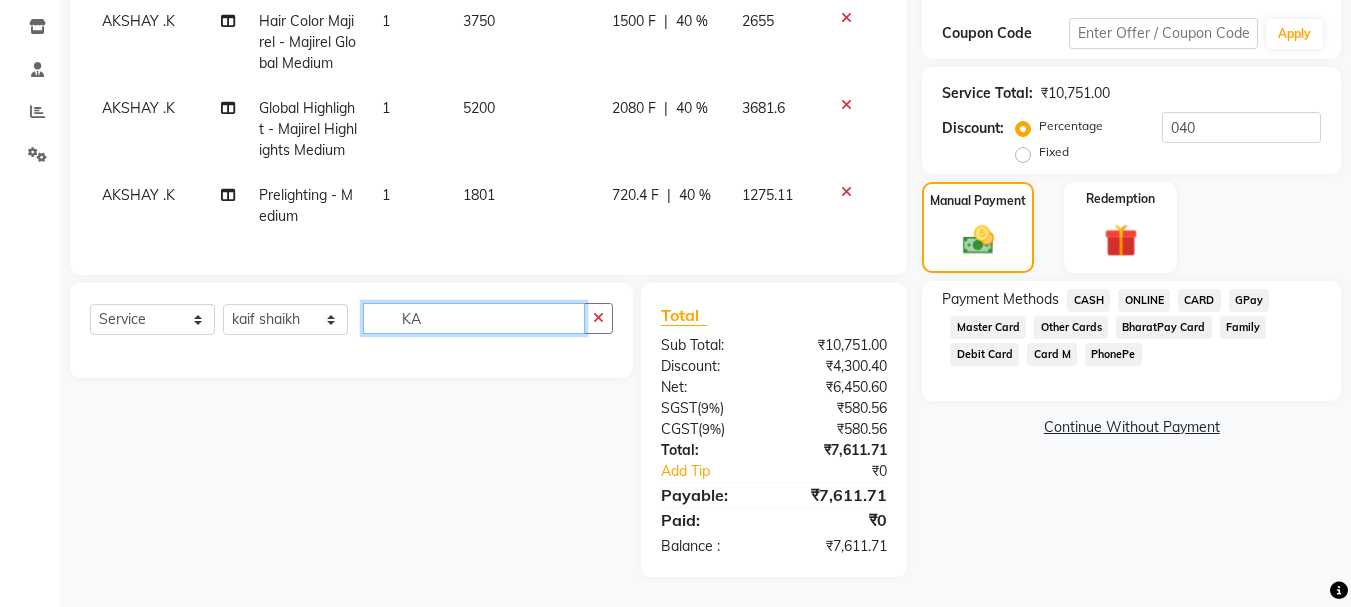type on "K" 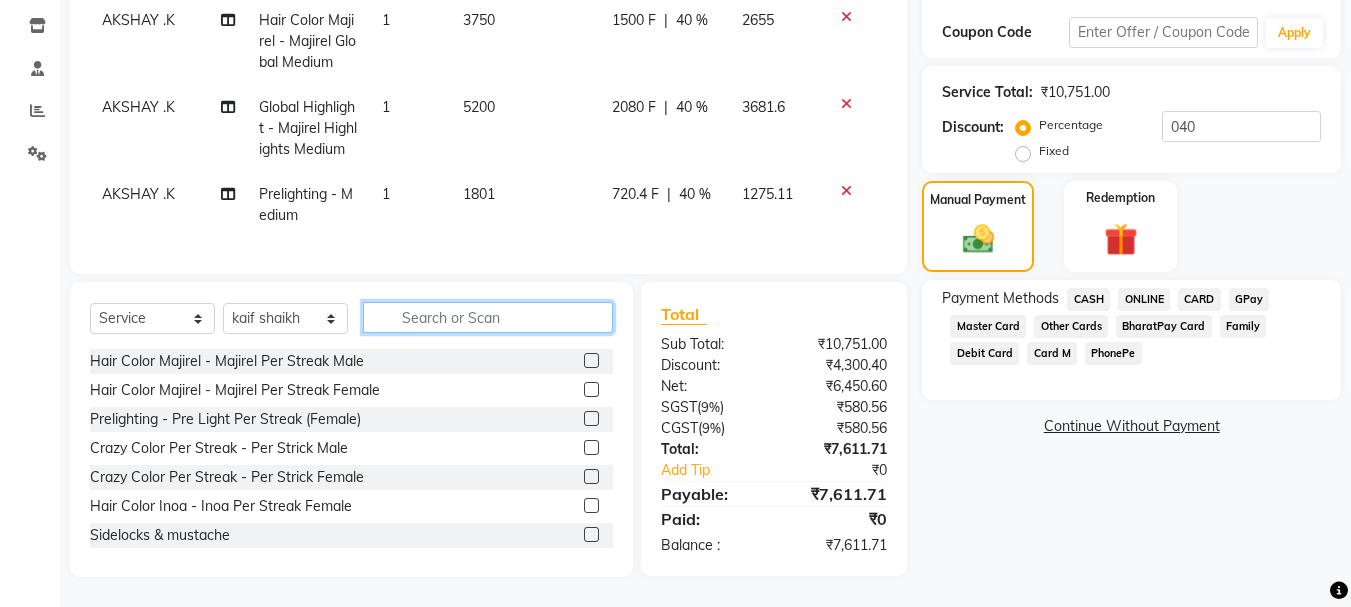 scroll, scrollTop: 368, scrollLeft: 0, axis: vertical 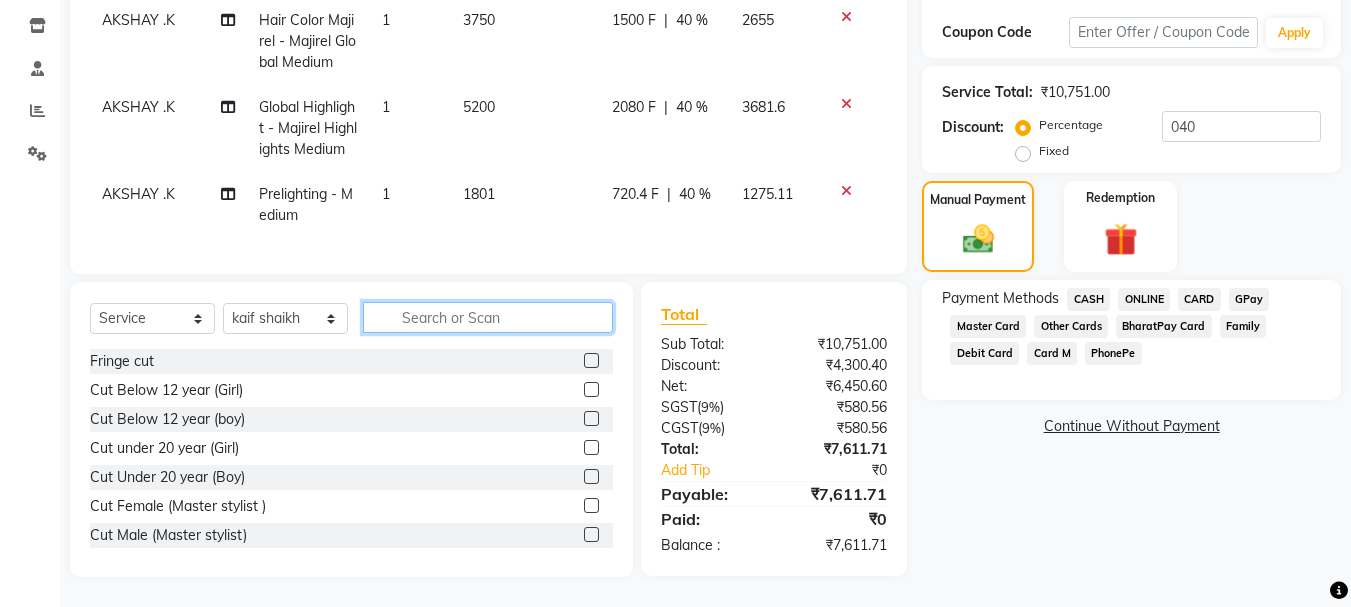type 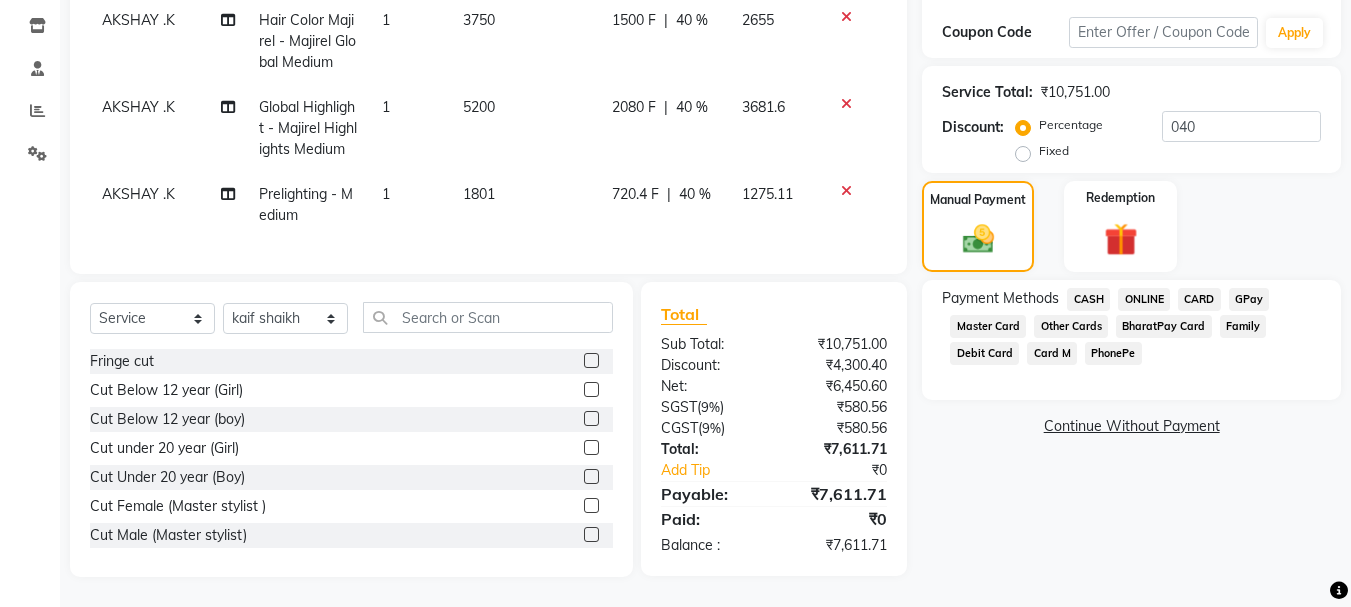 click 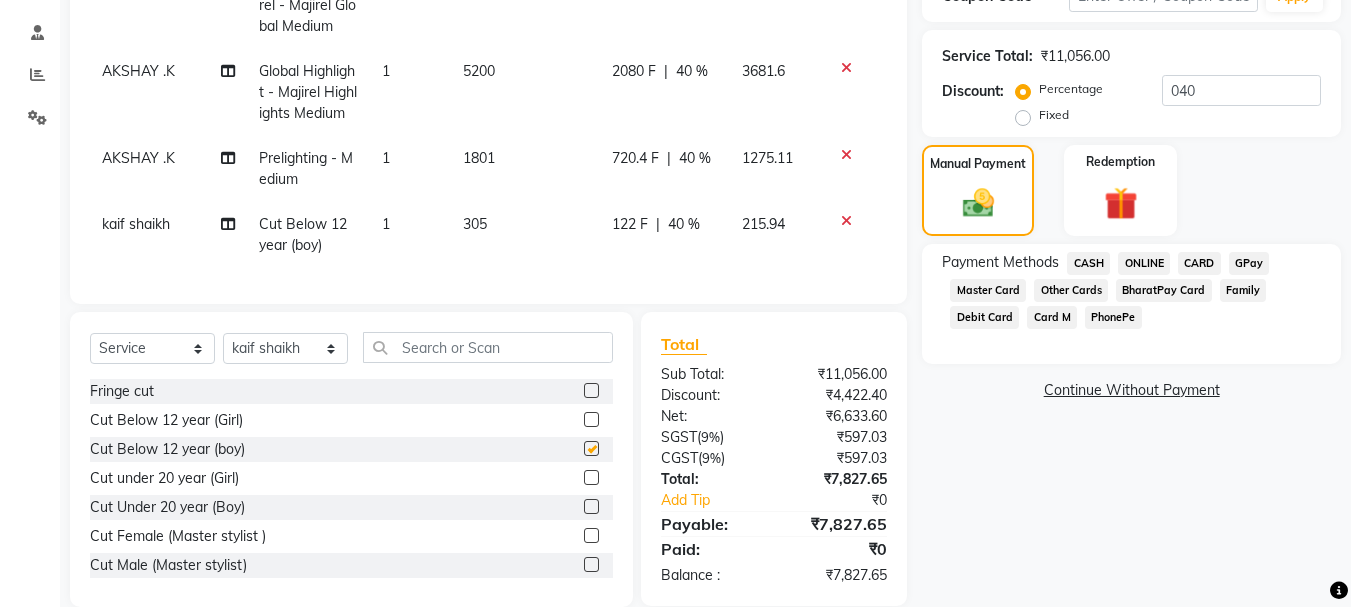 checkbox on "false" 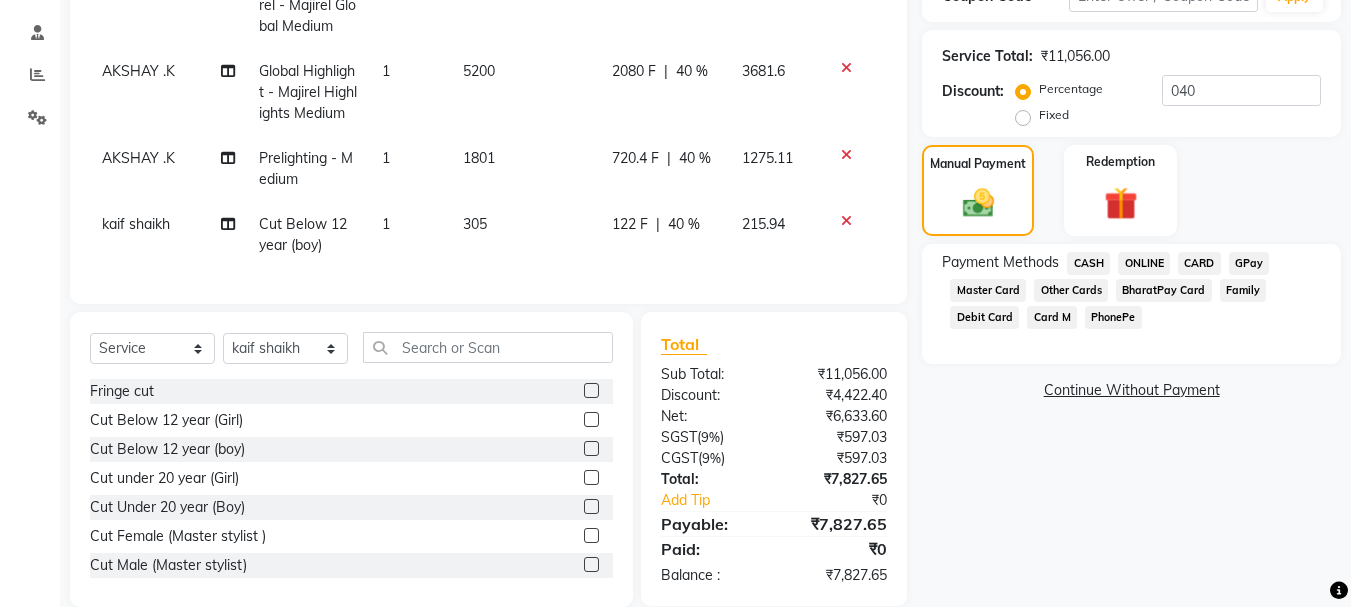 click on "40 %" 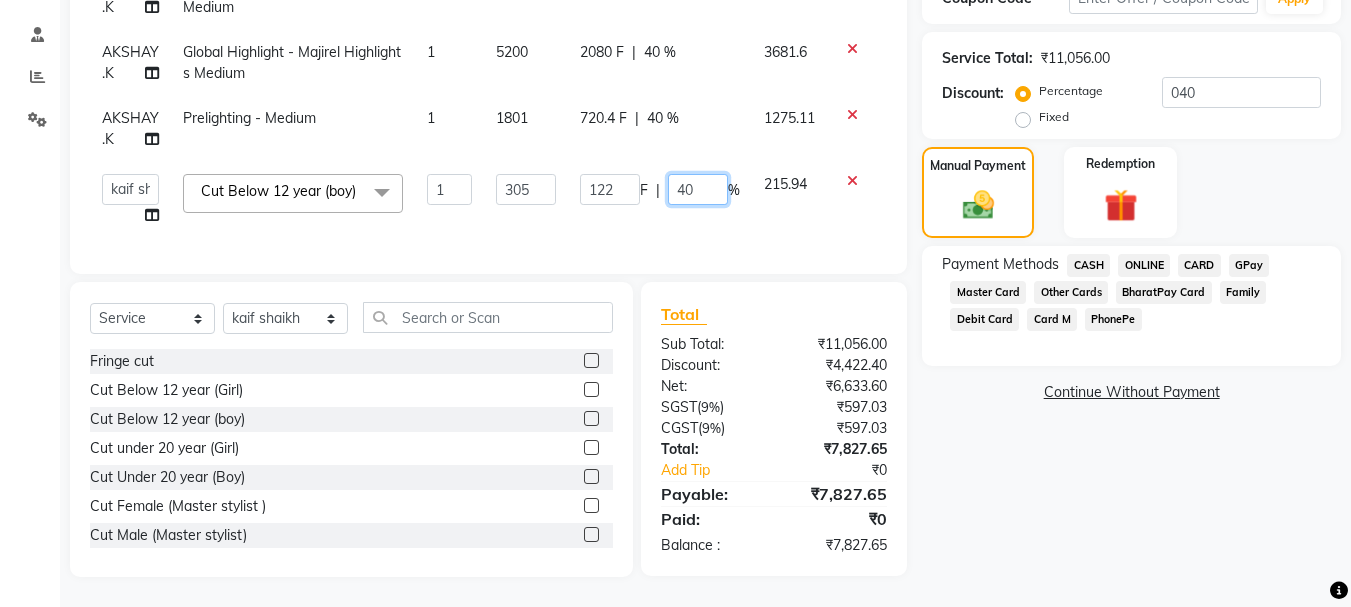 click on "40" 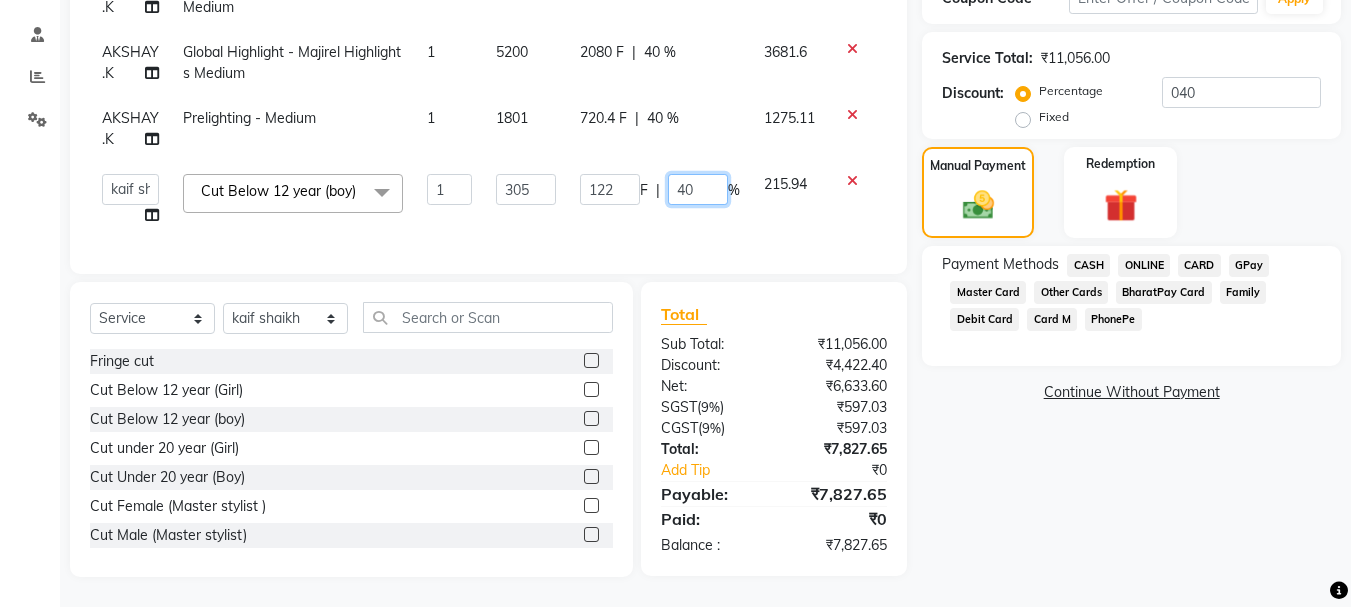 type on "4" 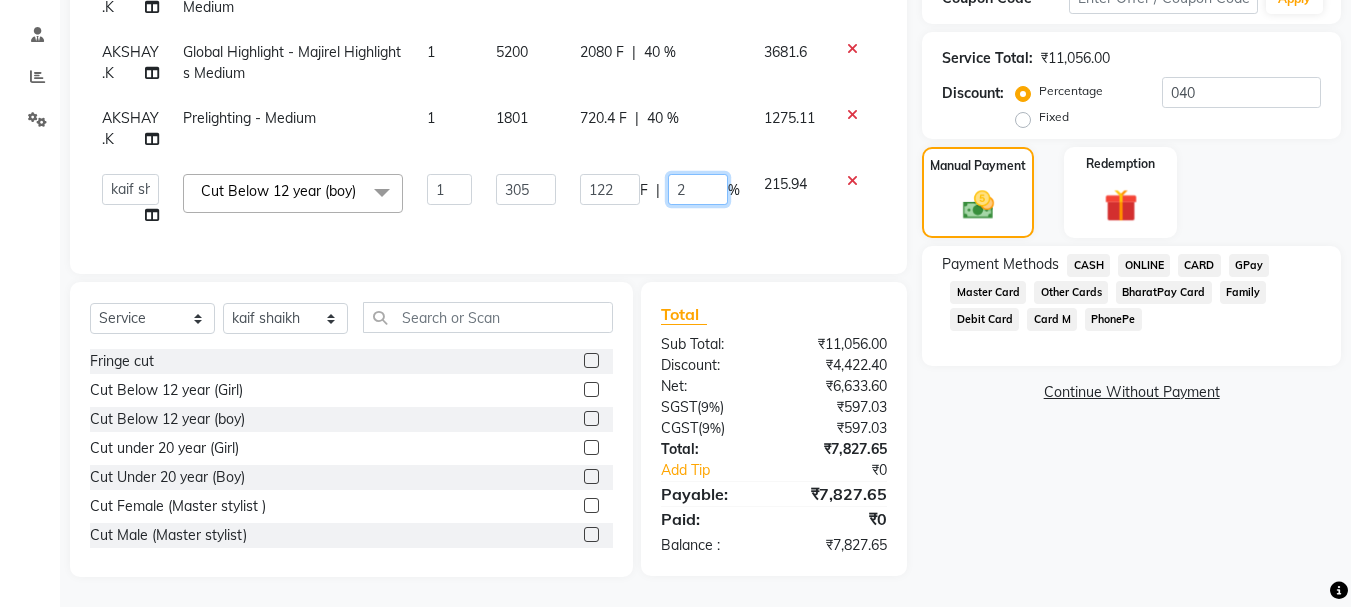 type on "20" 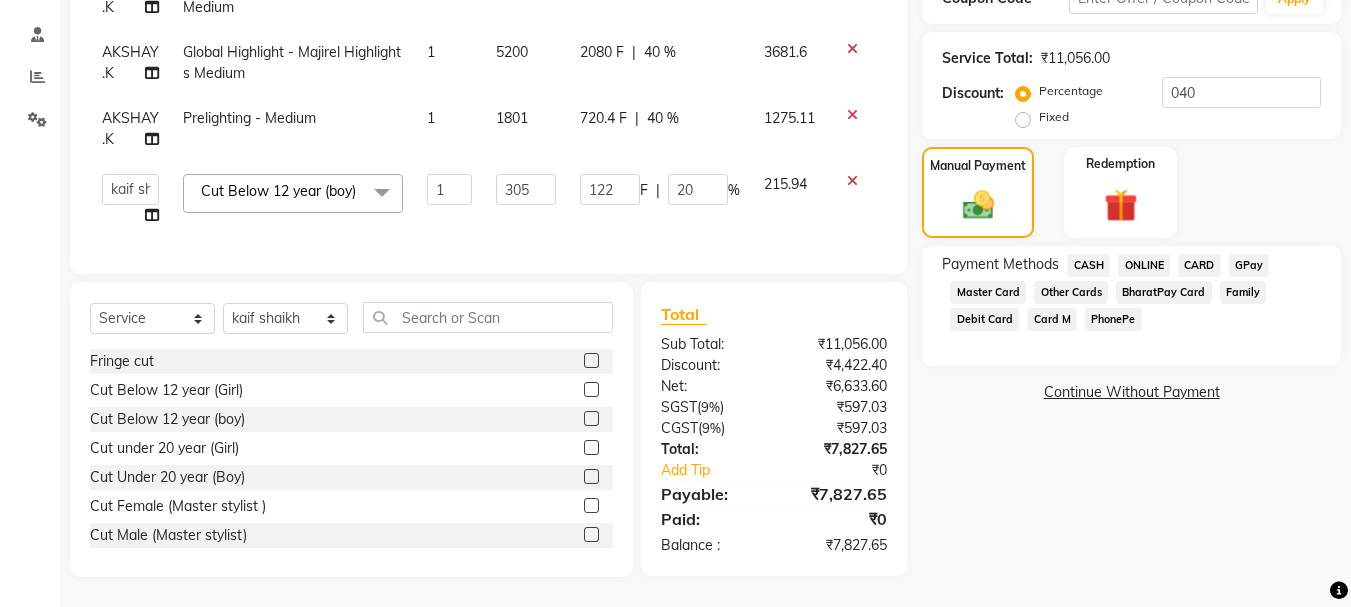 click on "Name: [FIRST] [LAST] Membership:  No Active Membership  Total Visits:  16 Card on file:  0 Last Visit:   04-07-2025 Points:   0  Coupon Code Apply Service Total:  ₹11,056.00  Discount:  Percentage   Fixed  040 Manual Payment Redemption Payment Methods  CASH   ONLINE   CARD   GPay   Master Card   Other Cards   BharatPay Card   Family   Debit Card   Card M   PhonePe   Continue Without Payment" 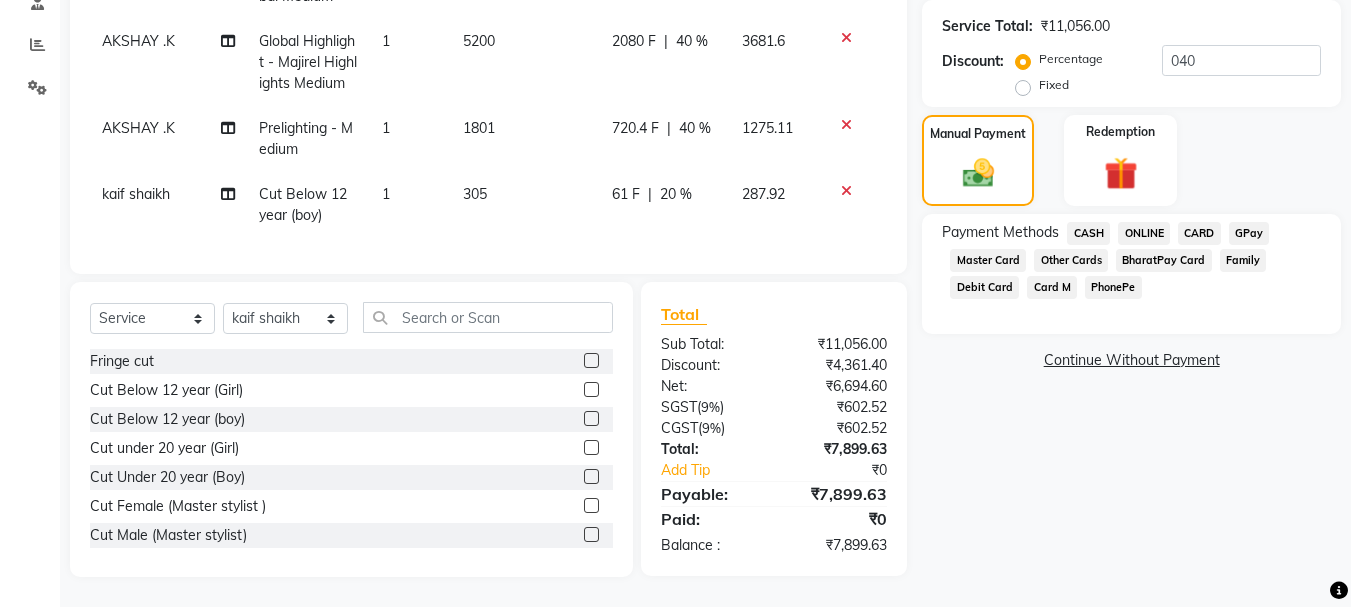 scroll, scrollTop: 434, scrollLeft: 0, axis: vertical 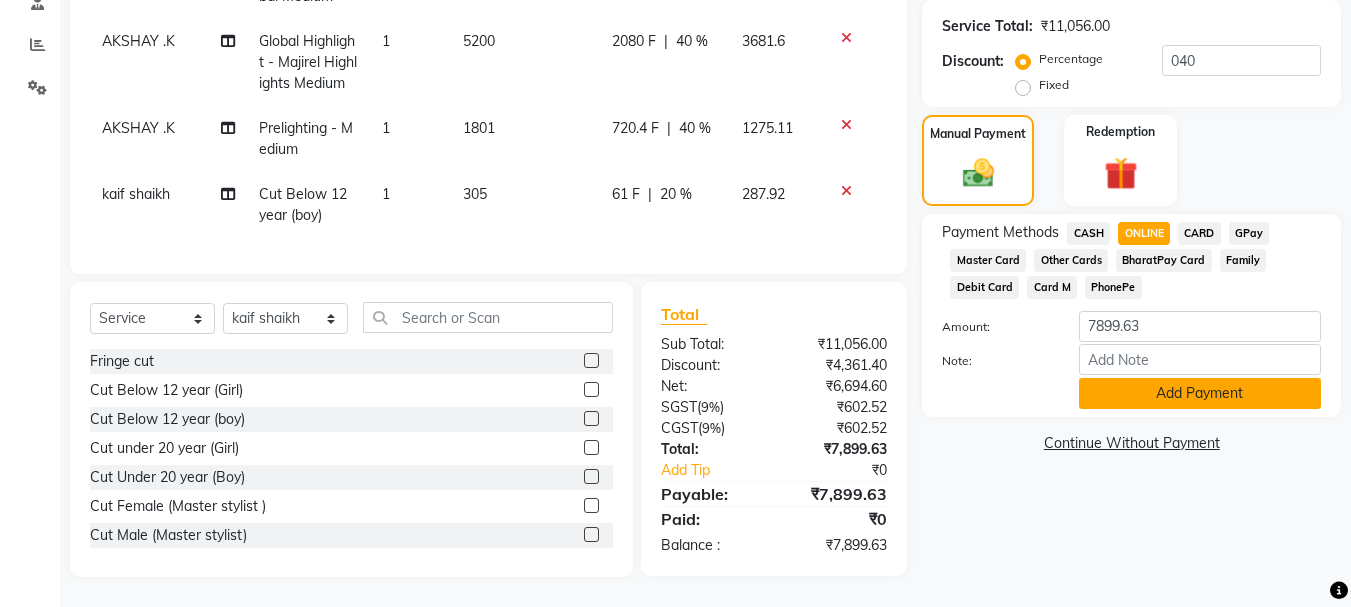 click on "Add Payment" 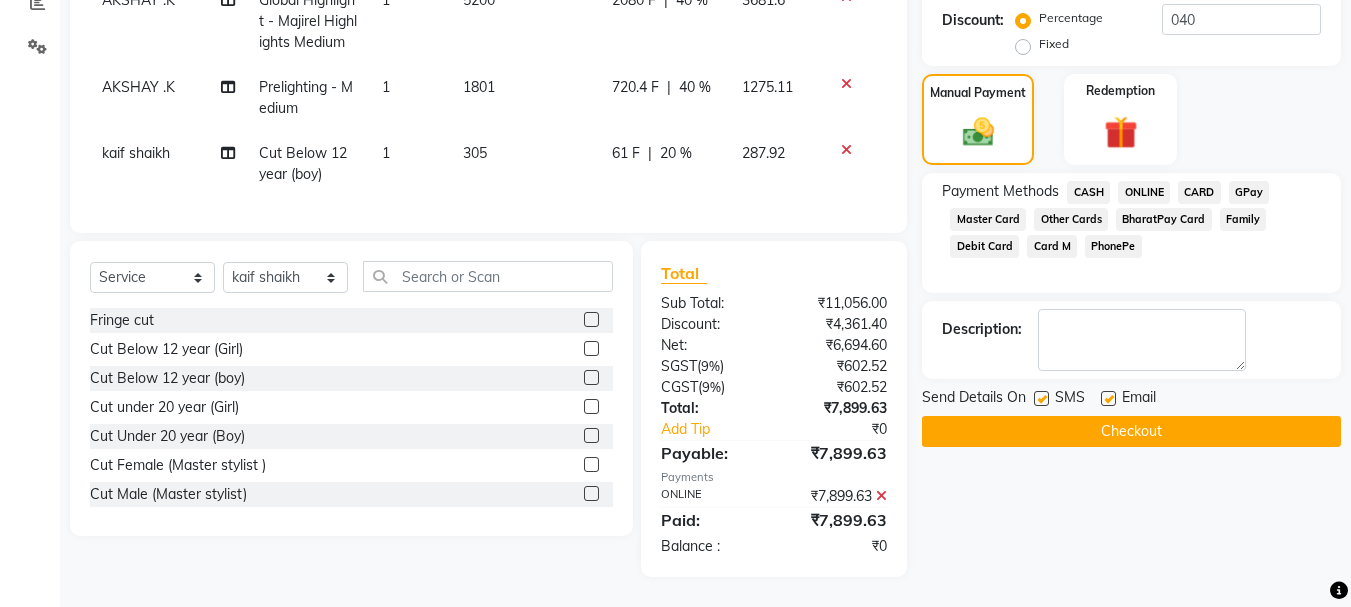scroll, scrollTop: 475, scrollLeft: 0, axis: vertical 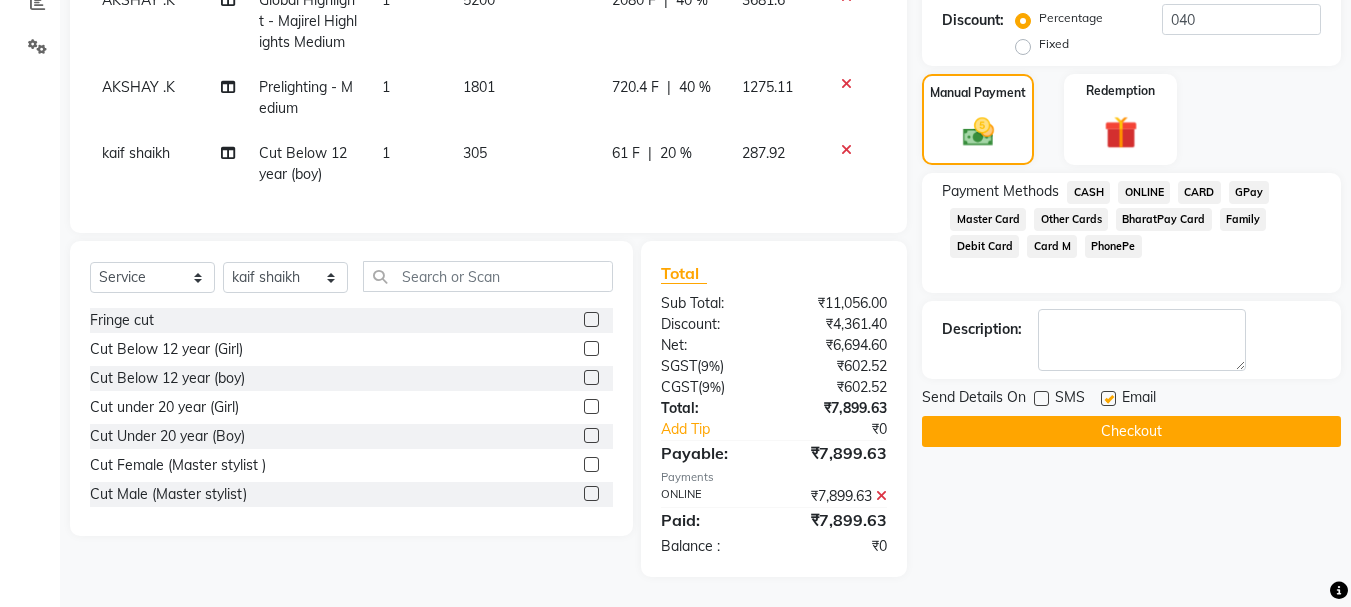 click 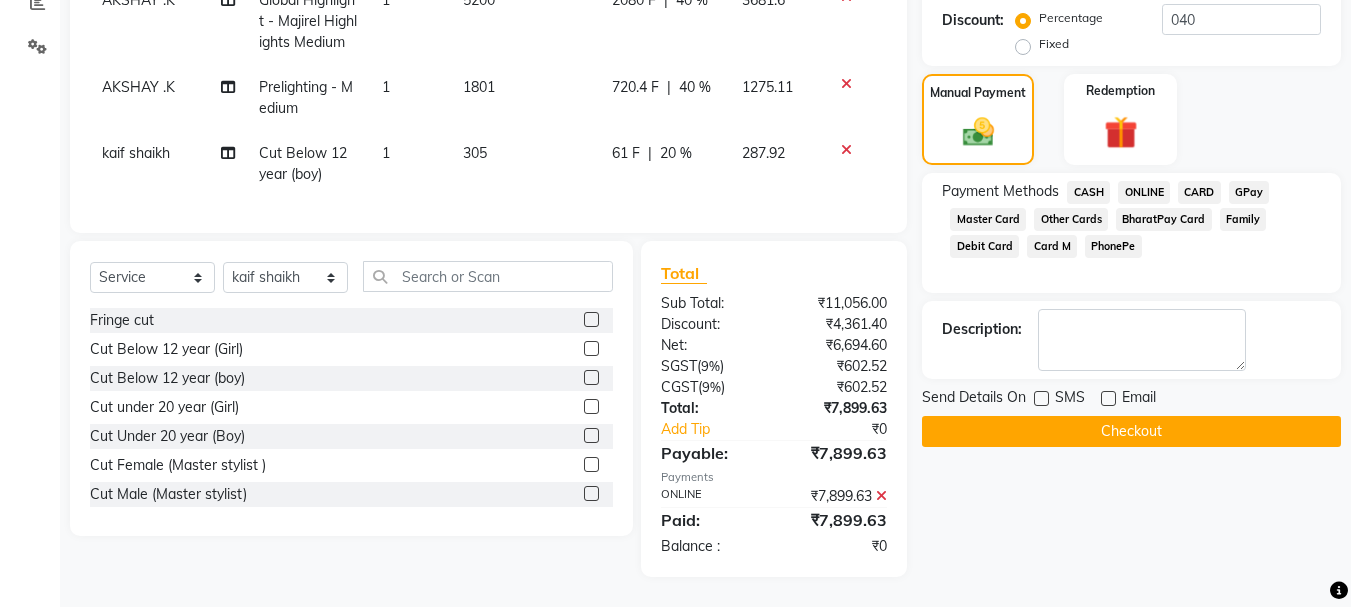 click on "Checkout" 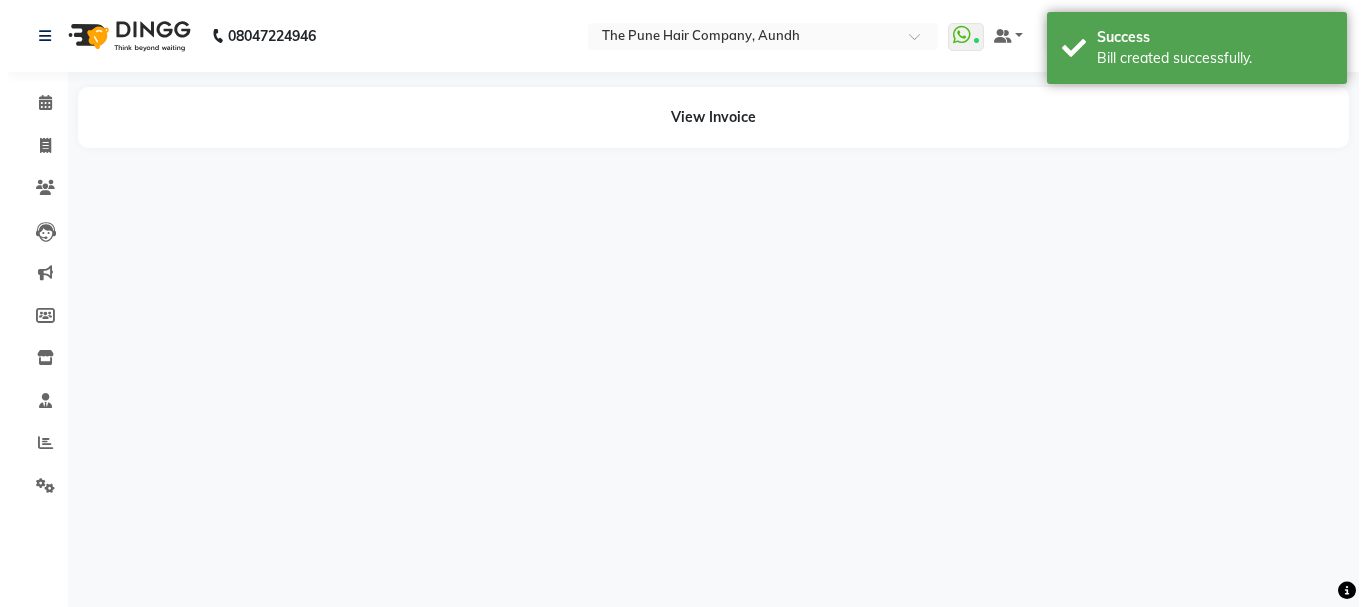 scroll, scrollTop: 0, scrollLeft: 0, axis: both 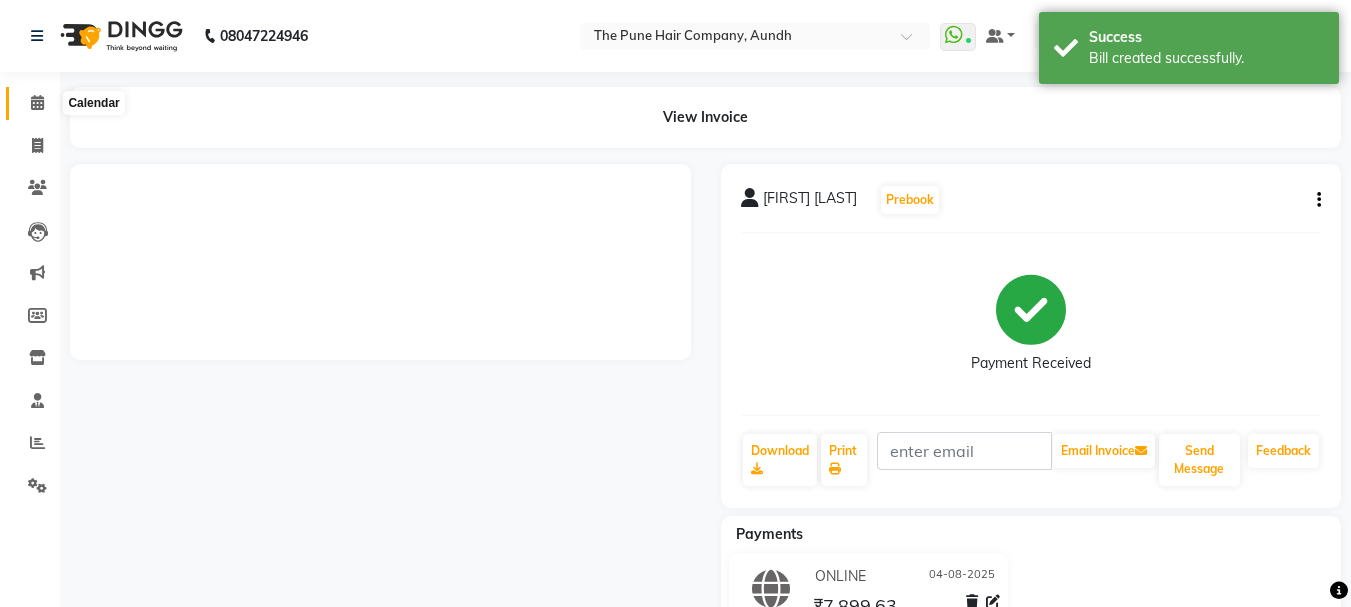 click 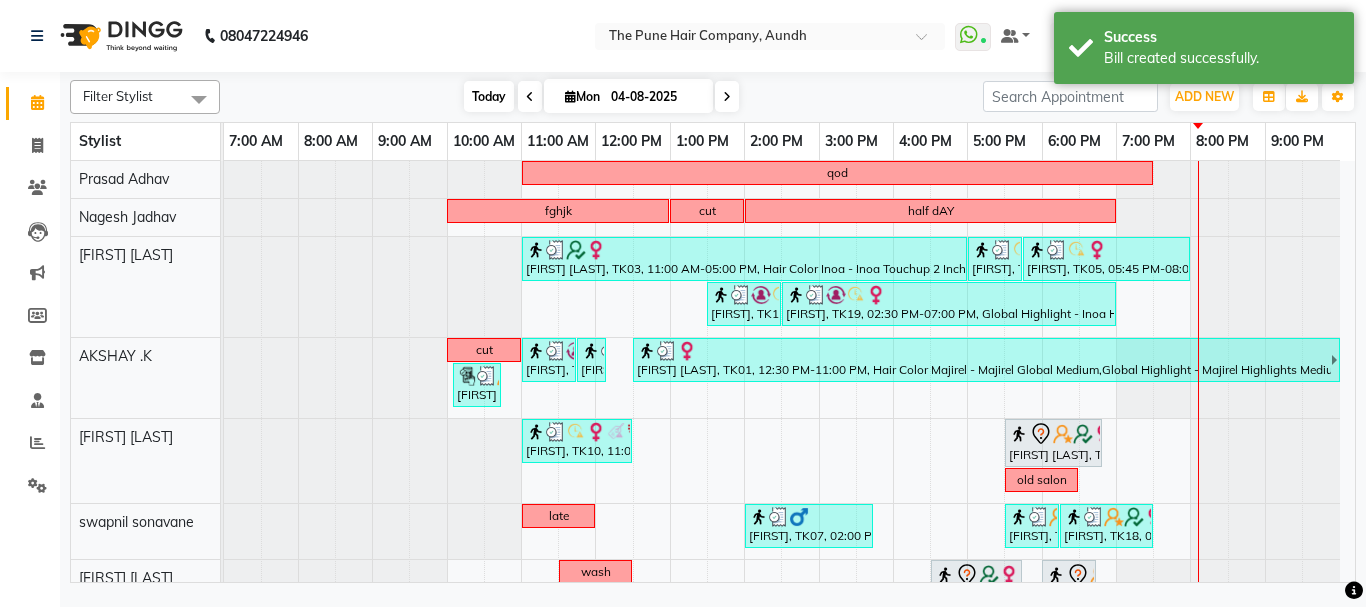 click on "Today" at bounding box center (489, 96) 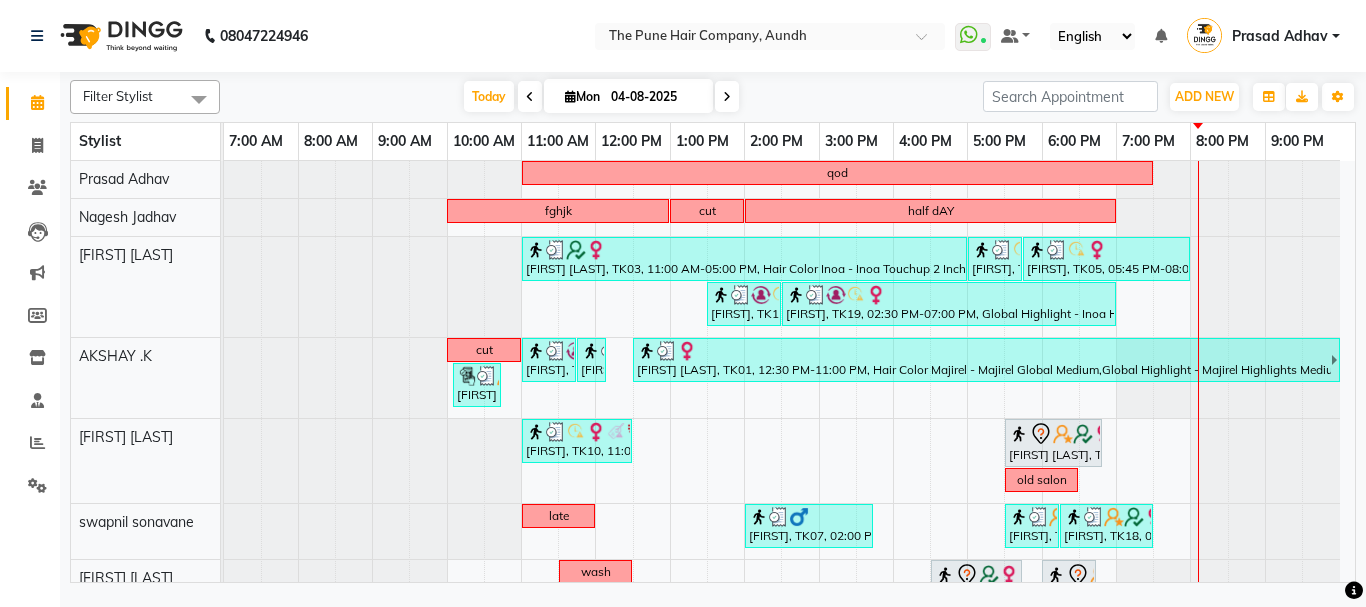 click at bounding box center (727, 96) 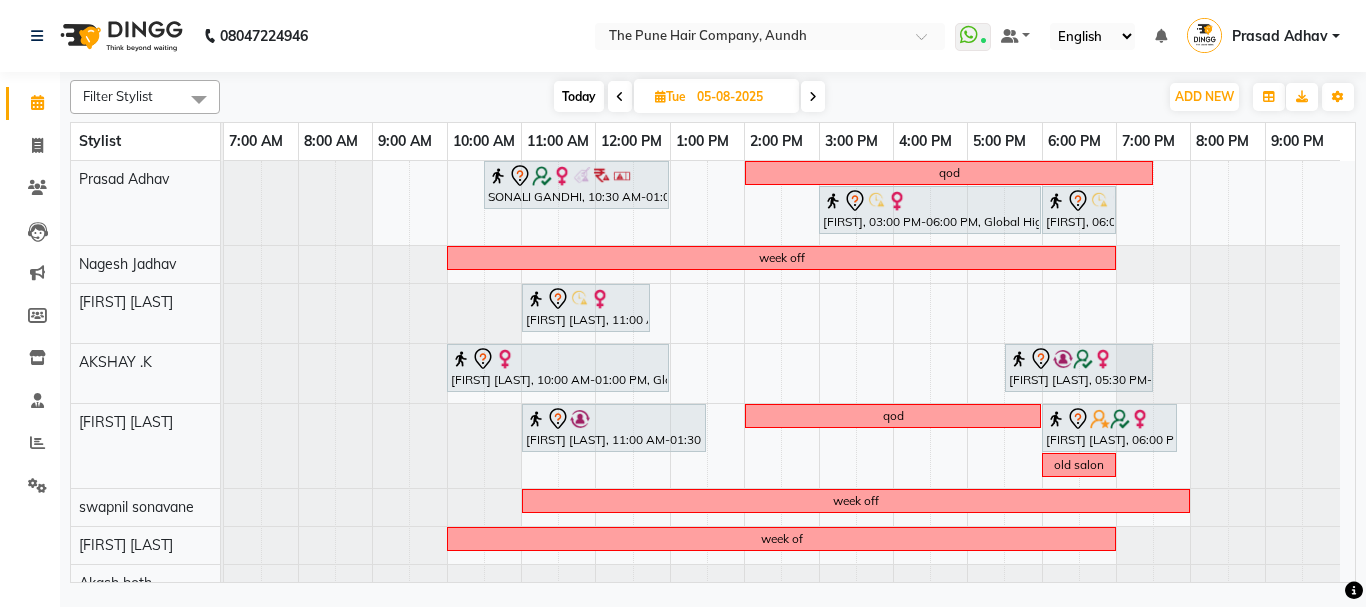 scroll, scrollTop: 233, scrollLeft: 0, axis: vertical 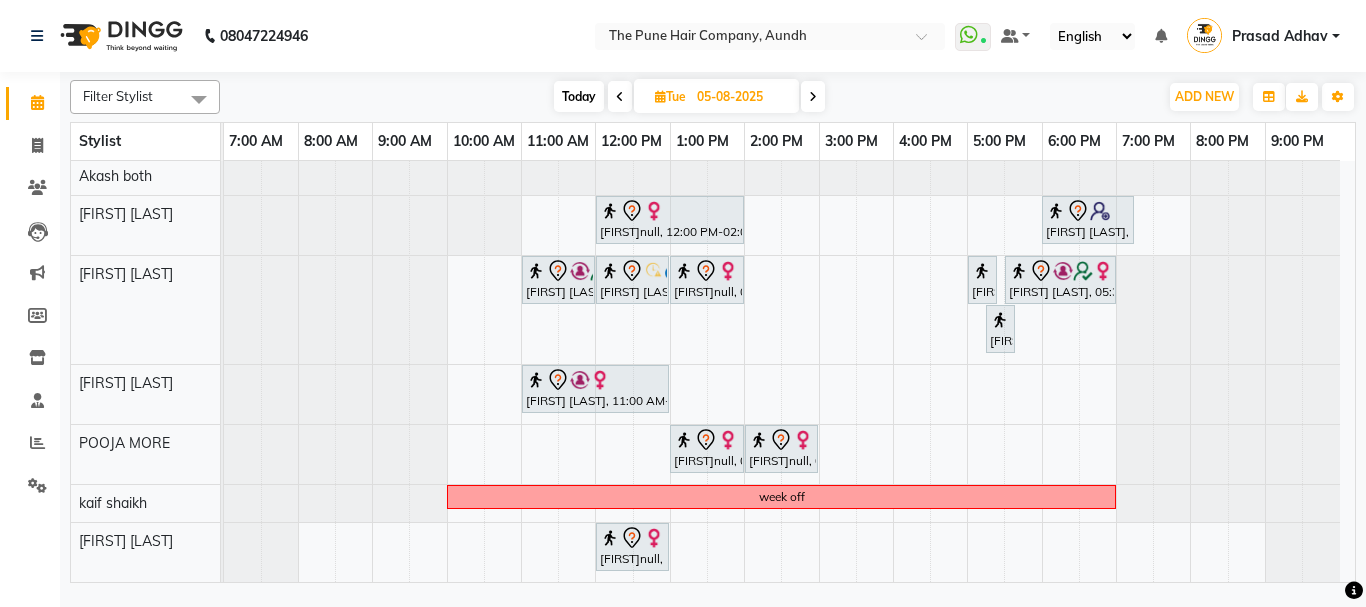 click at bounding box center [813, 96] 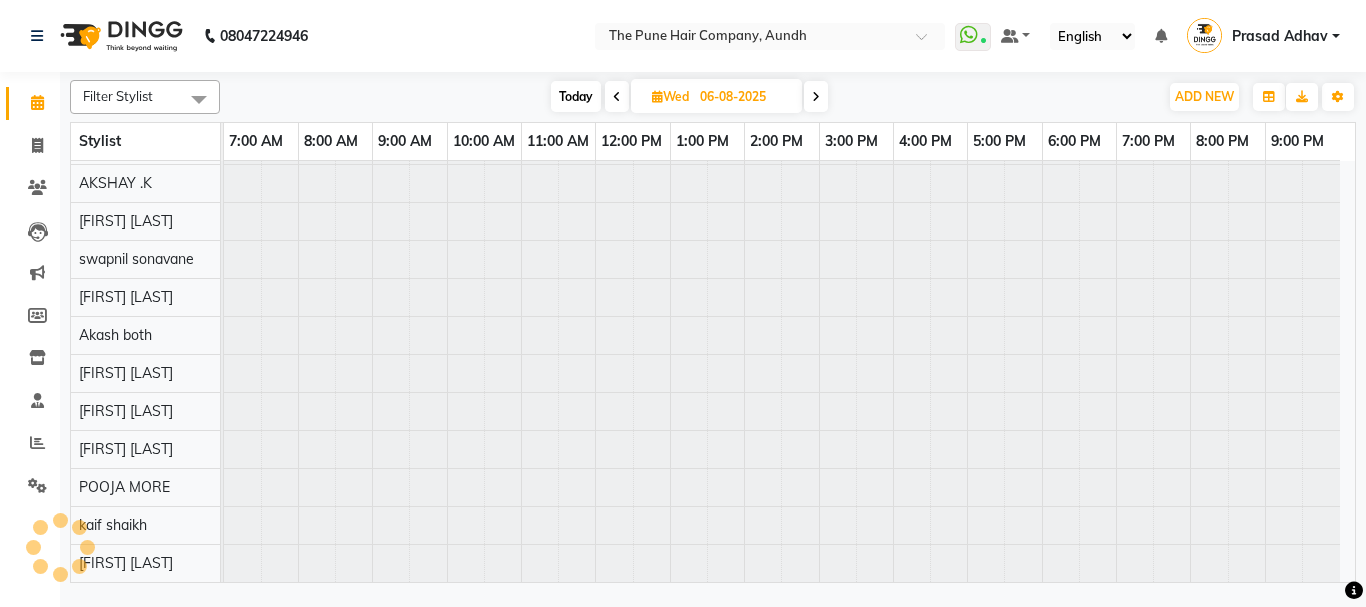 scroll, scrollTop: 110, scrollLeft: 0, axis: vertical 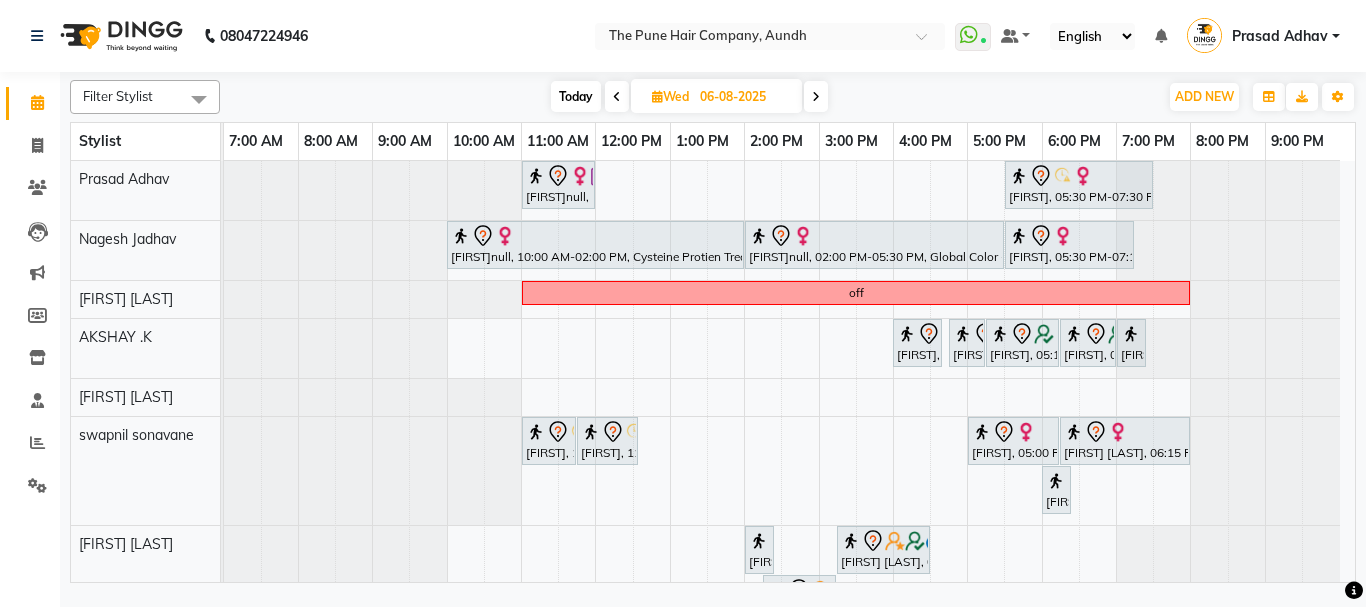 click on "Today" at bounding box center [576, 96] 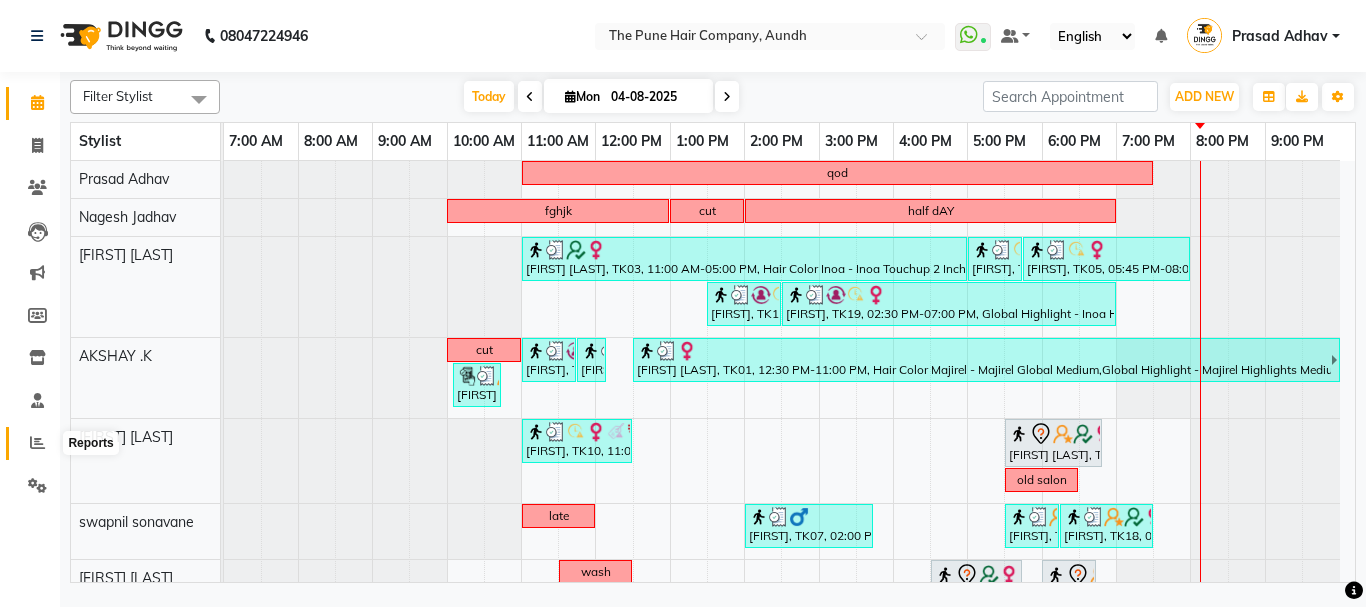 click 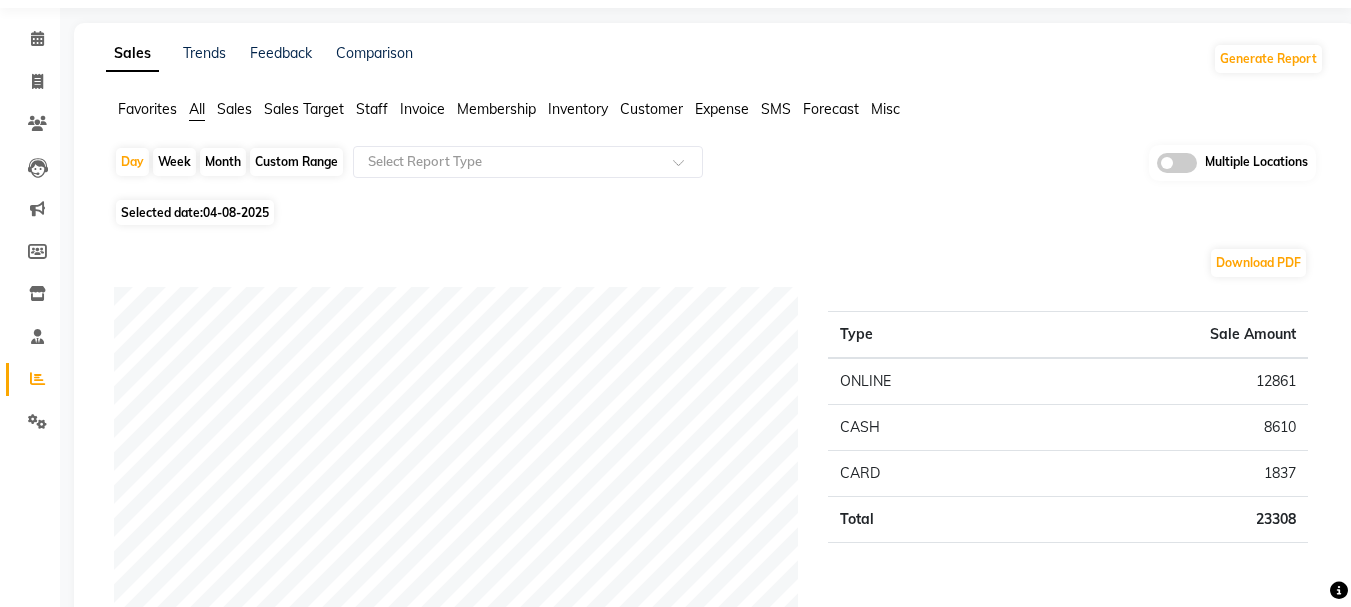 scroll, scrollTop: 0, scrollLeft: 0, axis: both 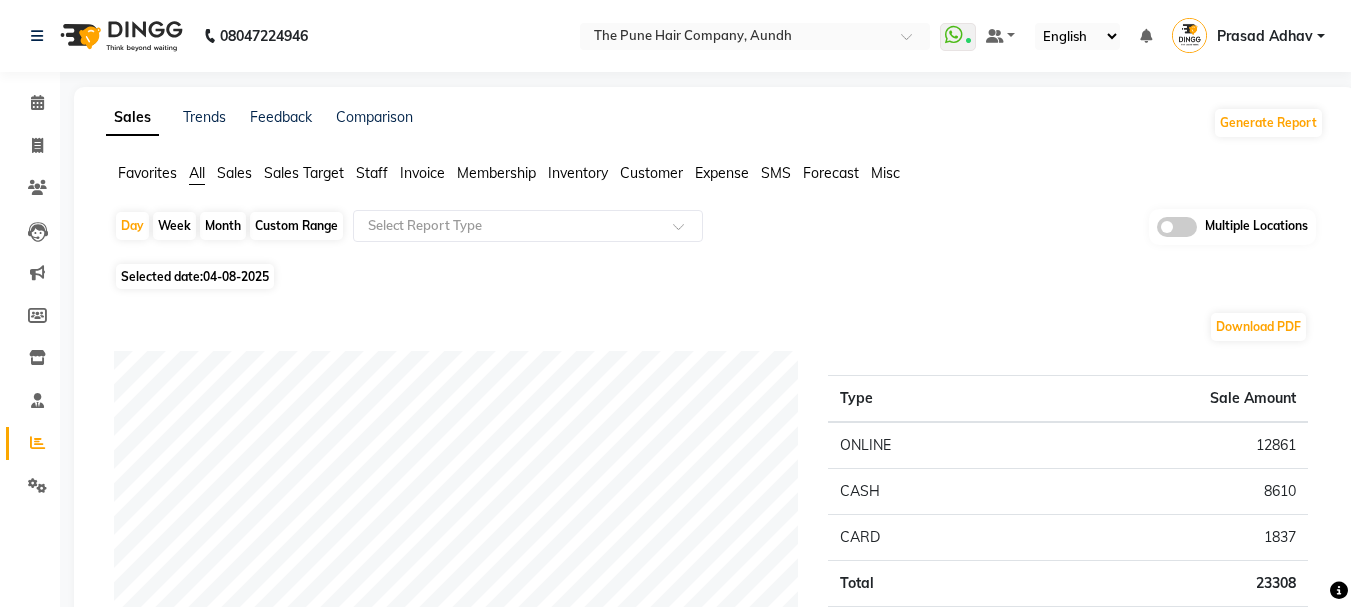 click on "Month" 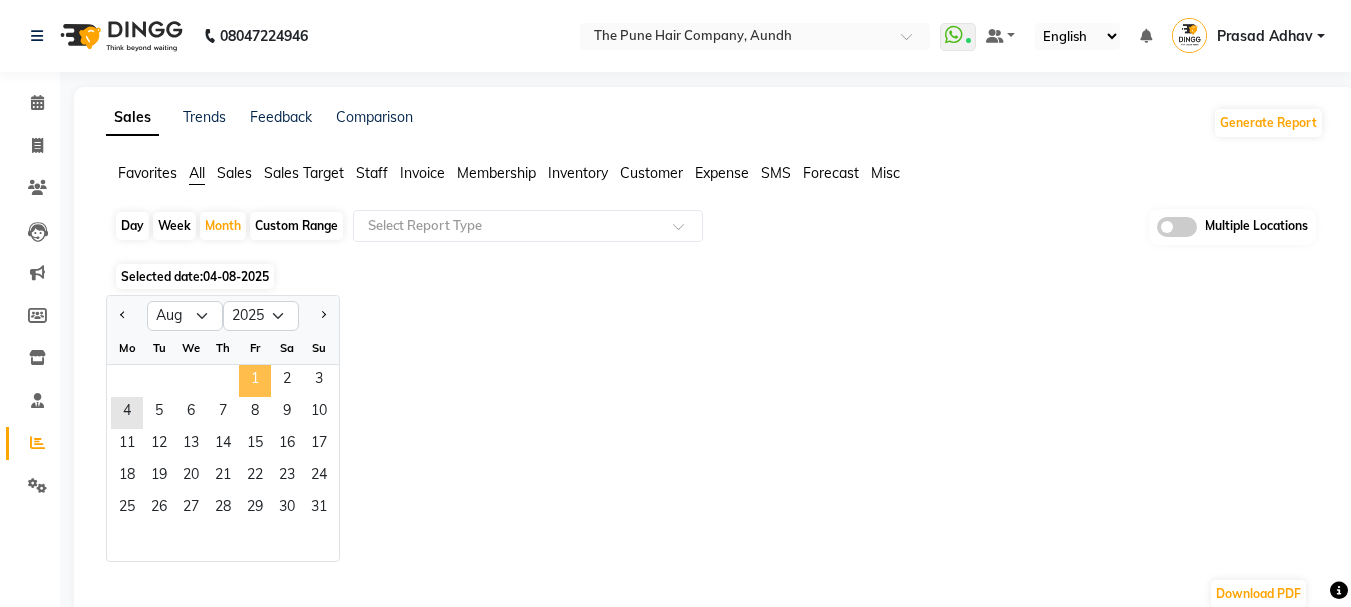 click on "1" 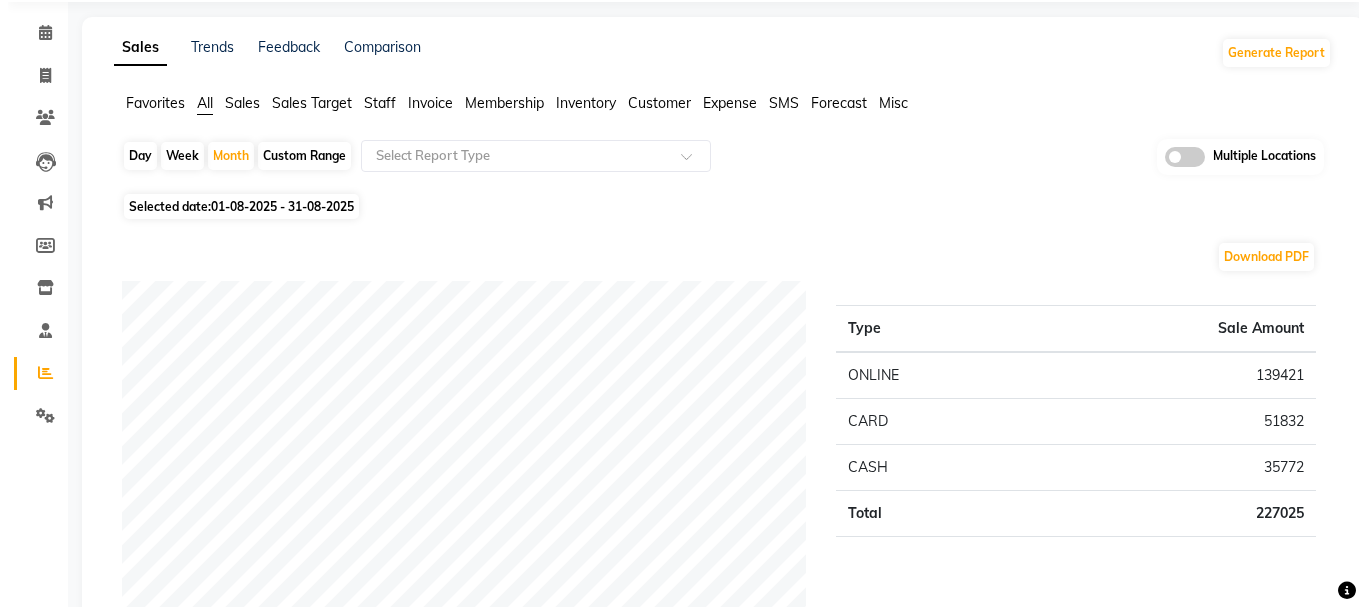 scroll, scrollTop: 0, scrollLeft: 0, axis: both 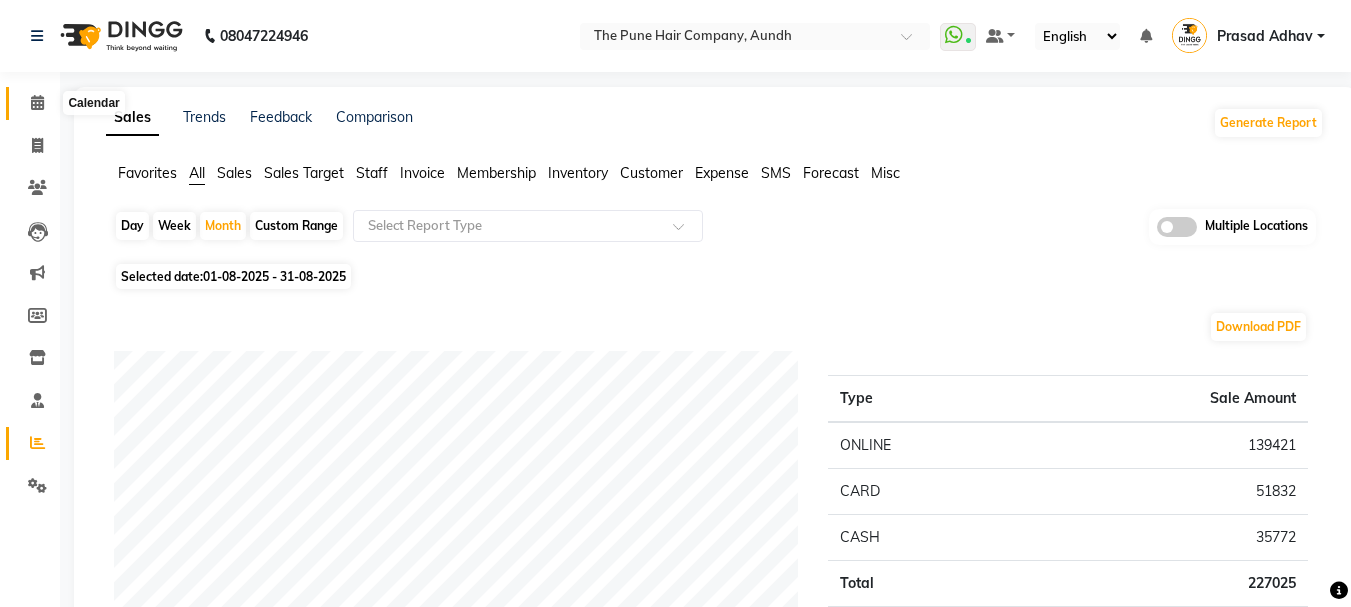 click 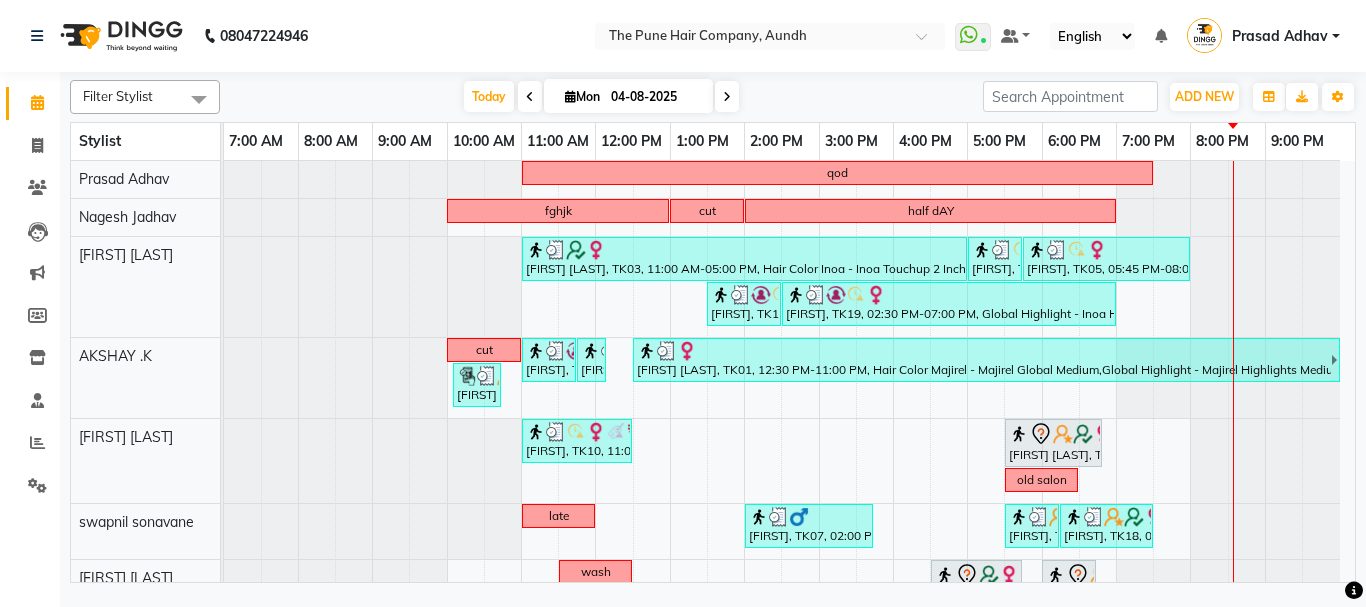 click at bounding box center [727, 97] 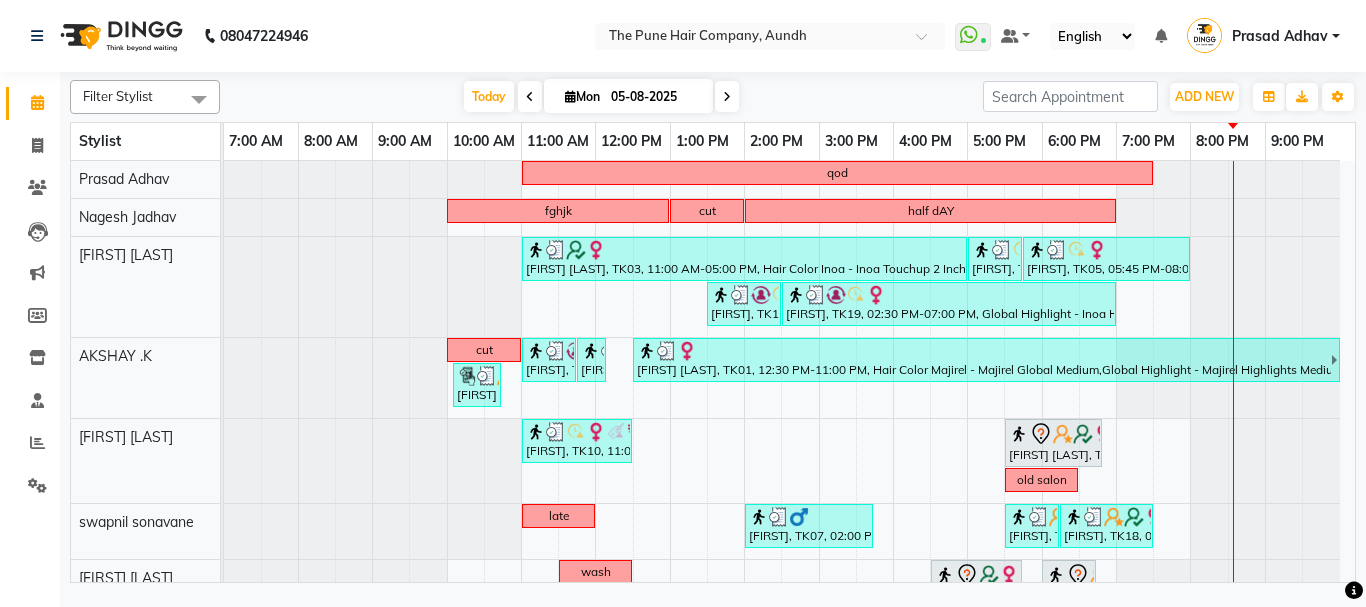select on "8" 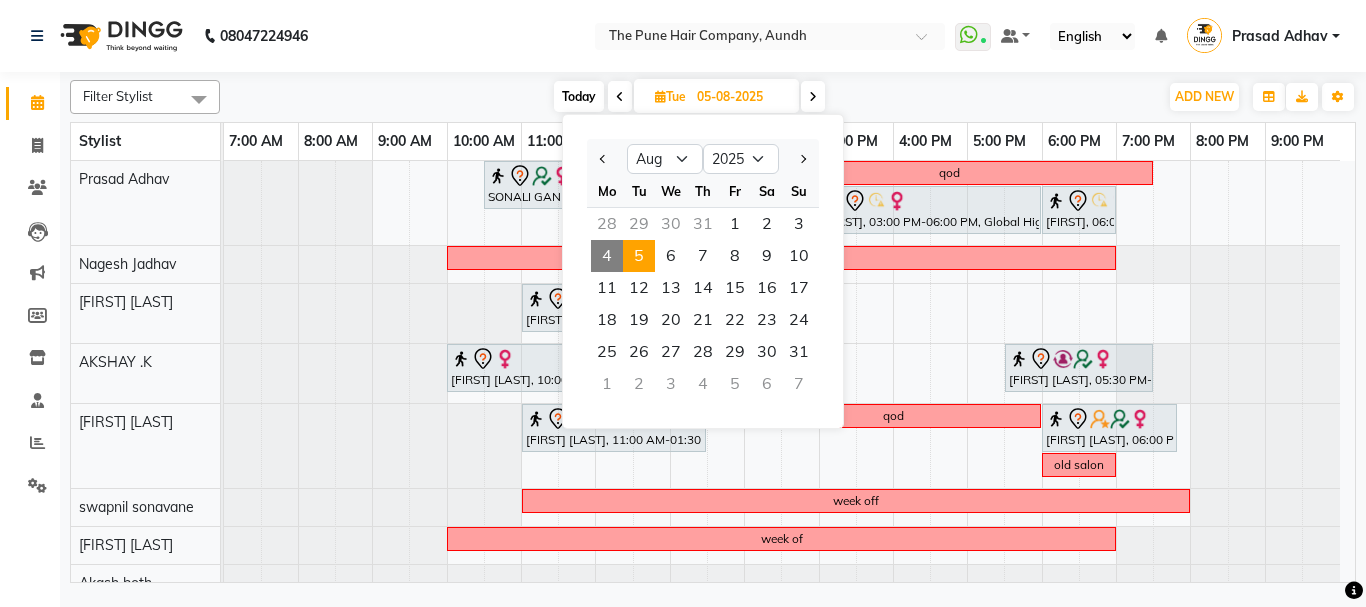 click on "5" at bounding box center (639, 256) 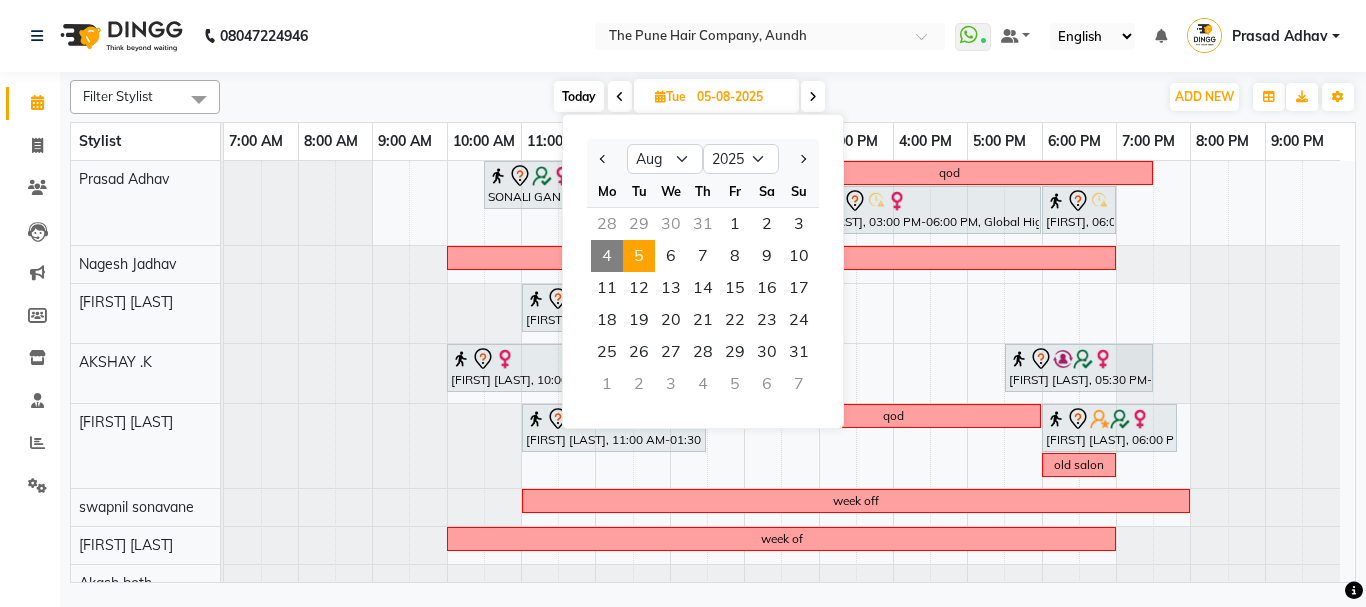 click on "week off" at bounding box center (781, 258) 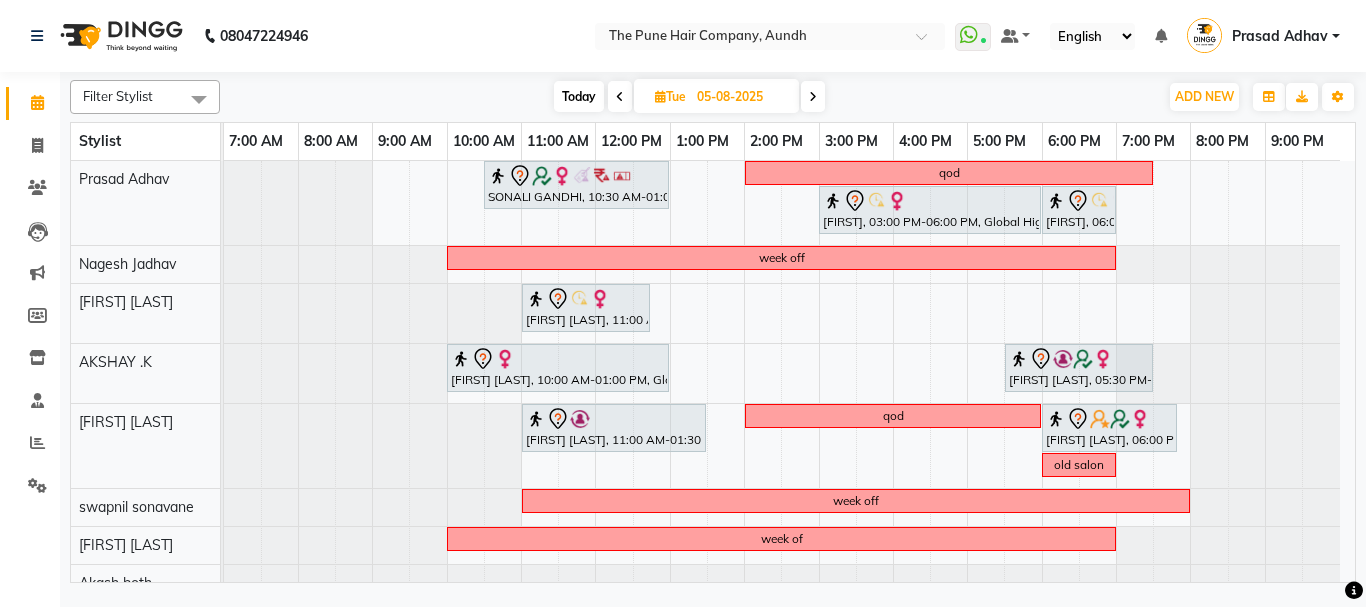 scroll, scrollTop: 200, scrollLeft: 0, axis: vertical 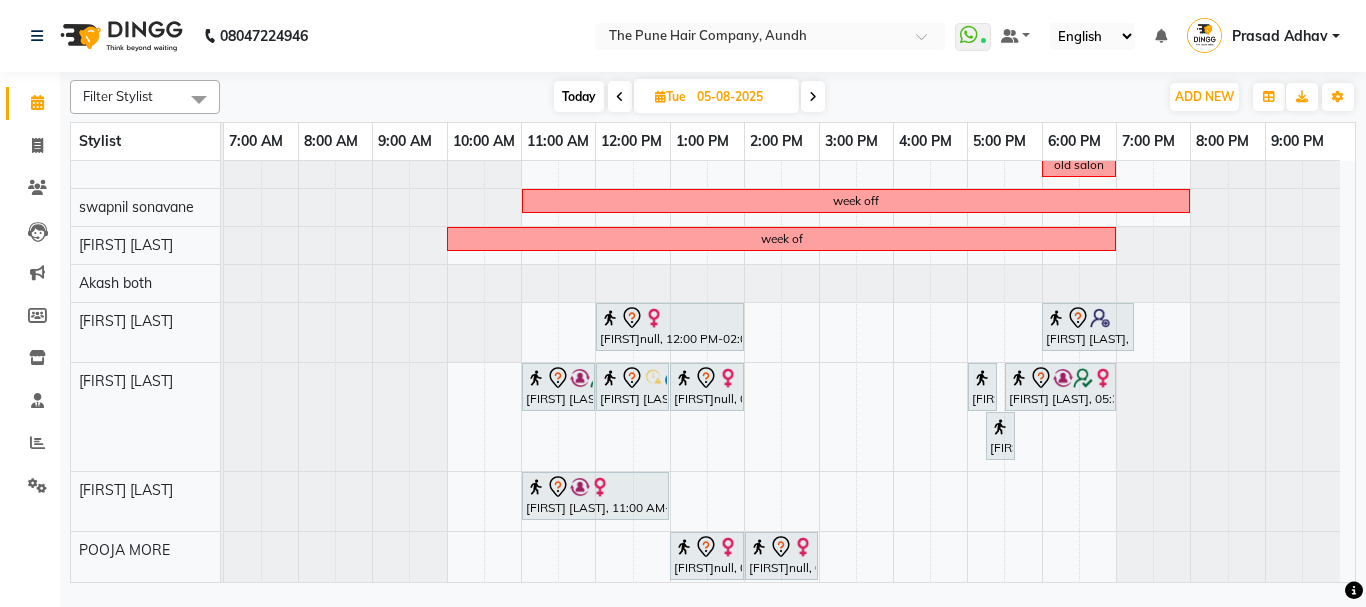 click on "Today" at bounding box center (579, 96) 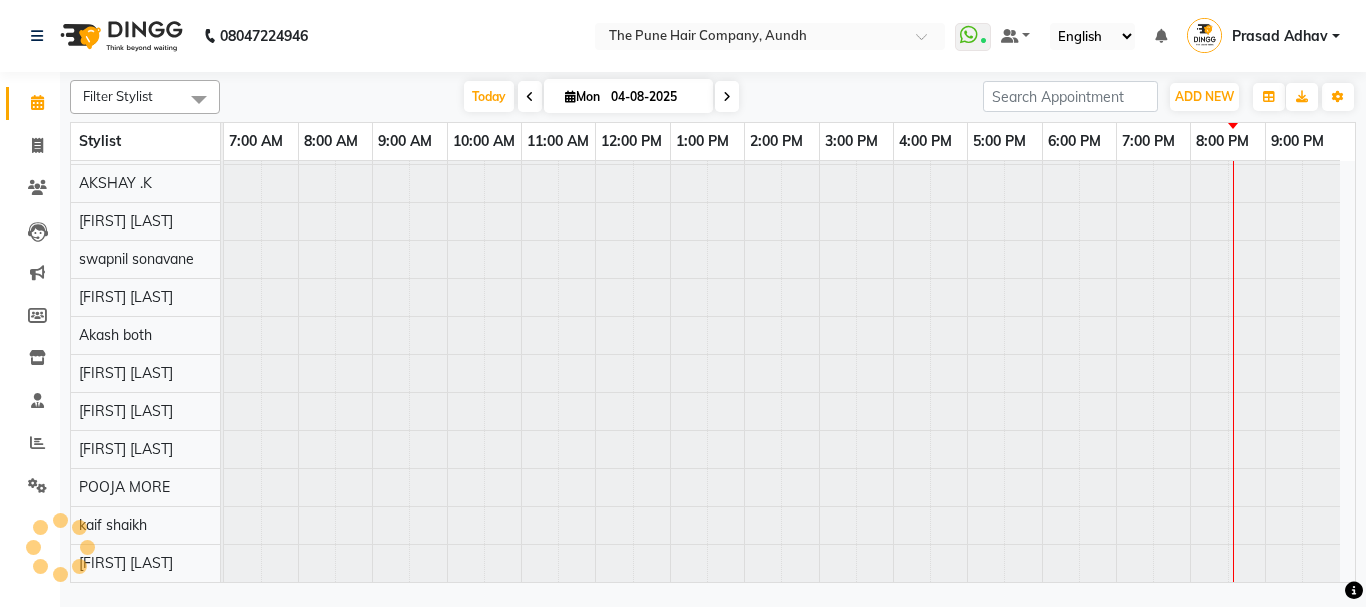 scroll, scrollTop: 110, scrollLeft: 0, axis: vertical 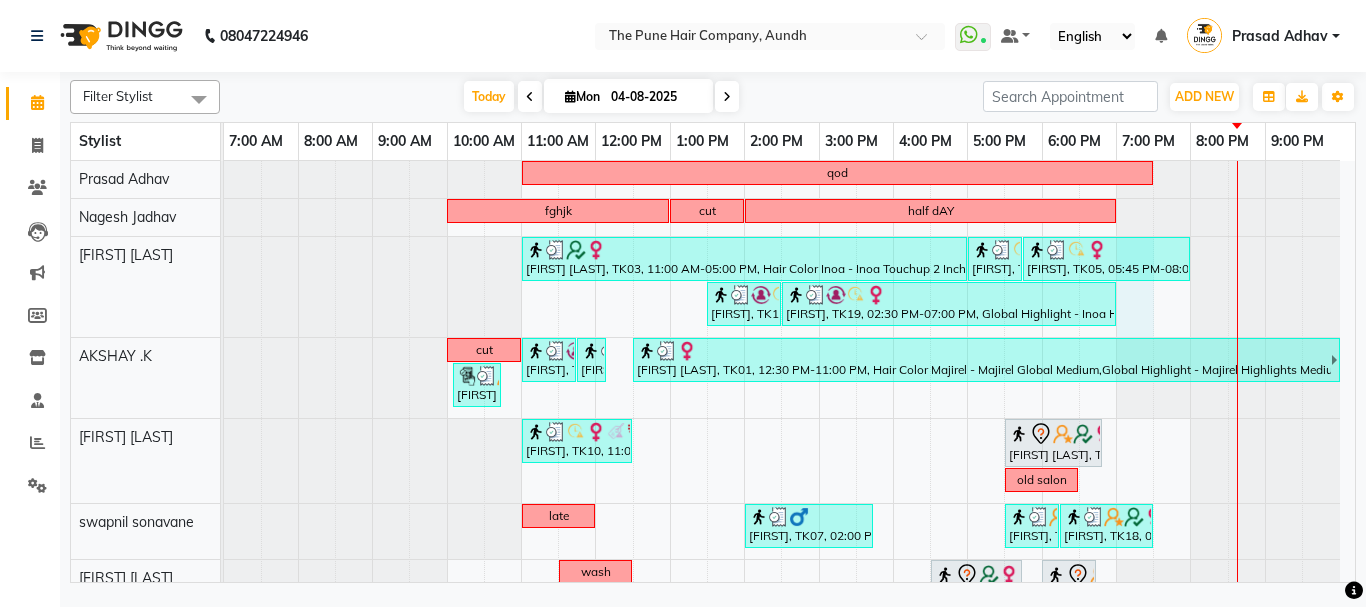 click on "qod   fghjk   cut   half dAY      [FIRST] [LAST], TK03, 11:00 AM-05:00 PM, Hair Color Inoa - Inoa Touchup 2 Inch     [FIRST], TK05, 05:00 PM-05:45 PM, Cut Female (Sr.stylist)     [FIRST], TK05, 05:45 PM-08:00 PM,  Additional Hair Wash (Female)     [FIRST], TK19, 01:30 PM-02:30 PM, Prelighting - Medium     [FIRST], TK19, 02:30 PM-07:00 PM, Global Highlight - Inoa Highlights Medium,Prelighting - Medium,Hair Color Inoa - Inoa Touchup 2 Inch  cut      [FIRST], TK02, 11:00 AM-11:45 AM, Cut Female (Expert)     [FIRST], TK02, 11:45 AM-12:00 PM,  Additional Hair Wash (Female)     [FIRST] [LAST], TK01, 12:30 PM-11:00 PM, Hair Color Majirel - Majirel Global Medium,Global Highlight - Majirel Highlights Medium,Prelighting - Medium     [FIRST] [LAST], TK11, 10:05 AM-10:45 AM, Cut male (Expert)     [FIRST], TK10, 11:00 AM-12:30 PM, Head Massage - Head Massage With Shampoo Female             [FIRST] [LAST], TK17, 05:30 PM-06:50 PM,  Beard Crafting  old salon   late      [FIRST], TK07, 02:00 PM-03:45 PM, Cut Male (Master stylist)" at bounding box center (789, 581) 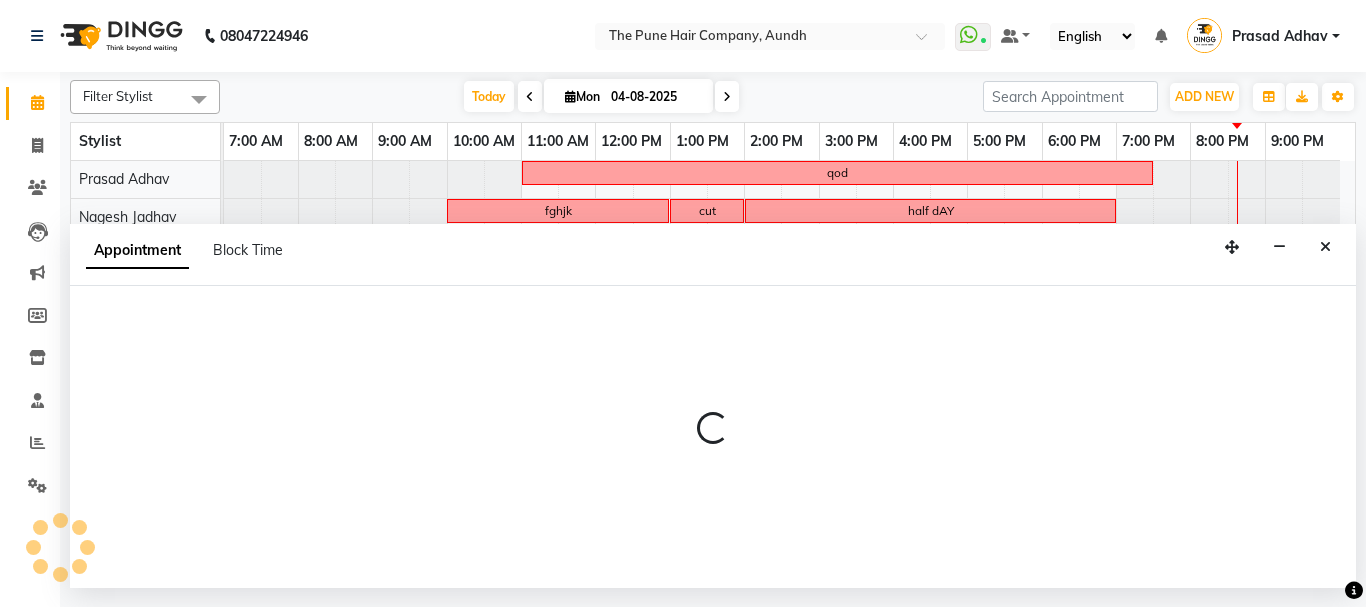 select on "3340" 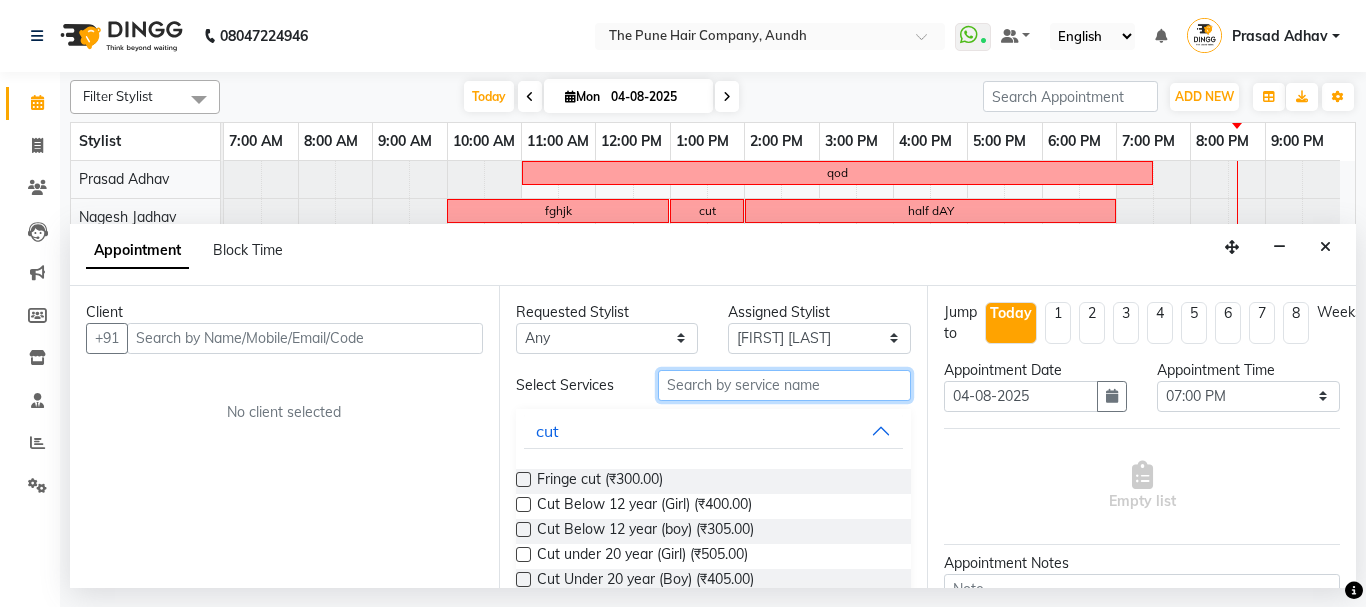 click at bounding box center [785, 385] 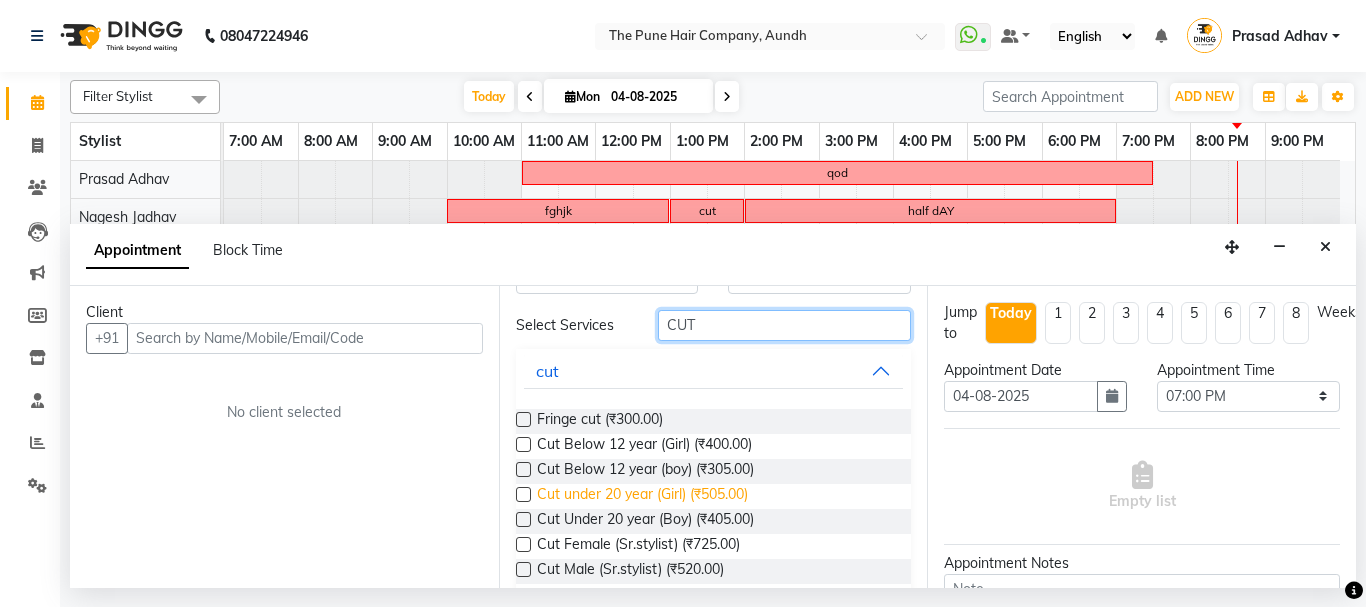 scroll, scrollTop: 88, scrollLeft: 0, axis: vertical 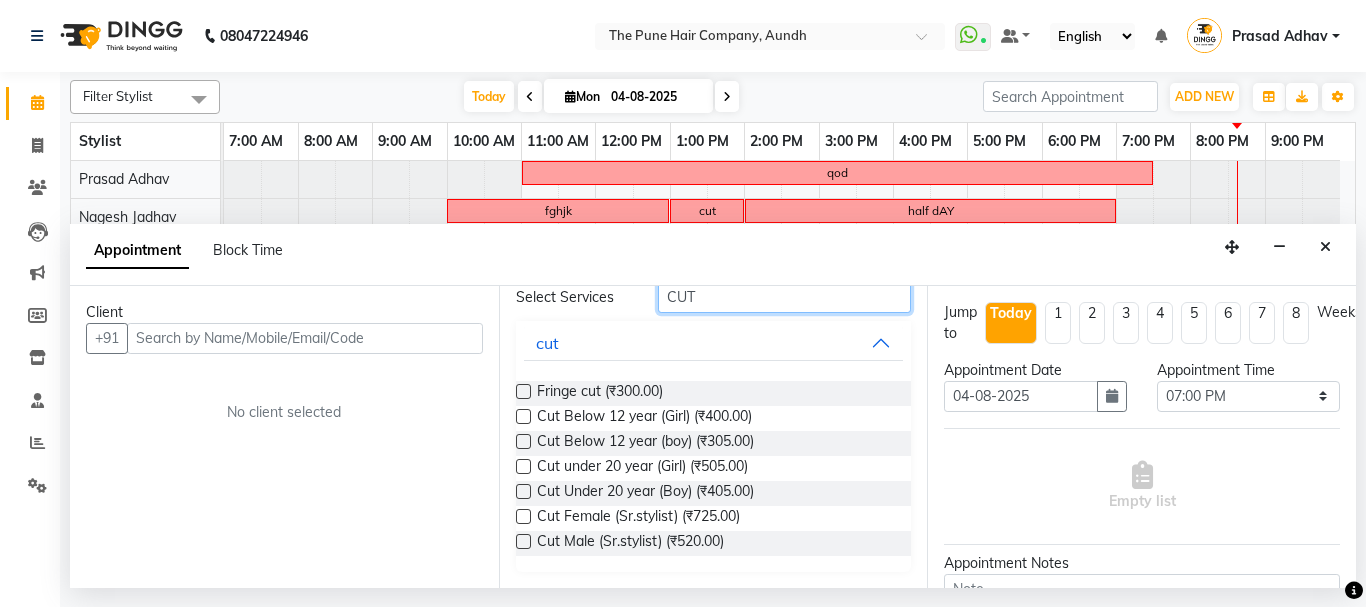 type on "CUT" 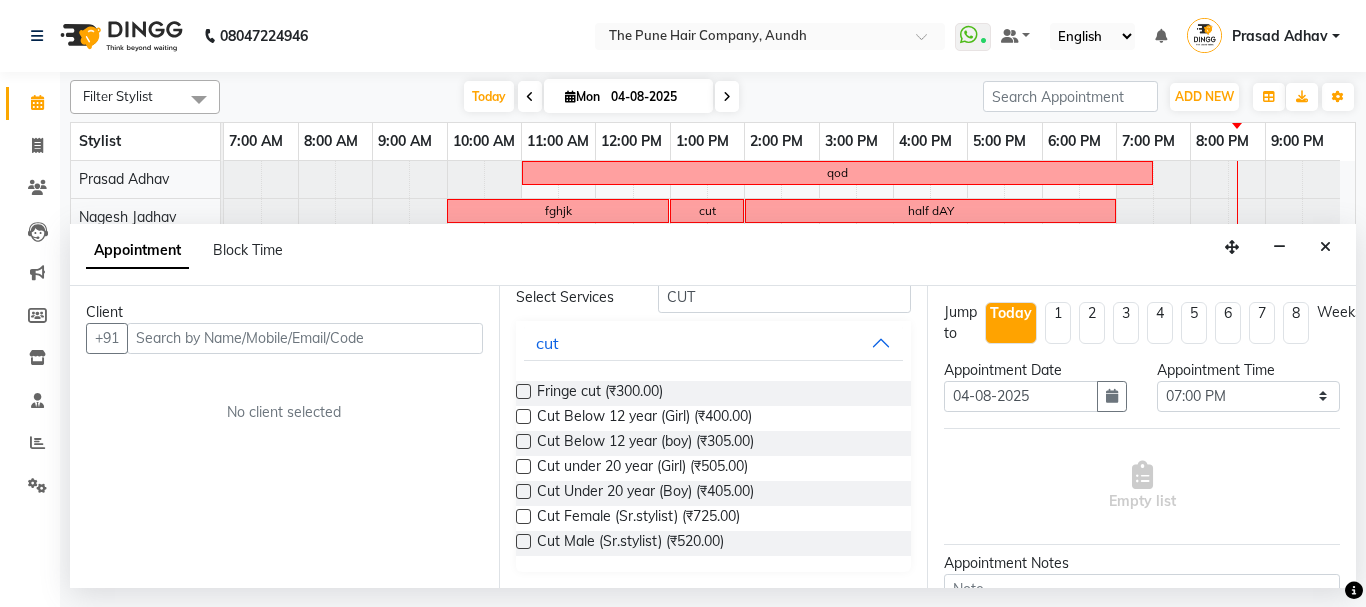 click at bounding box center (522, 520) 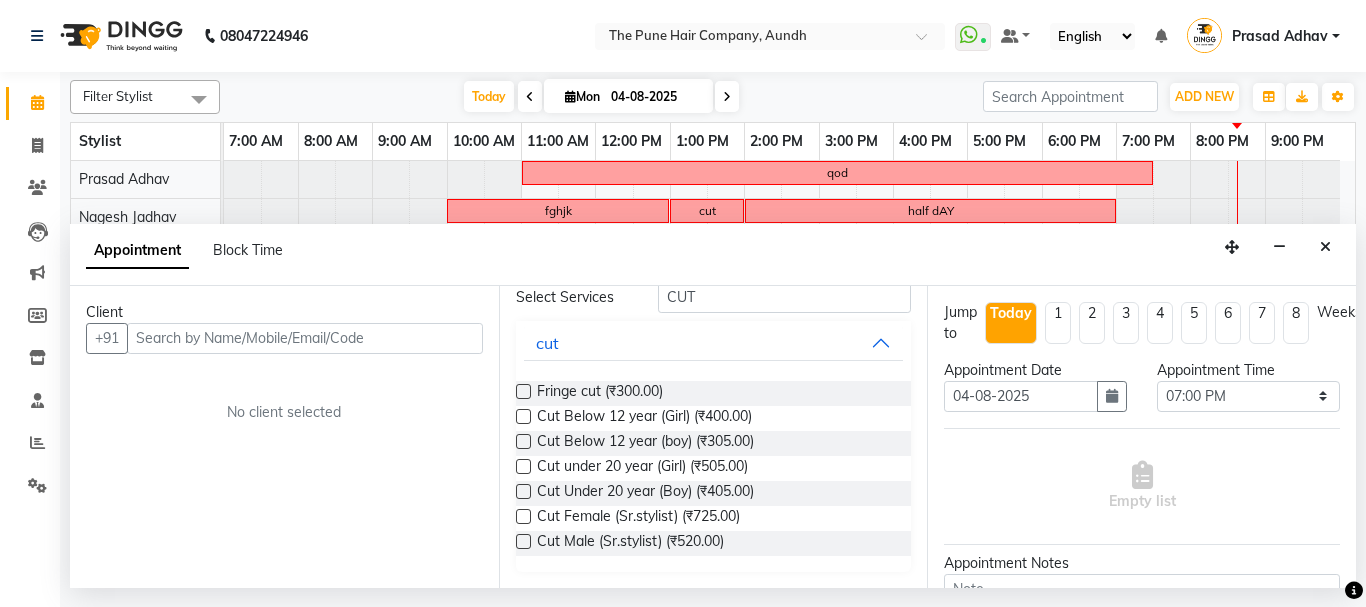 click at bounding box center [523, 516] 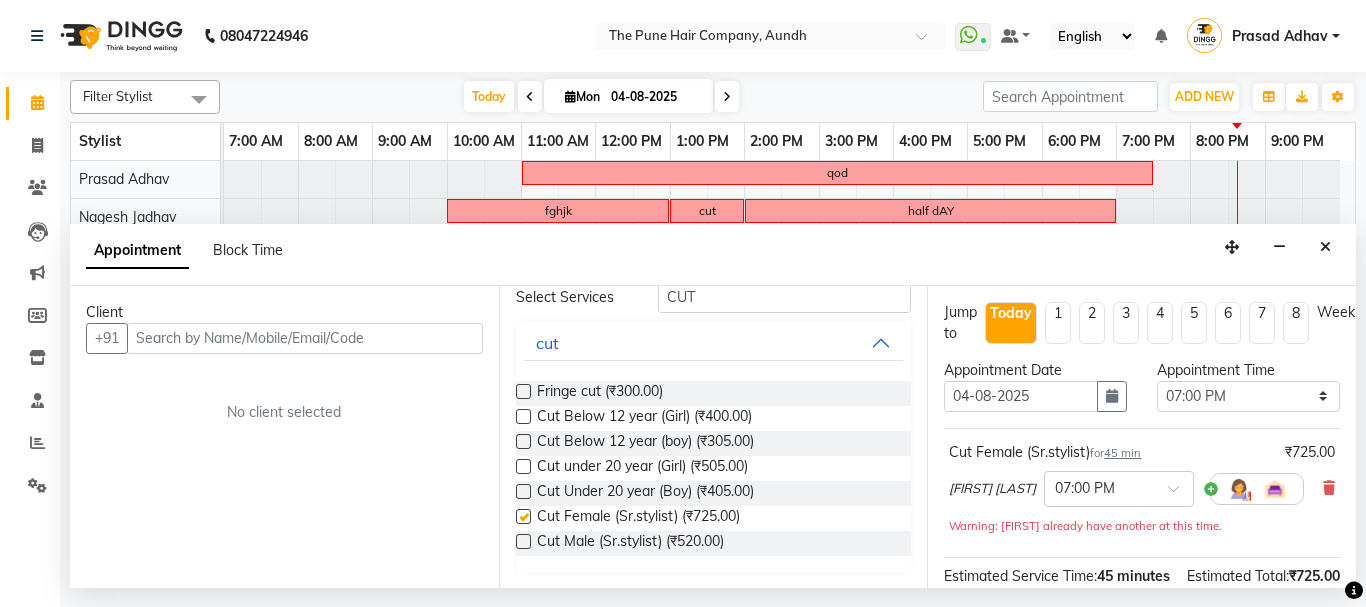 checkbox on "false" 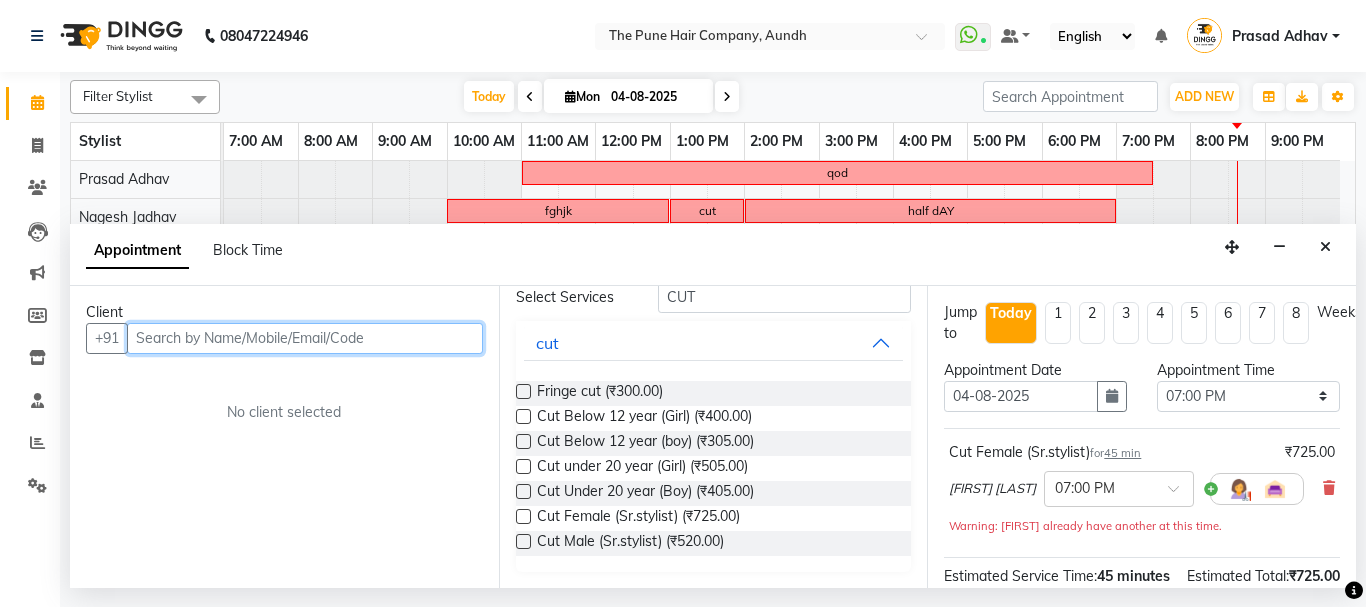 click at bounding box center (305, 338) 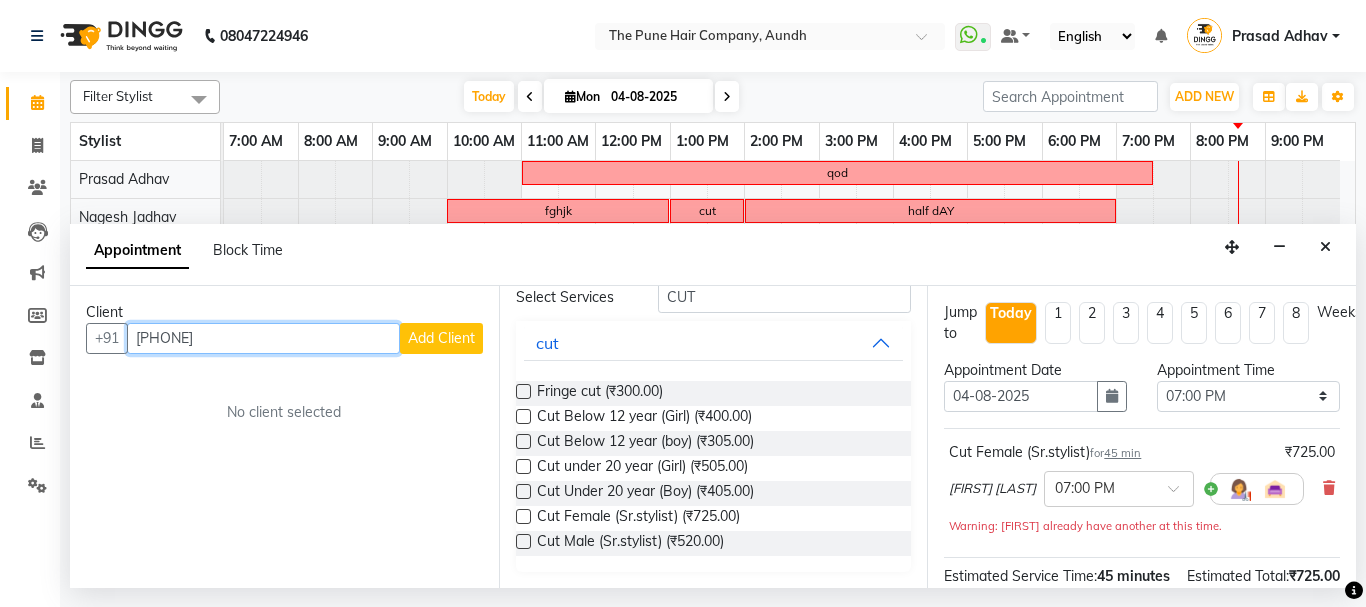 type on "[PHONE]" 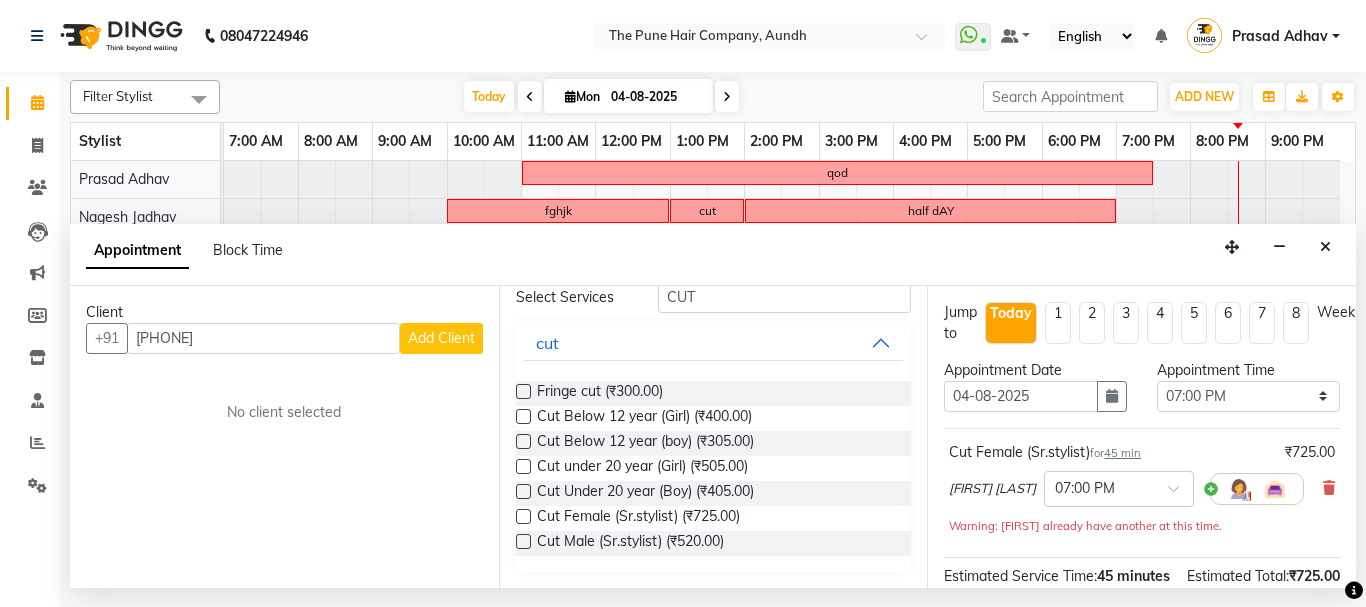 click on "Add Client" at bounding box center (441, 338) 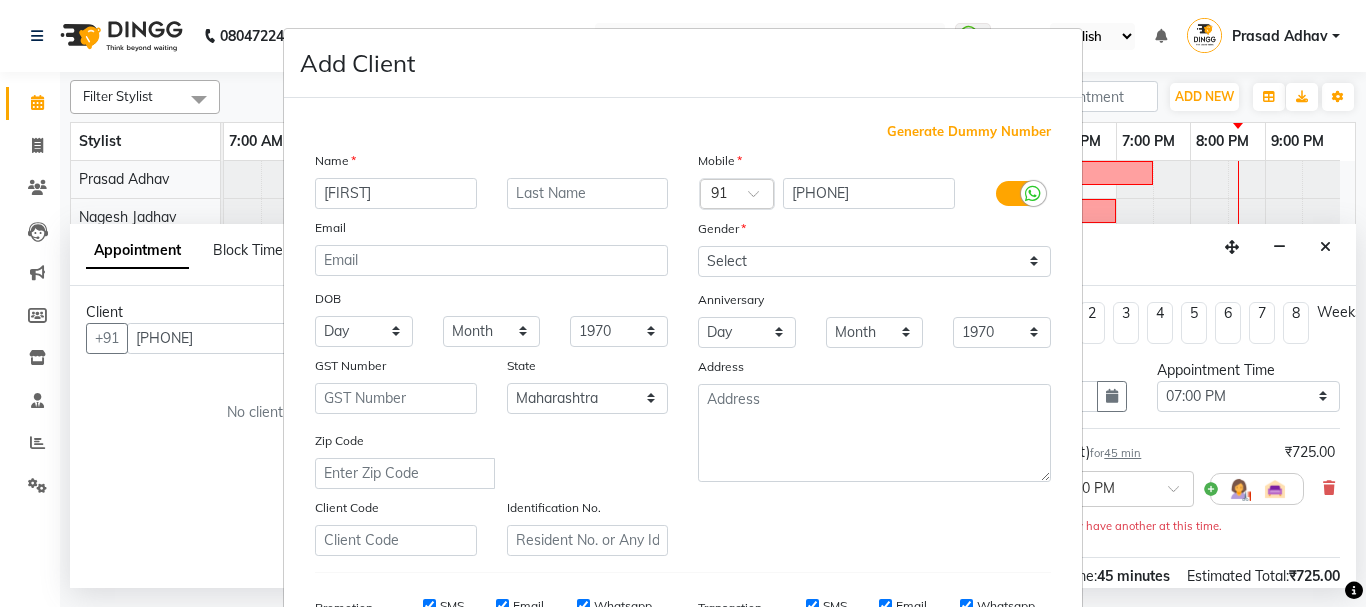 type on "[FIRST]" 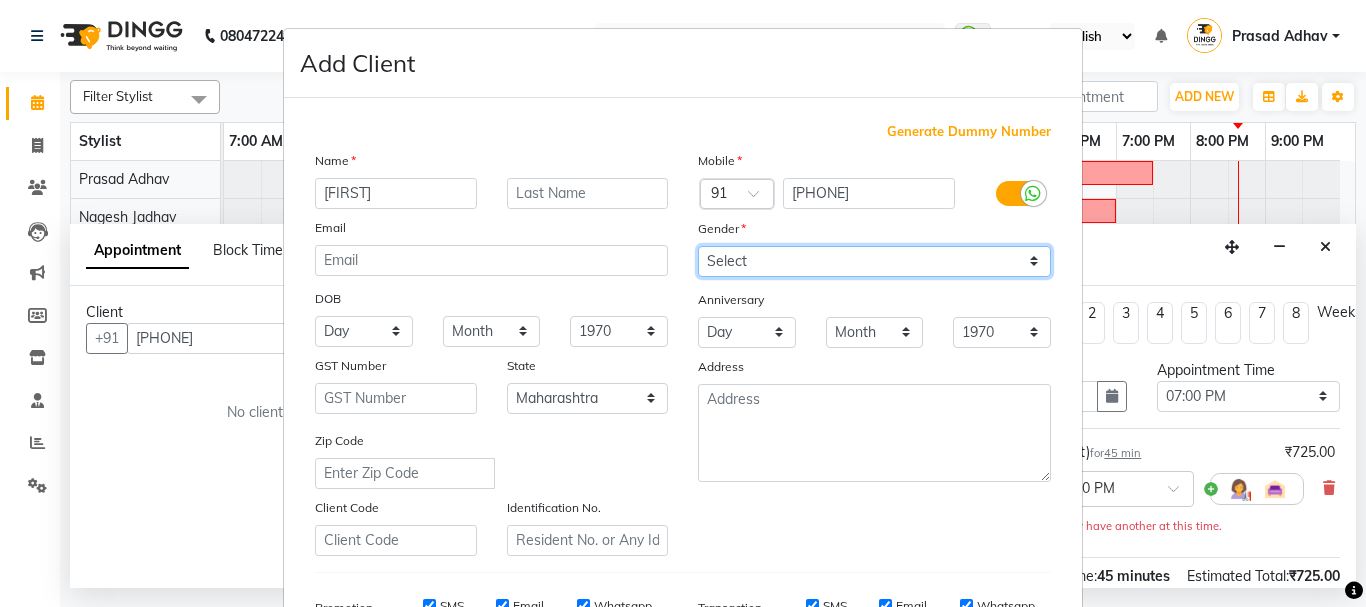 click on "Select Male Female Other Prefer Not To Say" at bounding box center [874, 261] 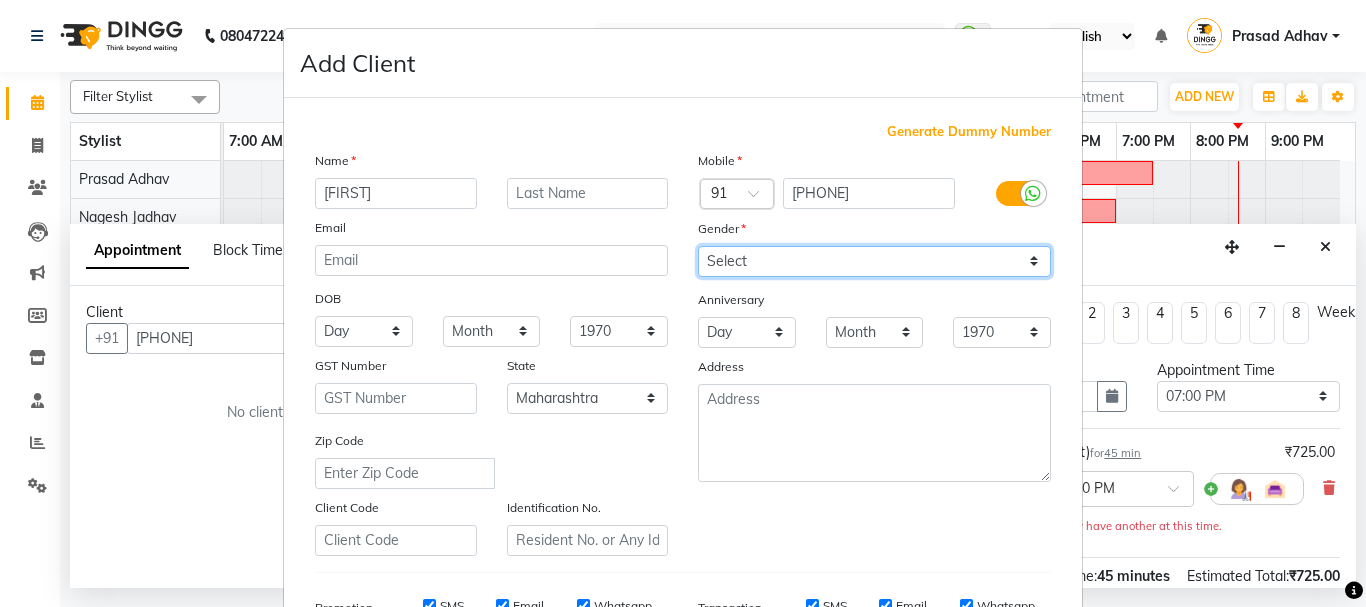 select on "female" 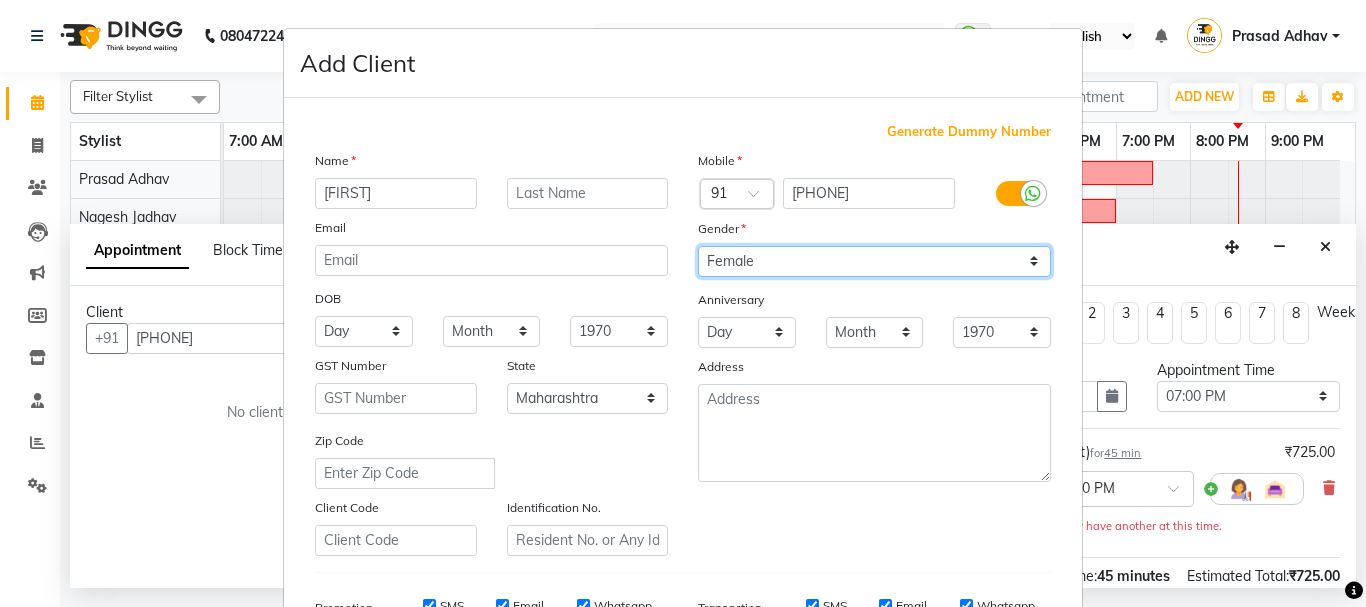 click on "Select Male Female Other Prefer Not To Say" at bounding box center (874, 261) 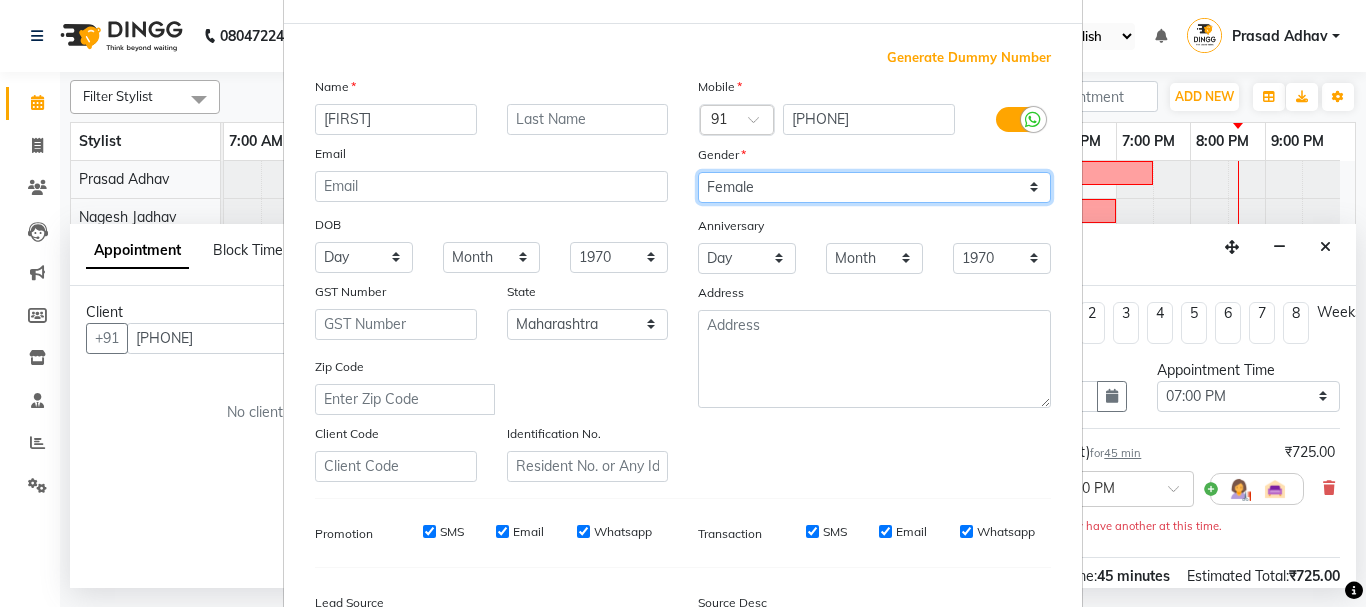 scroll, scrollTop: 316, scrollLeft: 0, axis: vertical 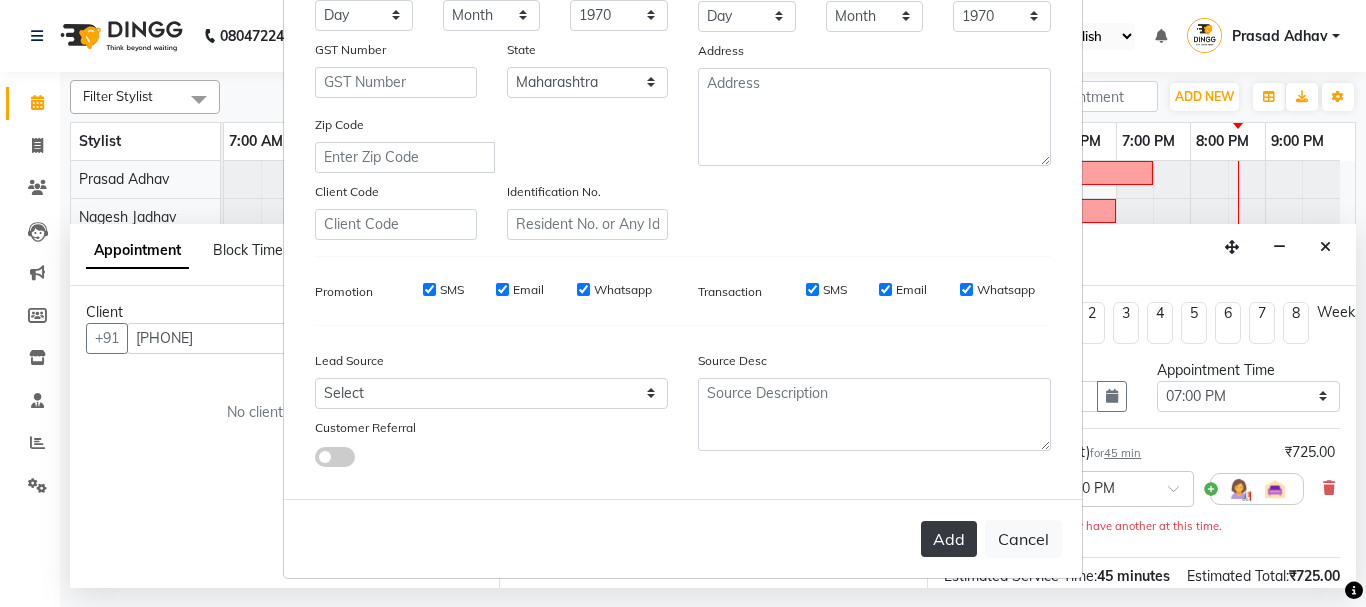 click on "Add" at bounding box center (949, 539) 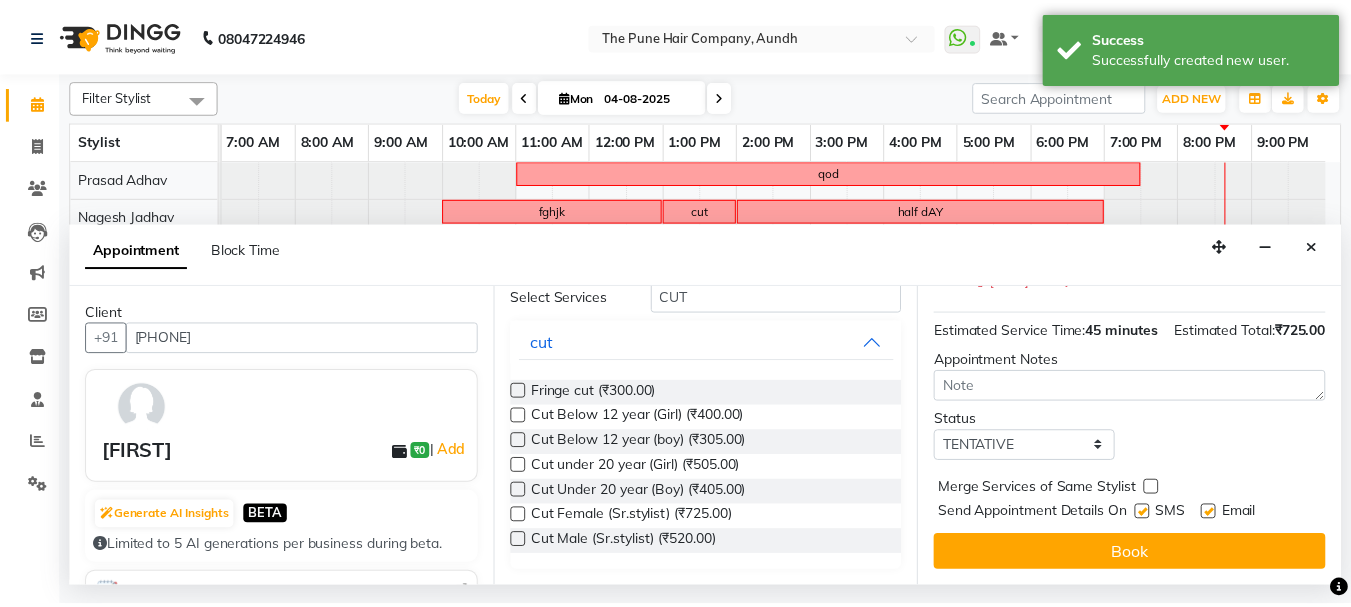 scroll, scrollTop: 281, scrollLeft: 0, axis: vertical 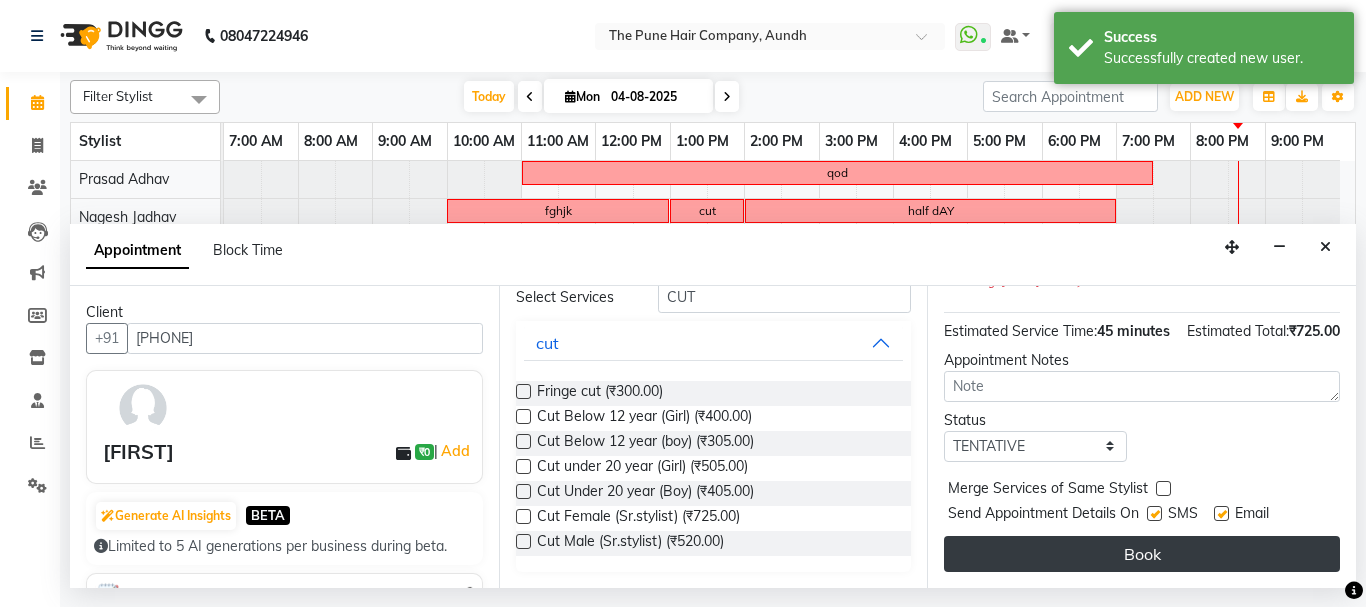 click on "Book" at bounding box center [1142, 554] 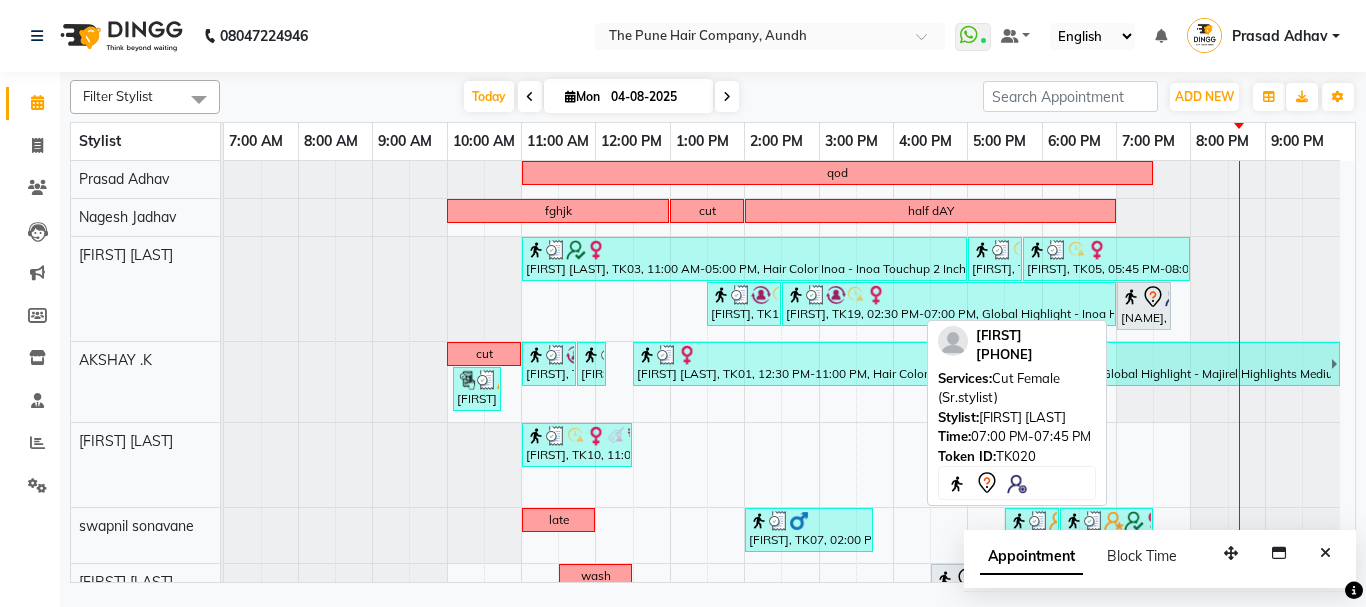 click 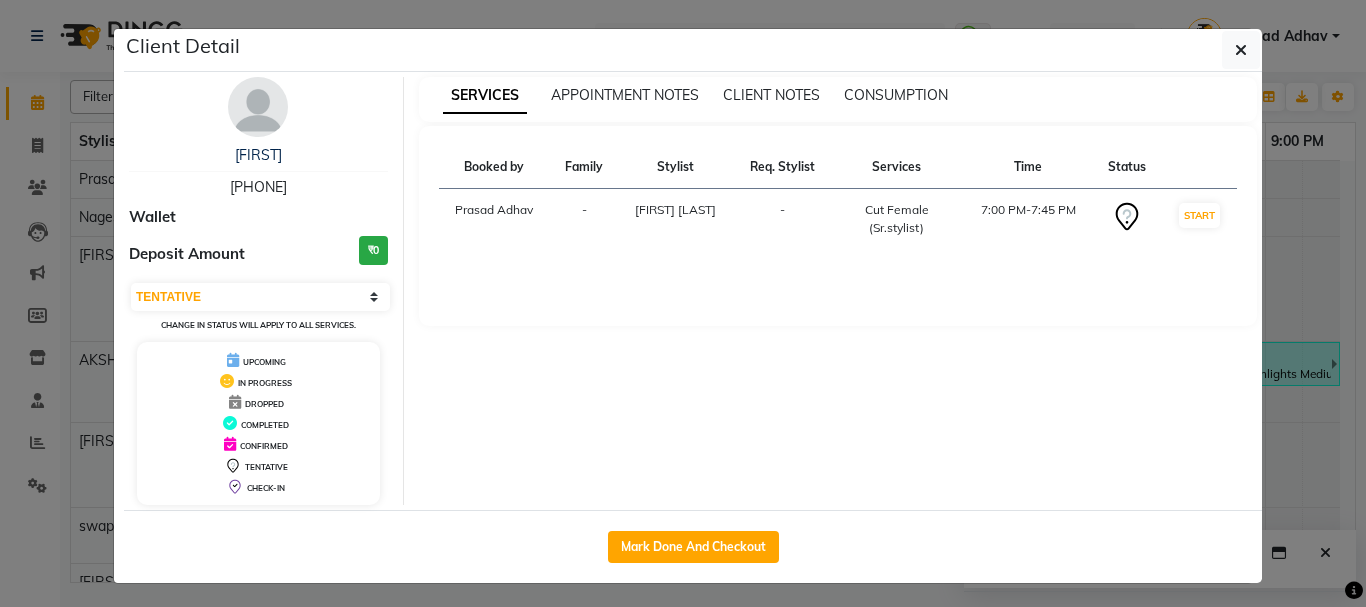 drag, startPoint x: 694, startPoint y: 547, endPoint x: 712, endPoint y: 520, distance: 32.449963 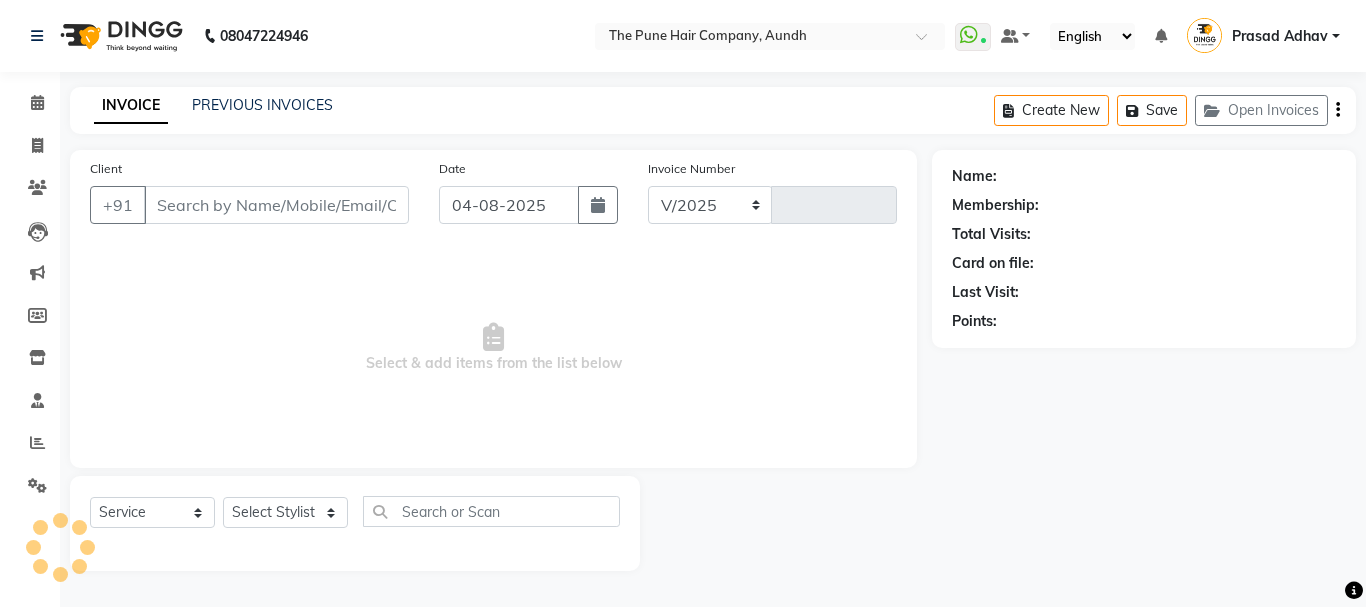 select on "106" 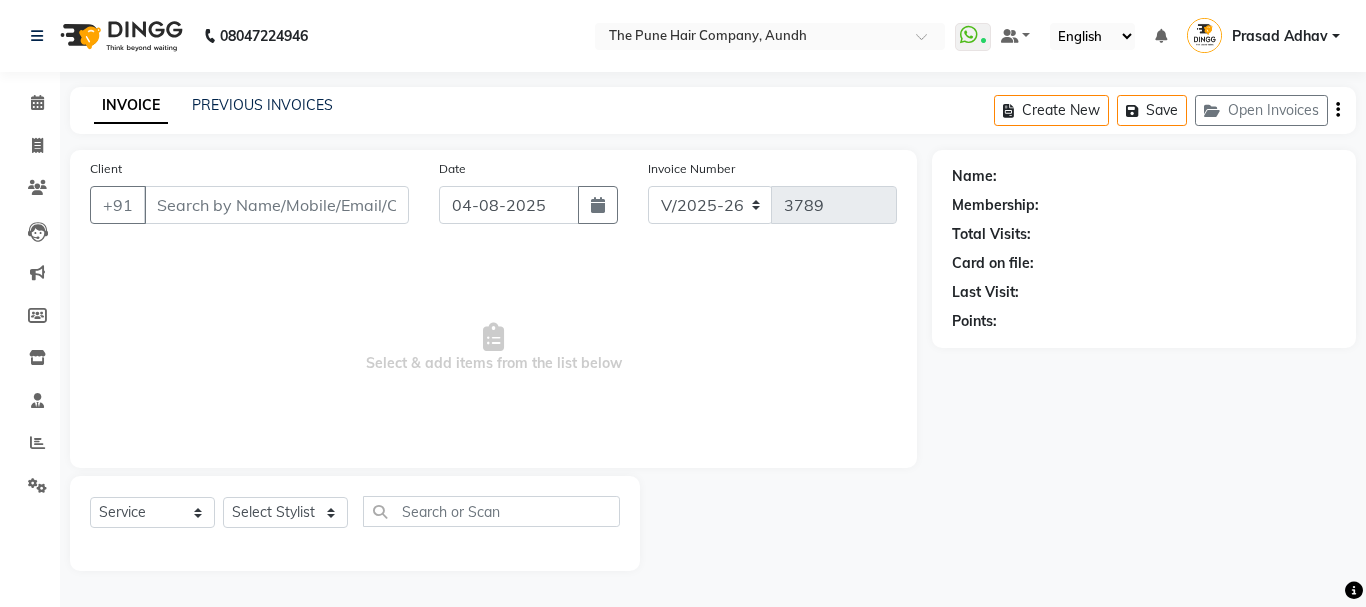 type on "[PHONE]" 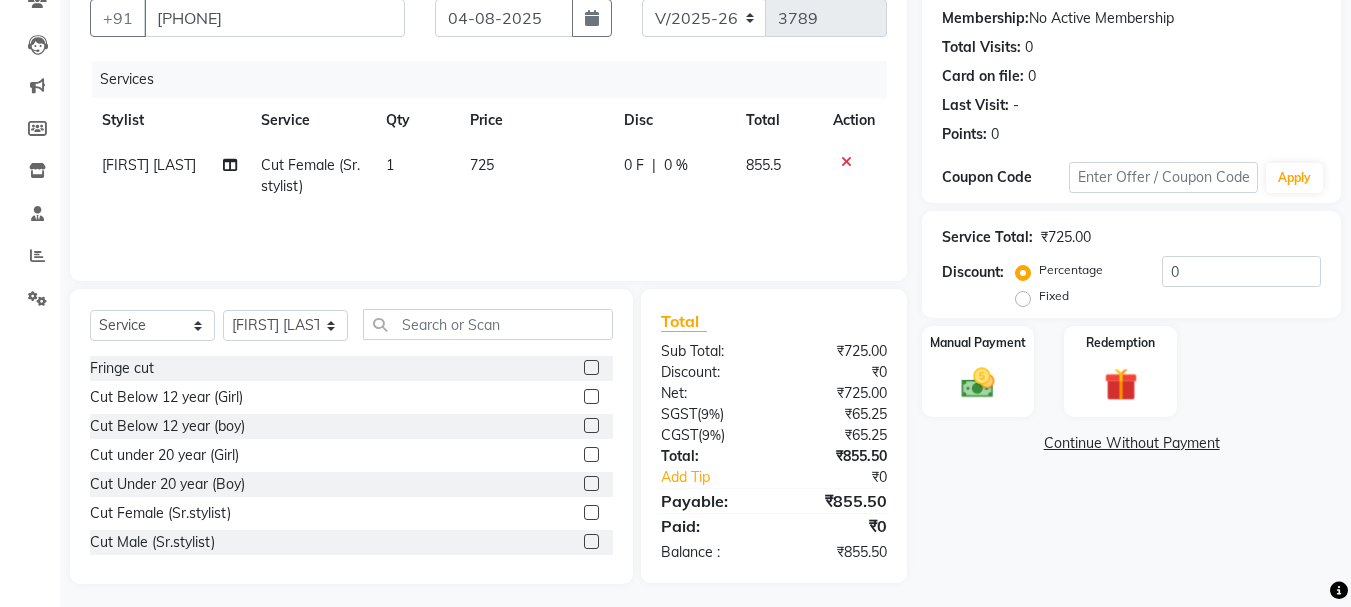 scroll, scrollTop: 194, scrollLeft: 0, axis: vertical 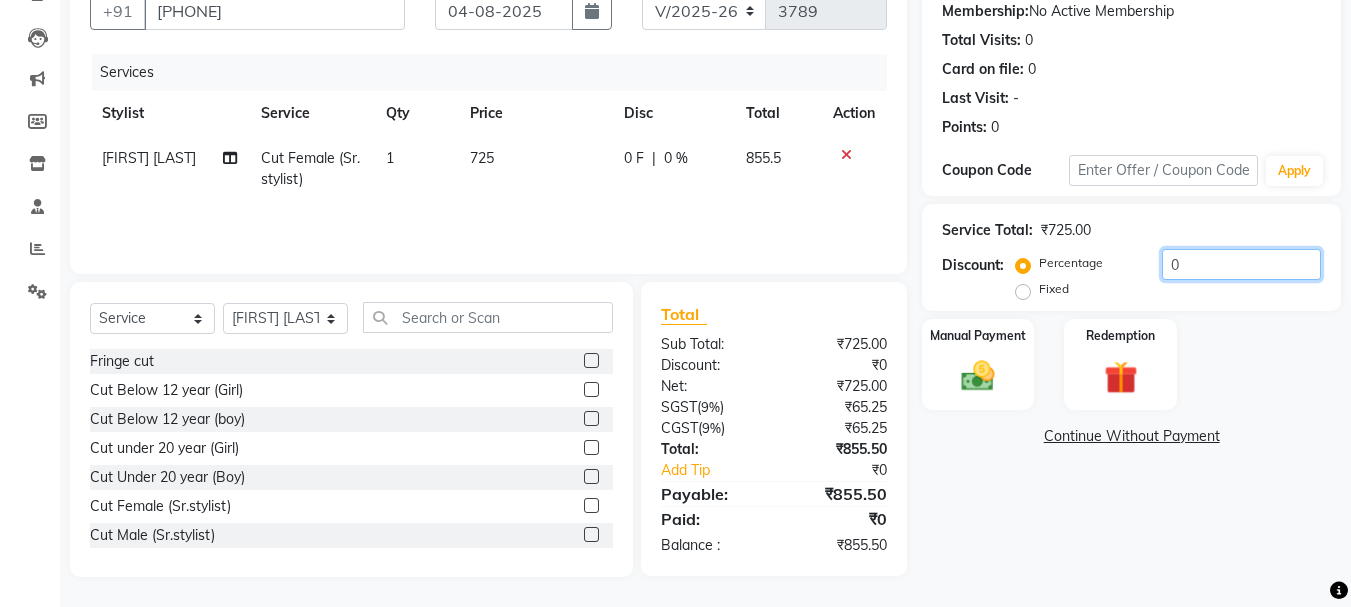 click on "0" 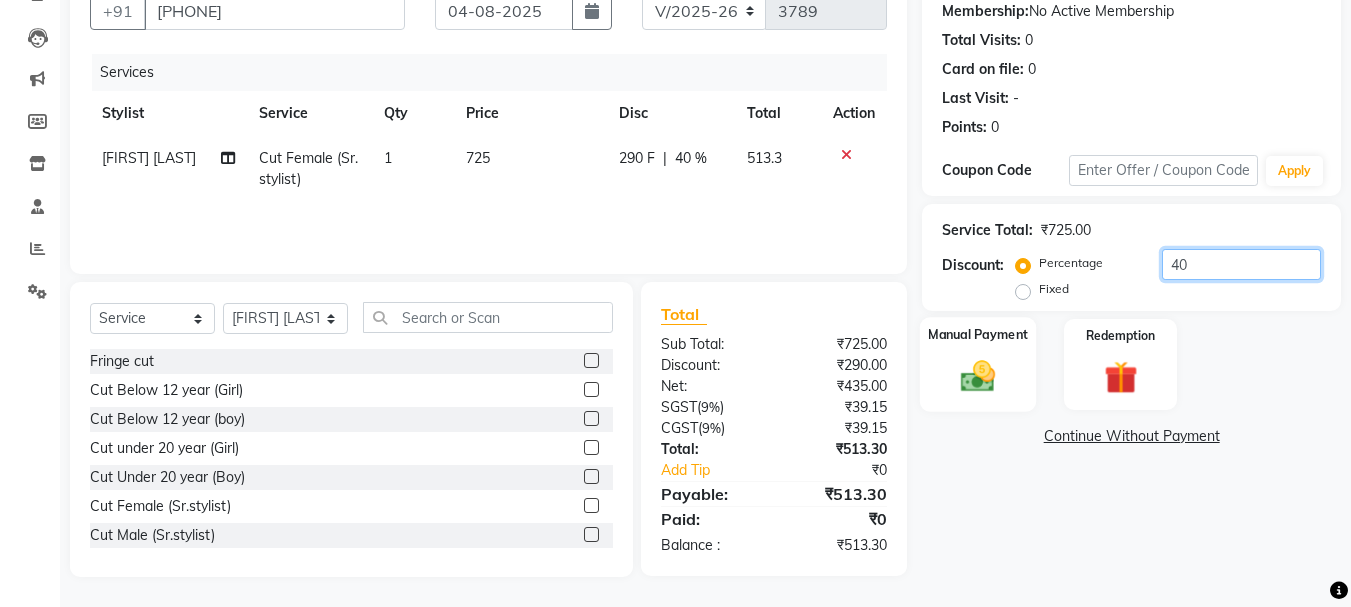 type on "40" 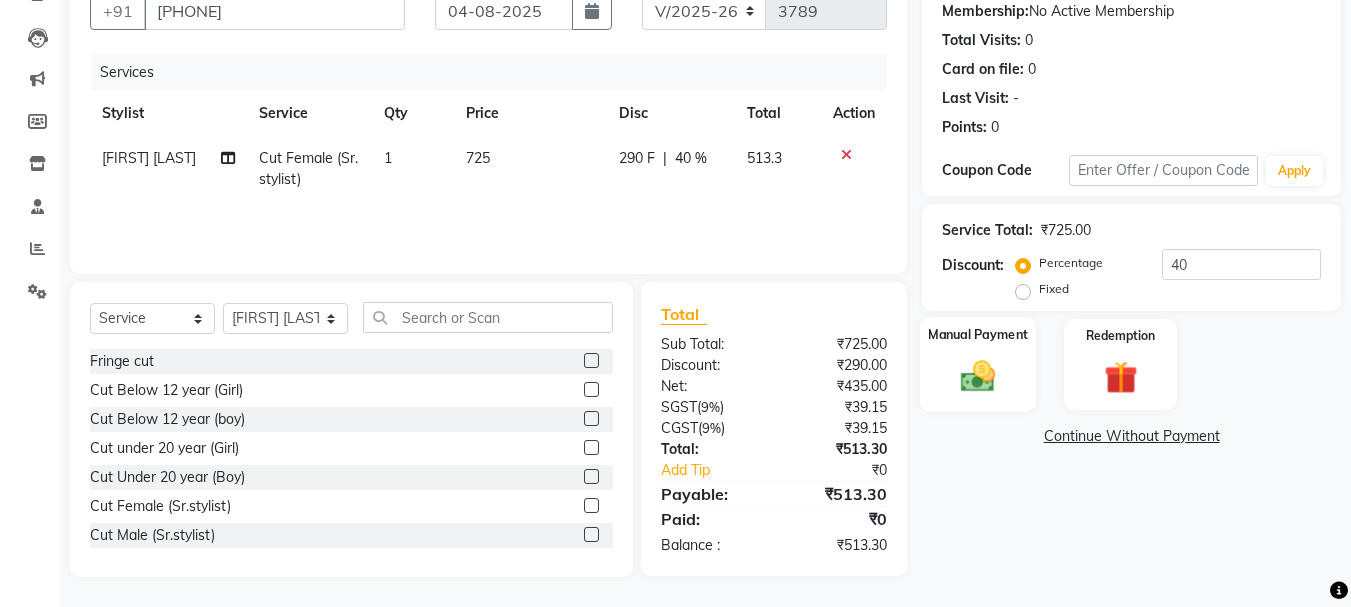click 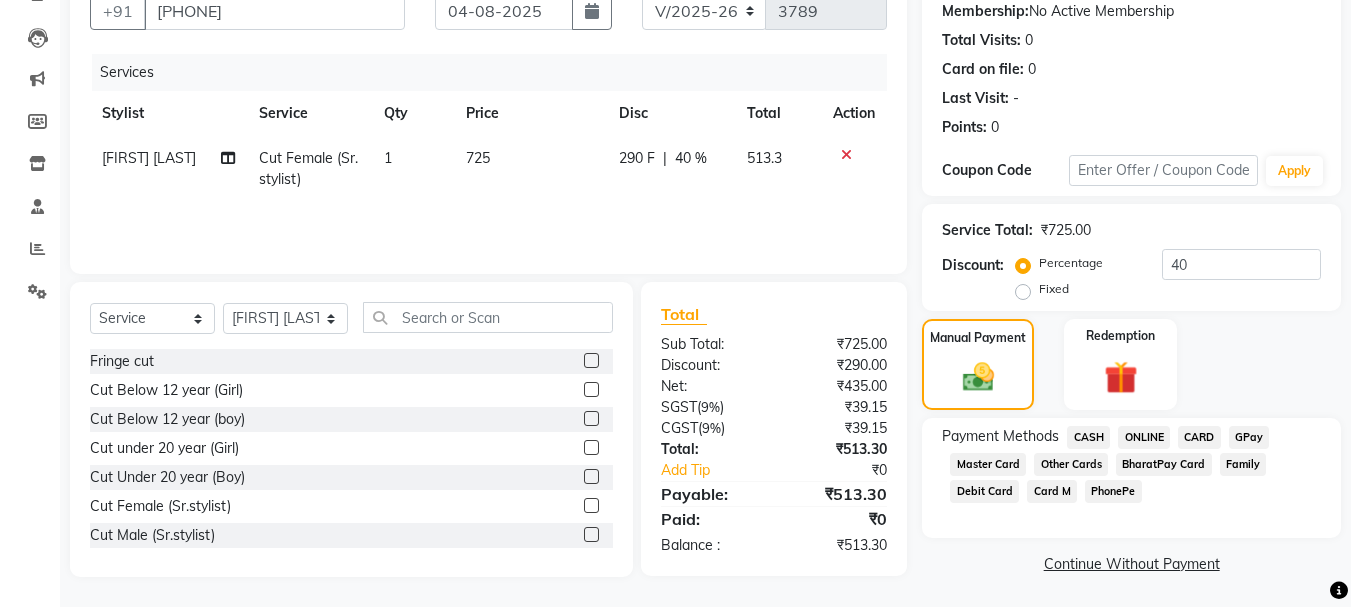 click on "ONLINE" 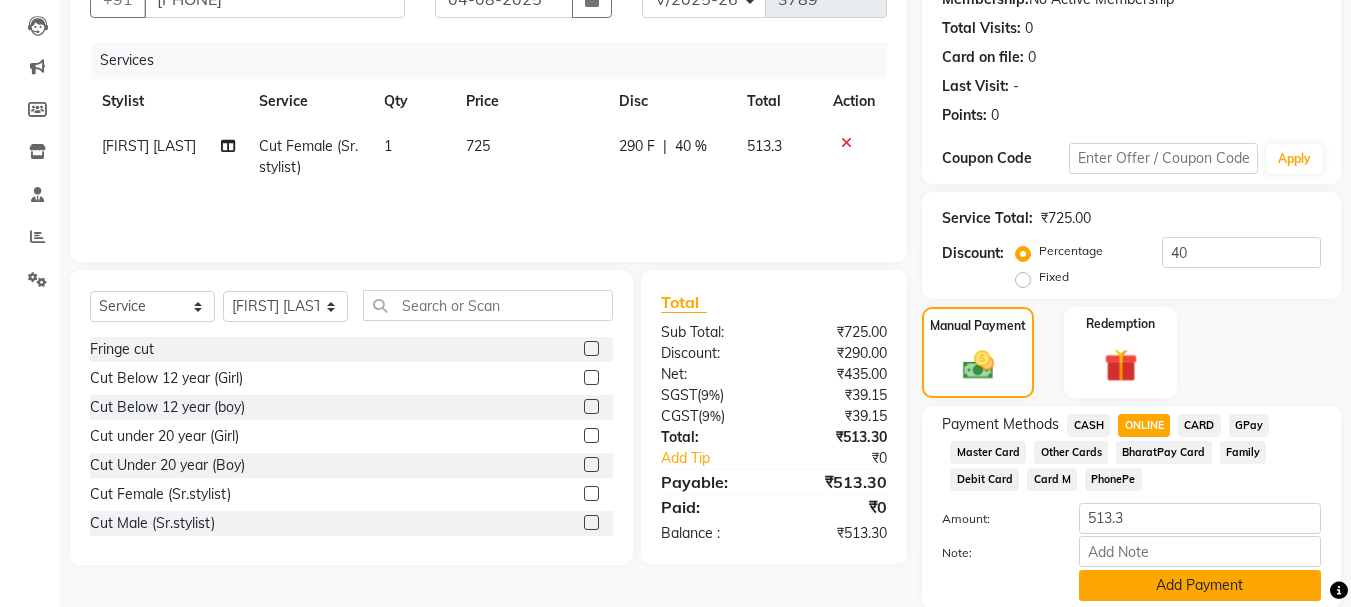 scroll, scrollTop: 279, scrollLeft: 0, axis: vertical 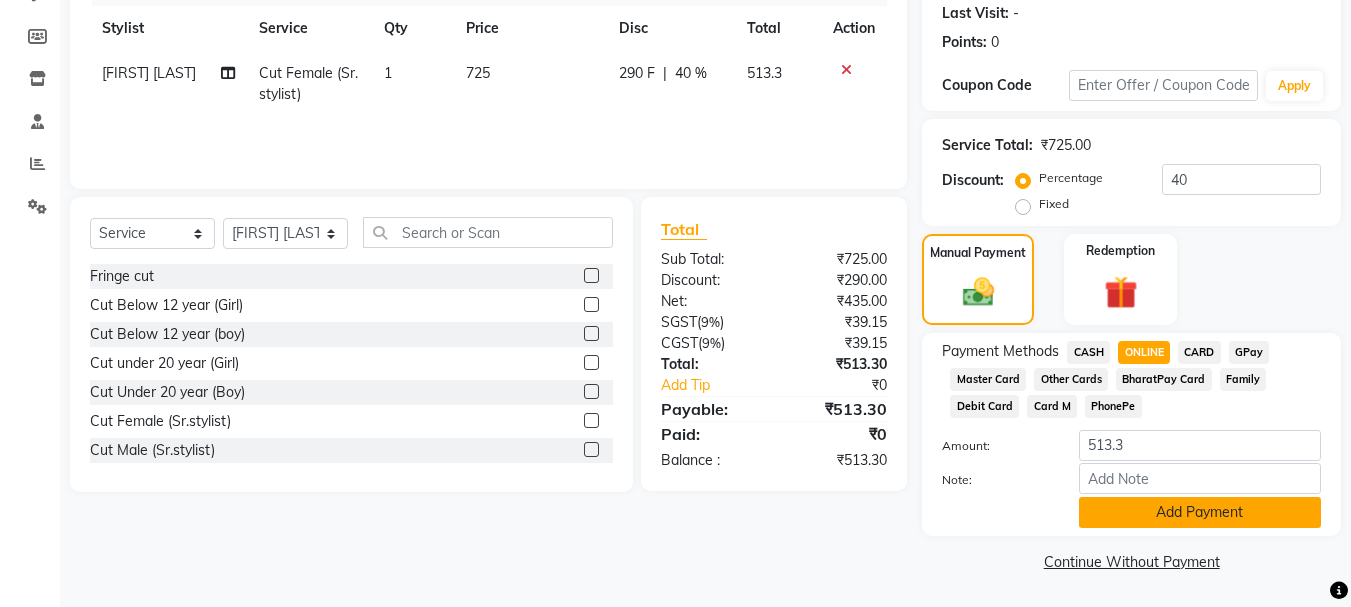 click on "Add Payment" 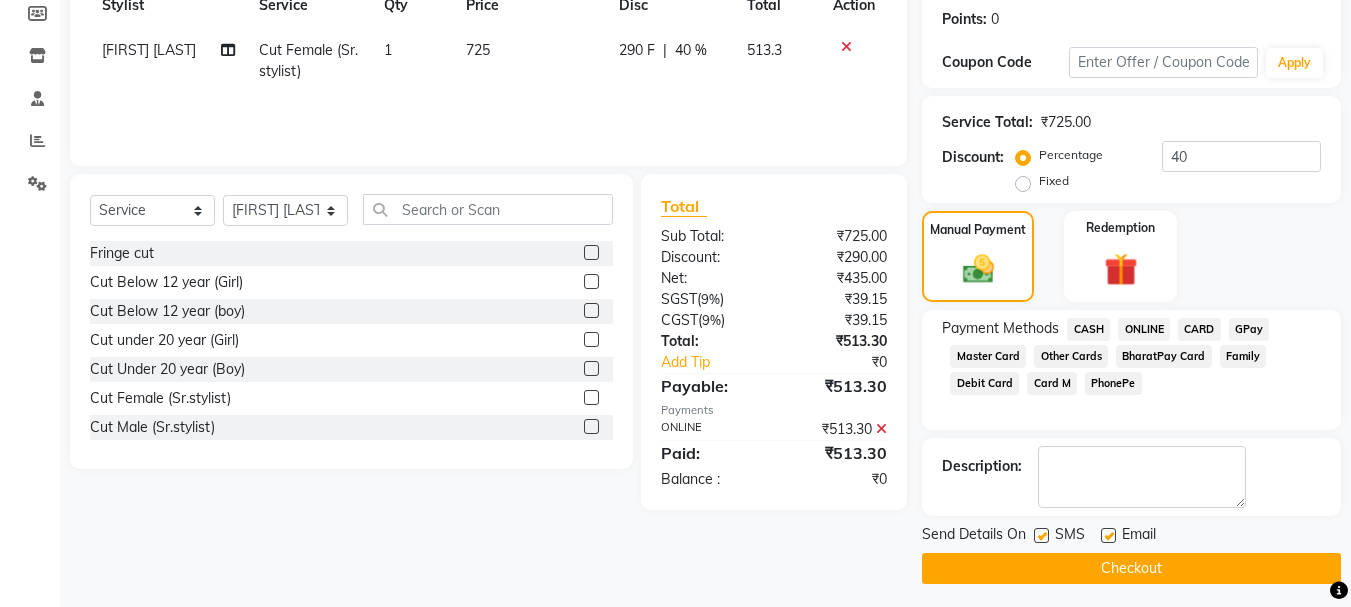 scroll, scrollTop: 309, scrollLeft: 0, axis: vertical 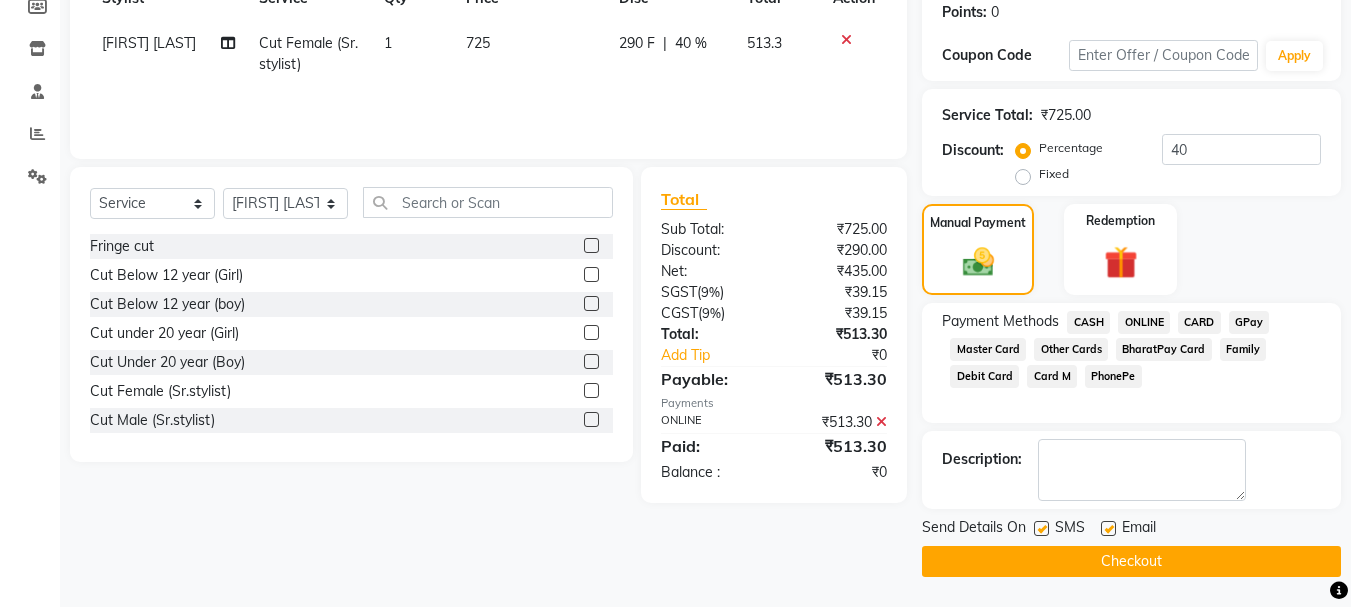 click on "Checkout" 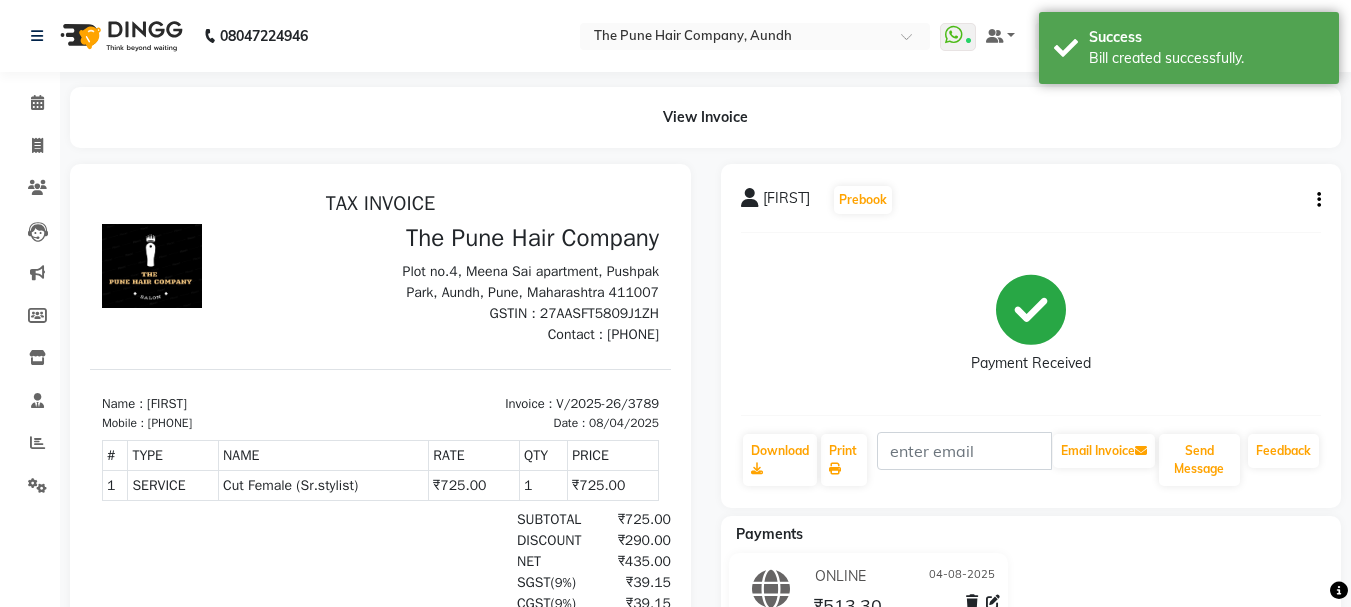 scroll, scrollTop: 0, scrollLeft: 0, axis: both 